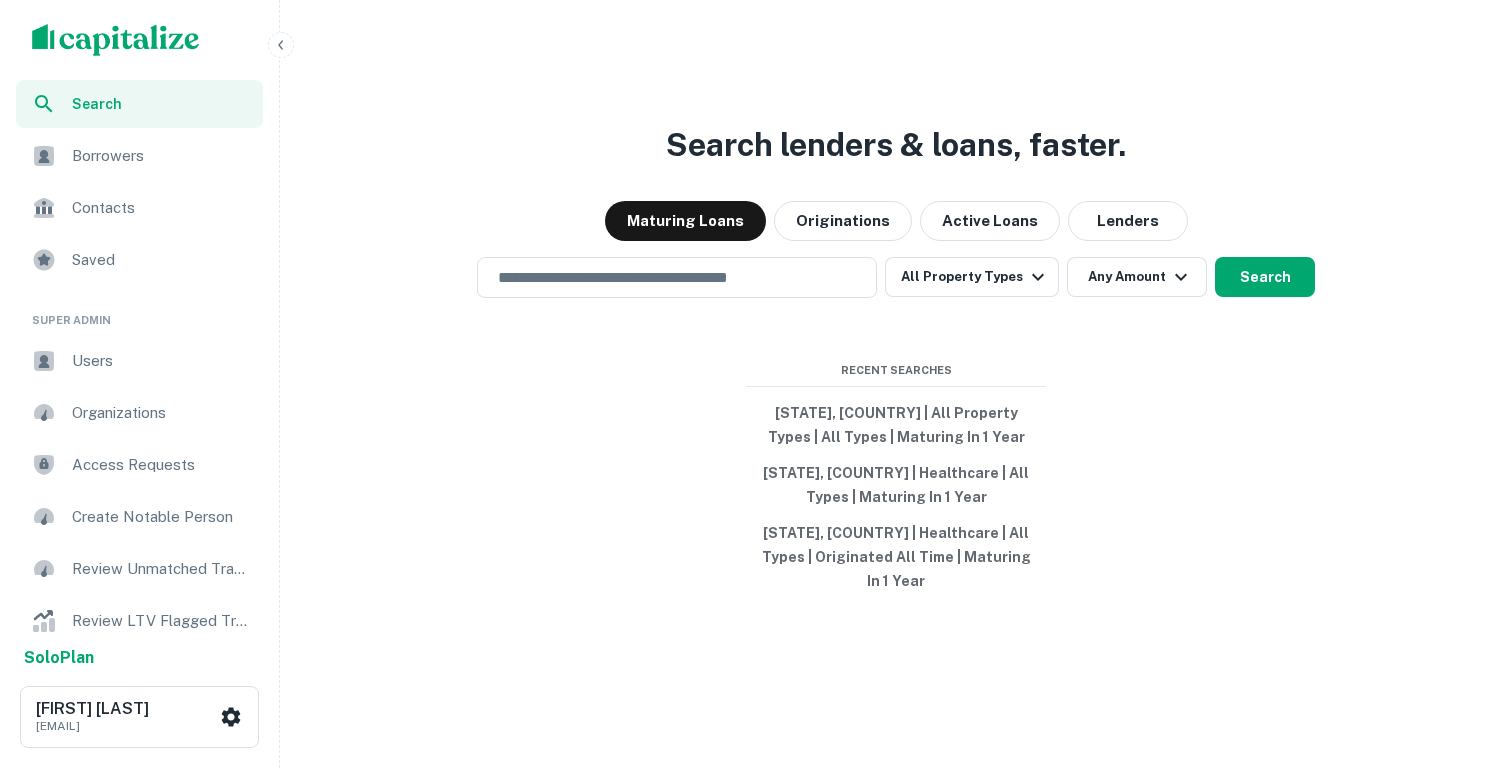 scroll, scrollTop: 0, scrollLeft: 0, axis: both 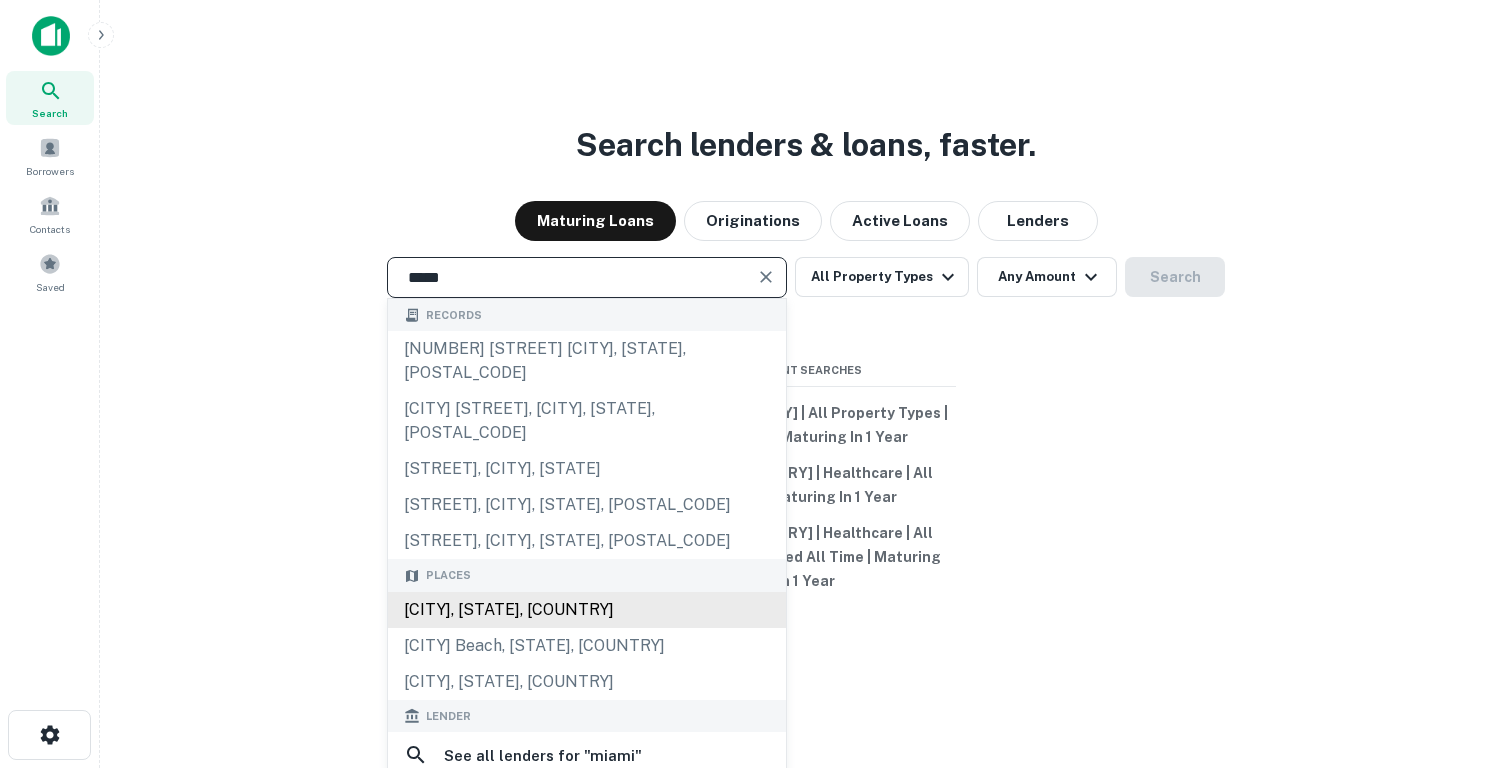 click on "[CITY], [STATE], [COUNTRY]" at bounding box center [587, 610] 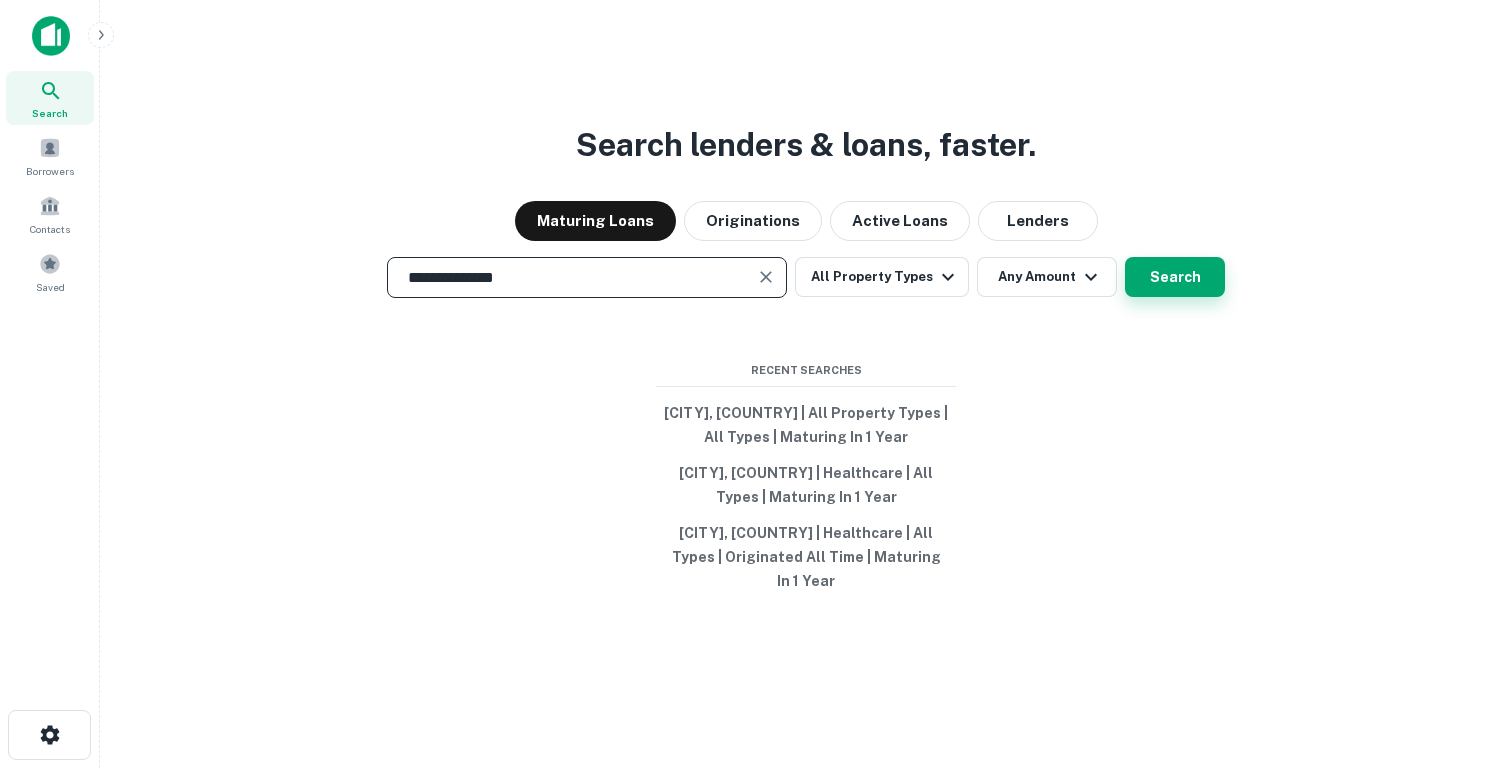 type on "**********" 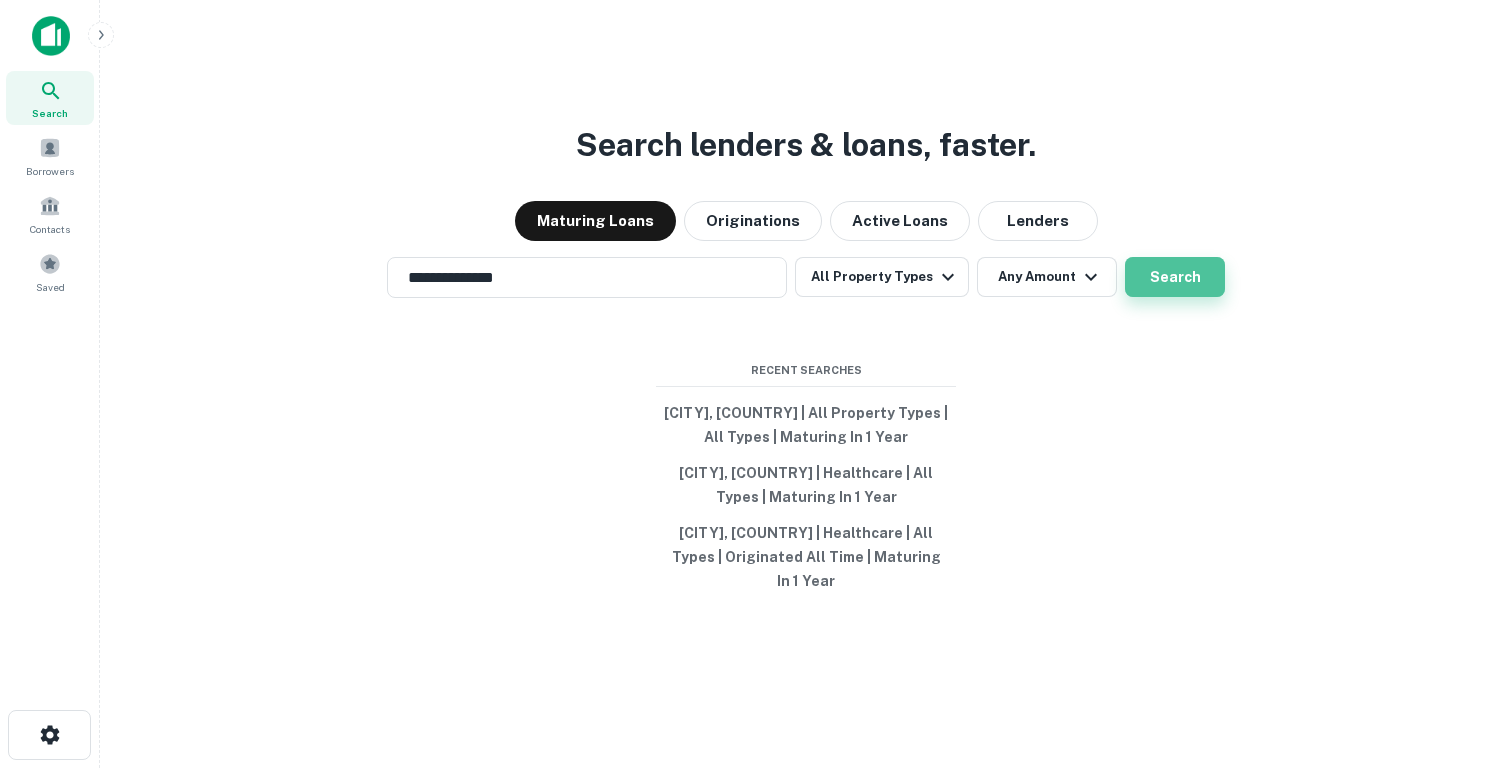 click on "Search" at bounding box center (1175, 277) 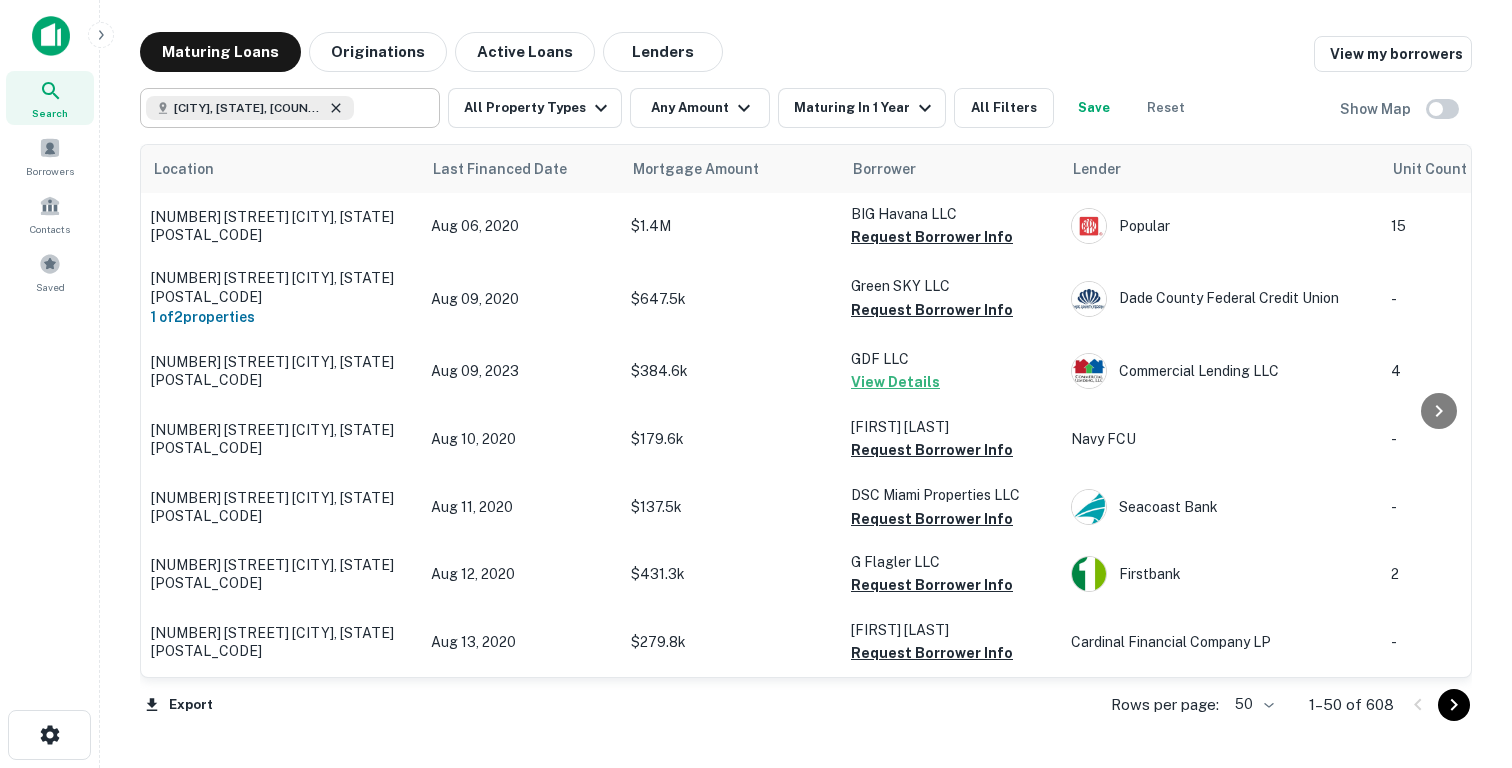 click 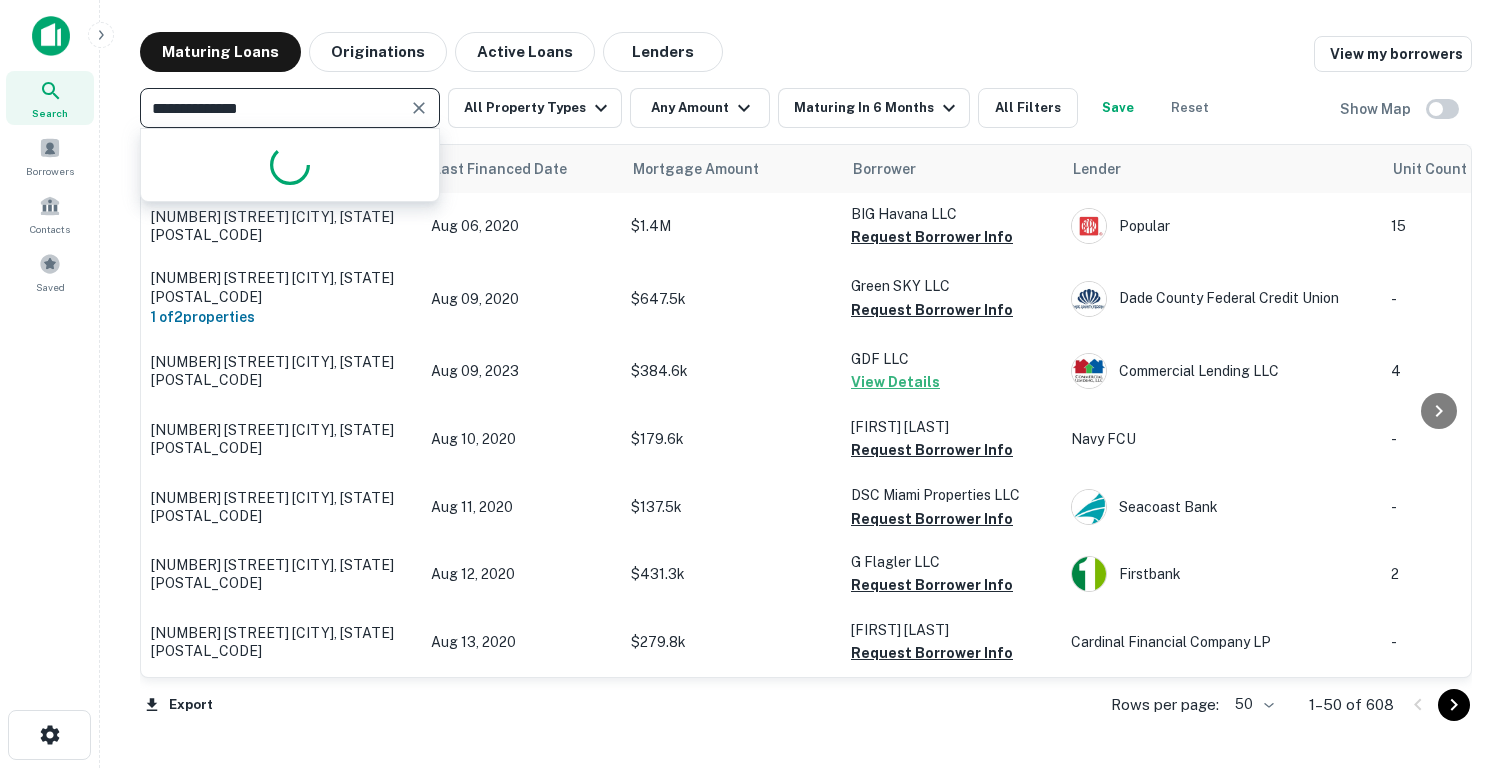 click 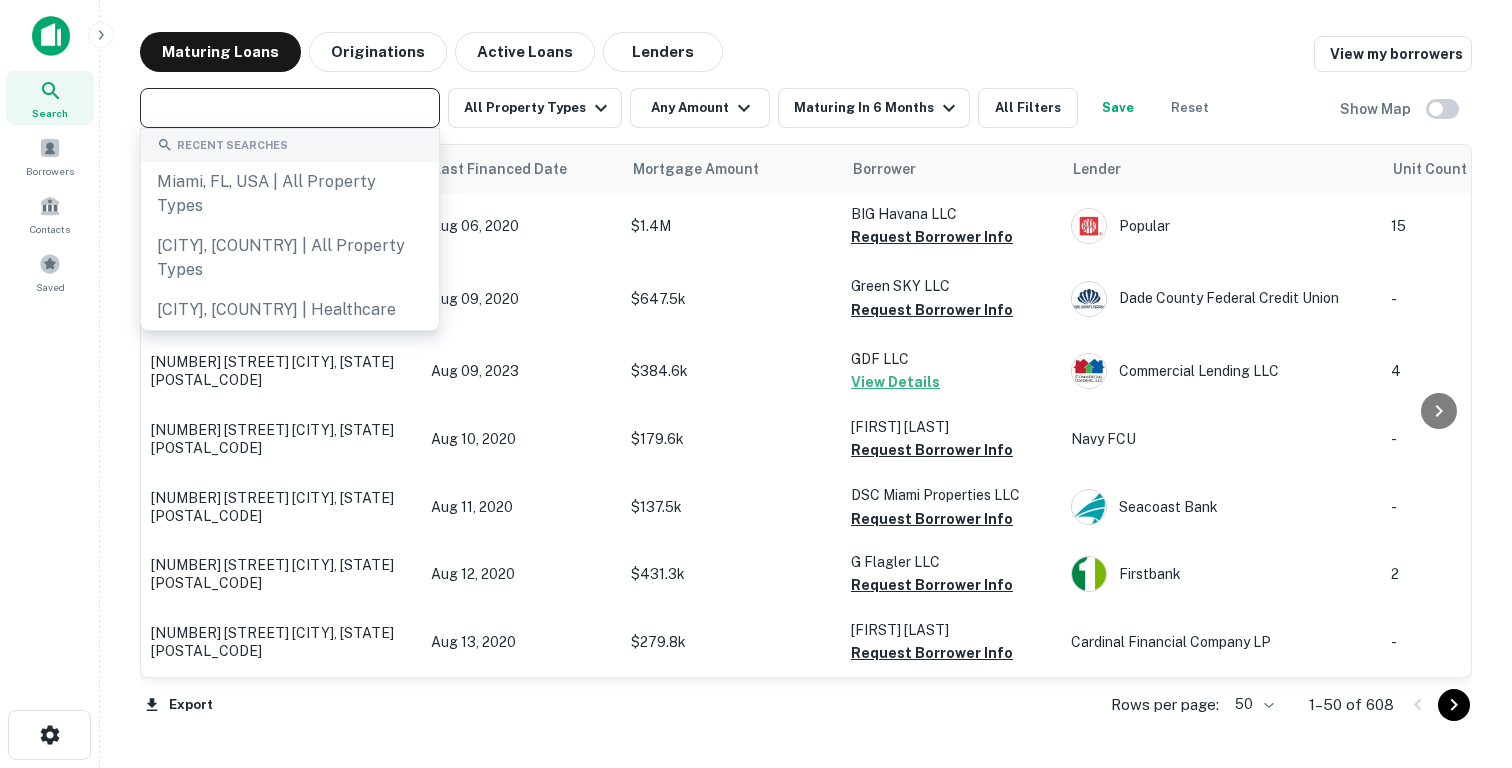 click at bounding box center [288, 108] 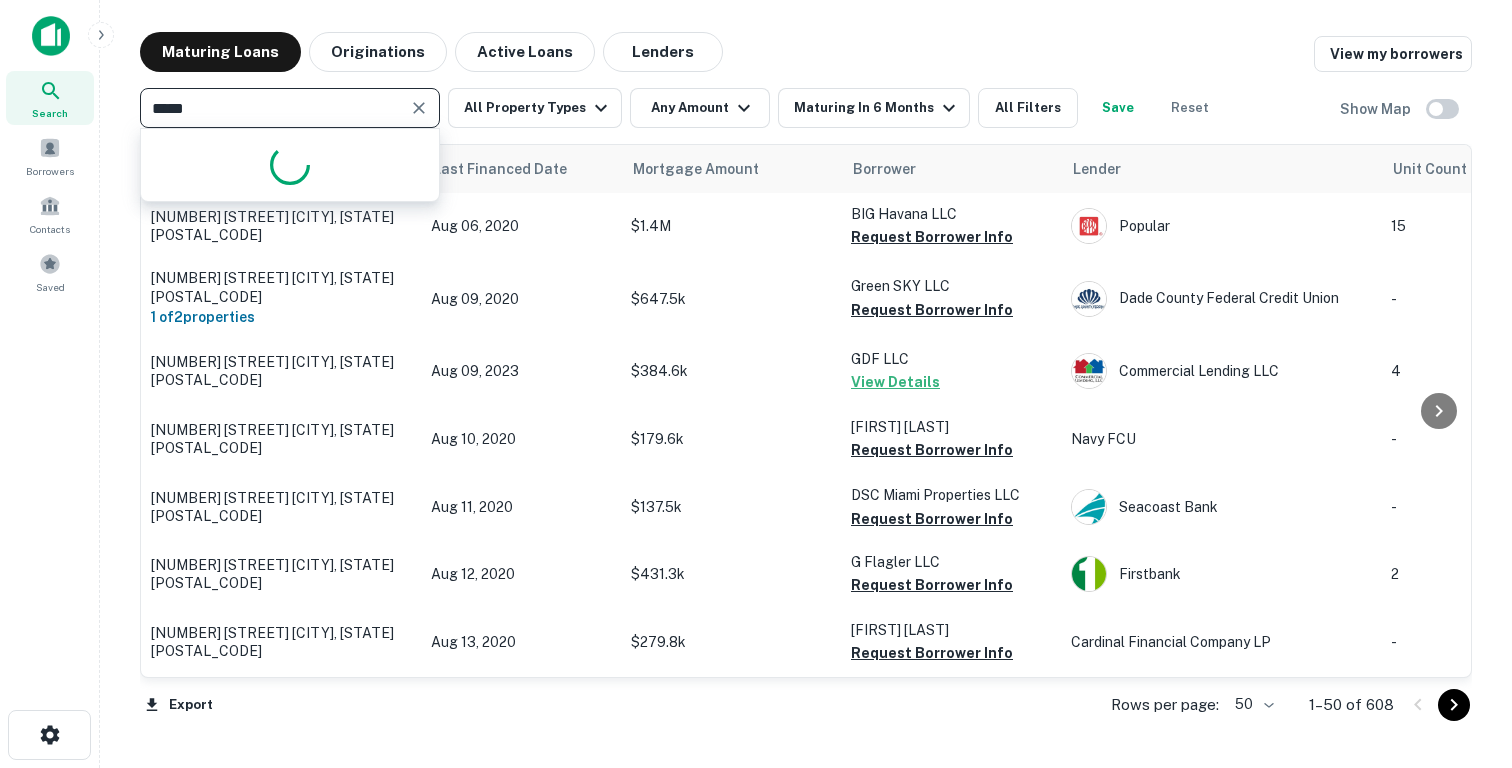 type on "******" 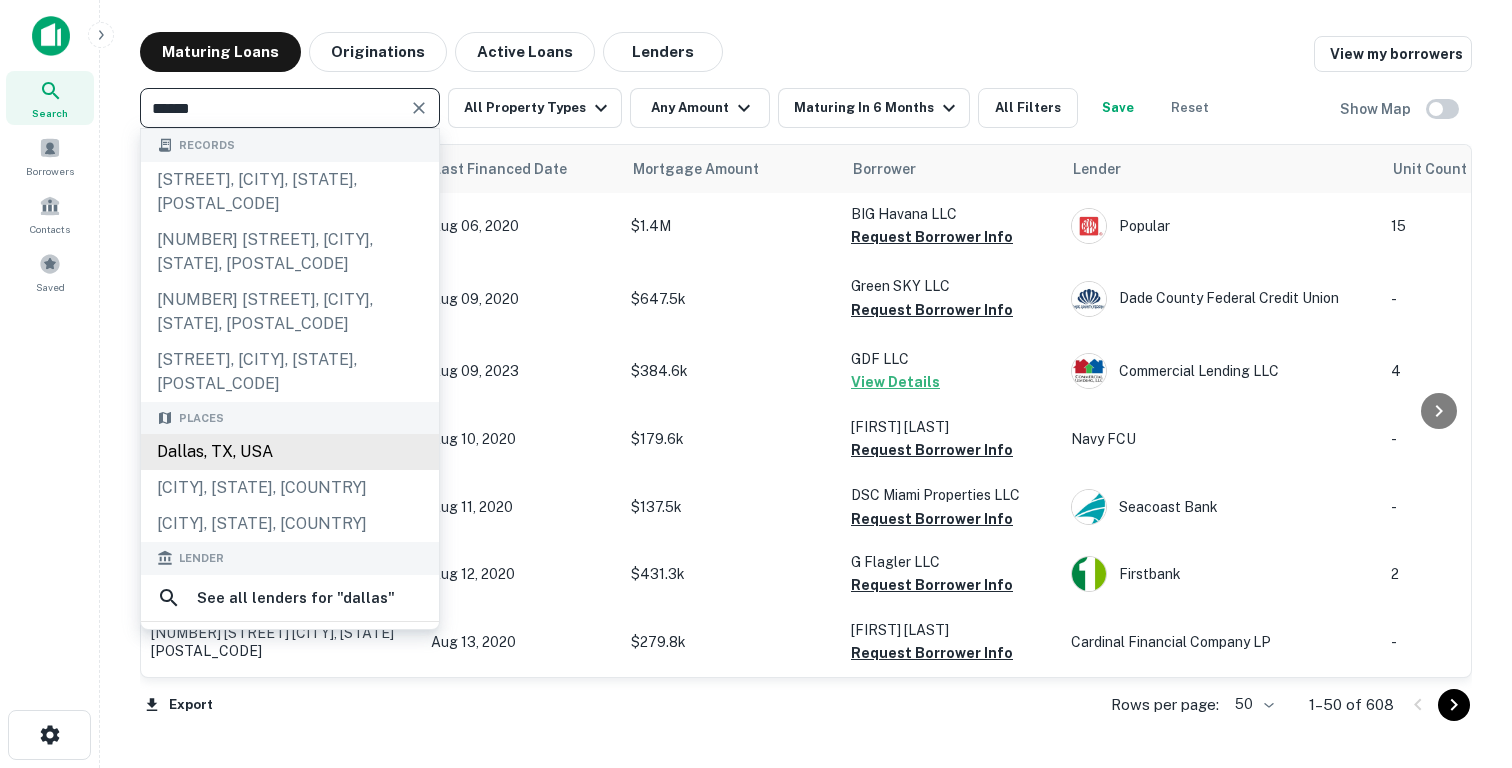 click on "Dallas, TX, USA" at bounding box center (290, 452) 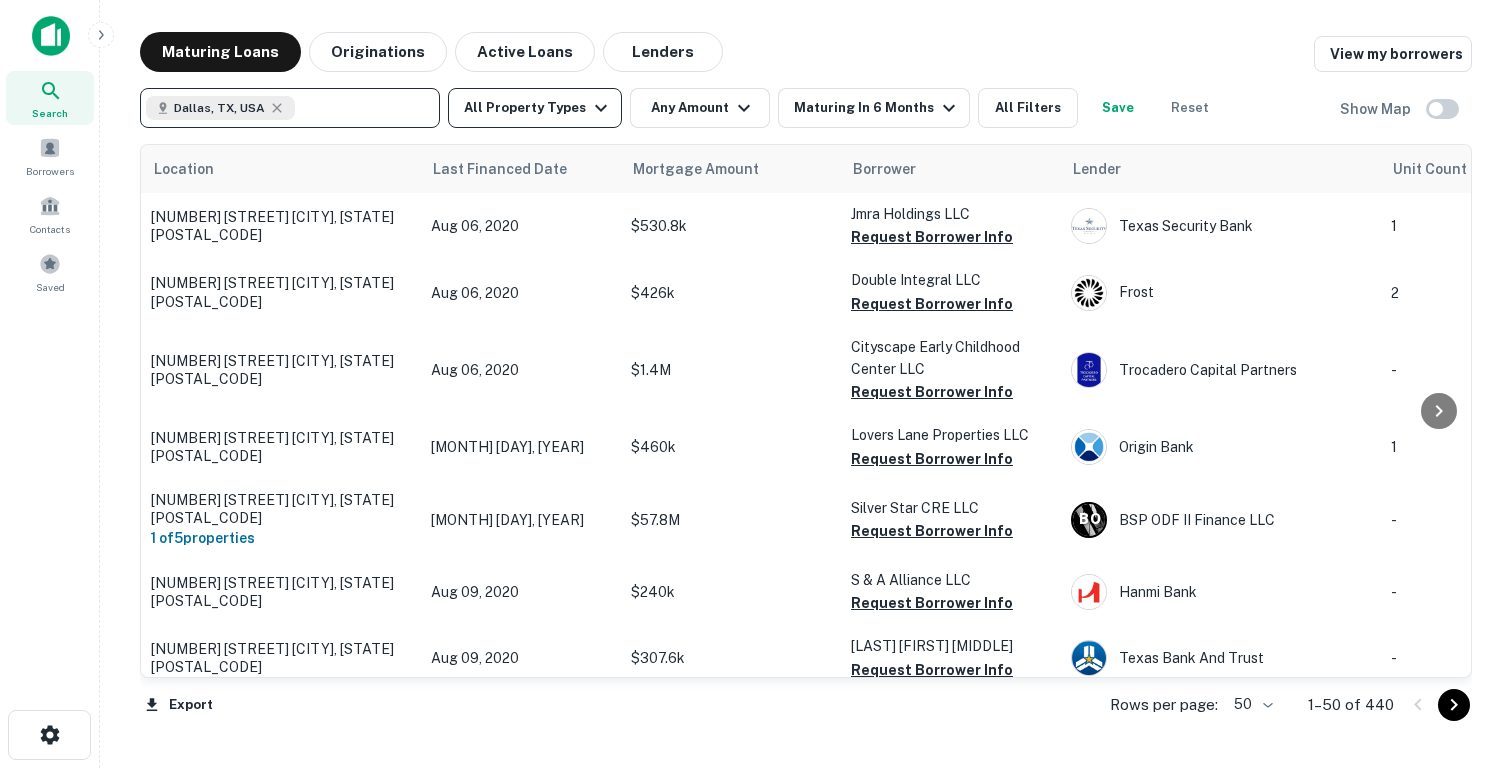 click on "All Property Types" at bounding box center (535, 108) 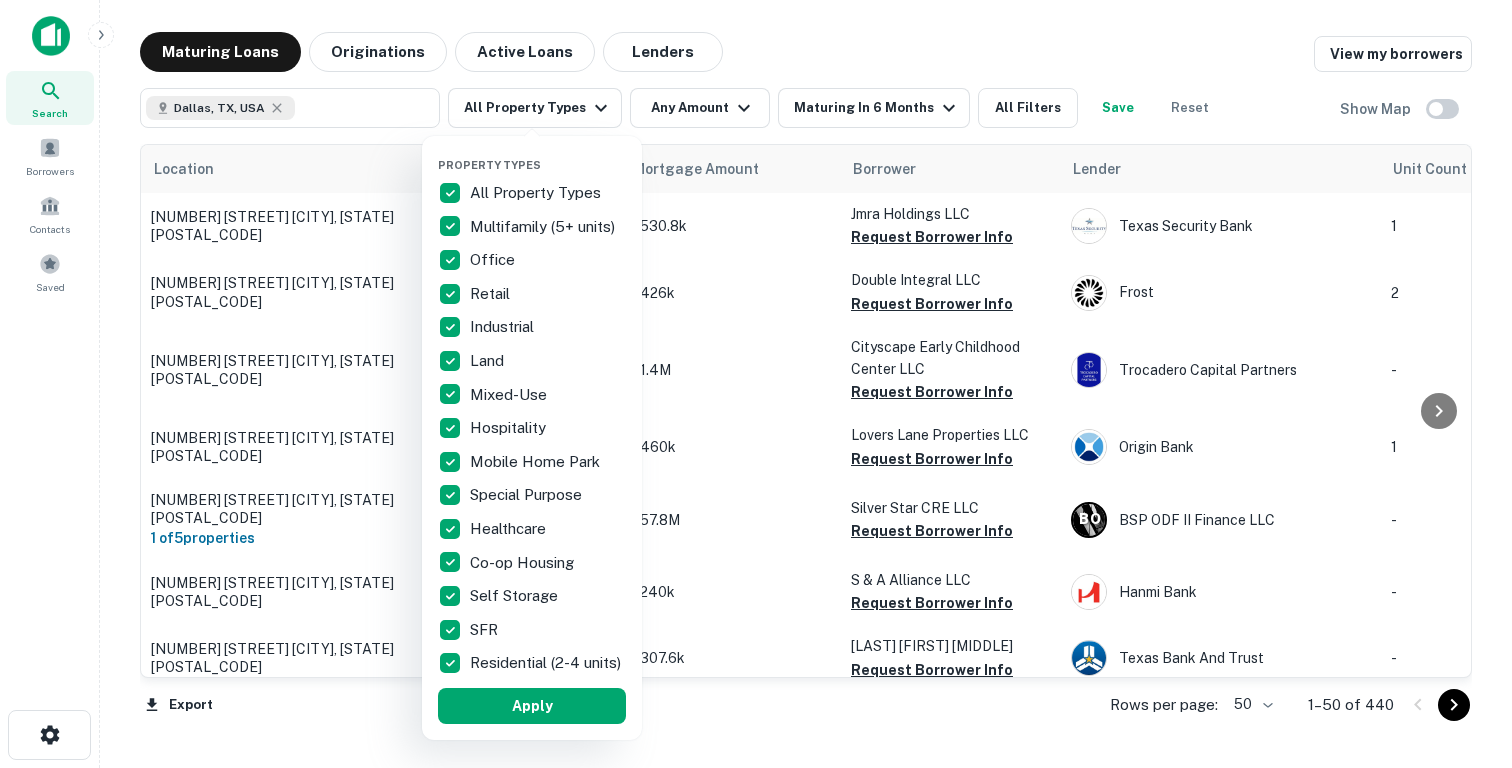 click at bounding box center [756, 384] 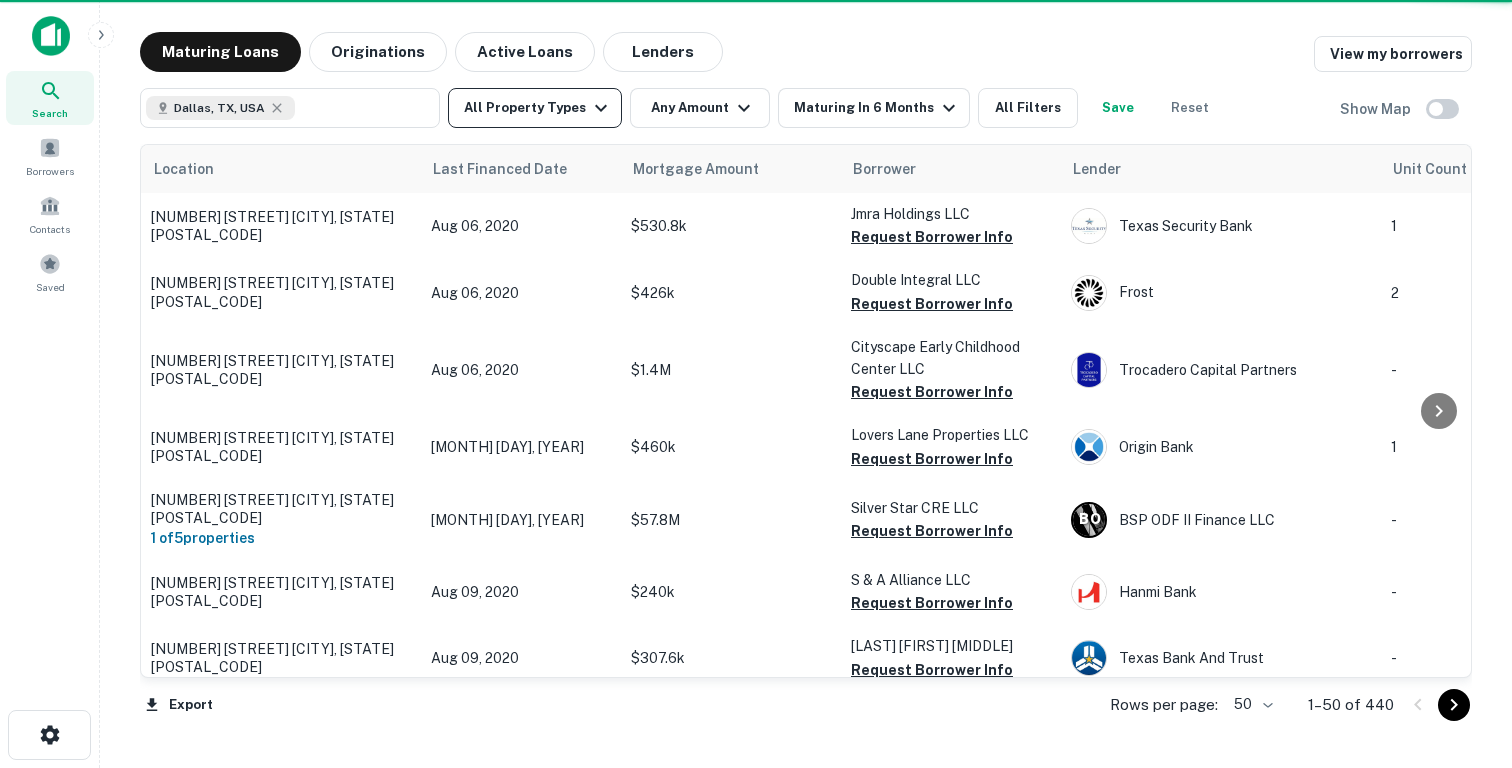 click on "All Property Types" at bounding box center [535, 108] 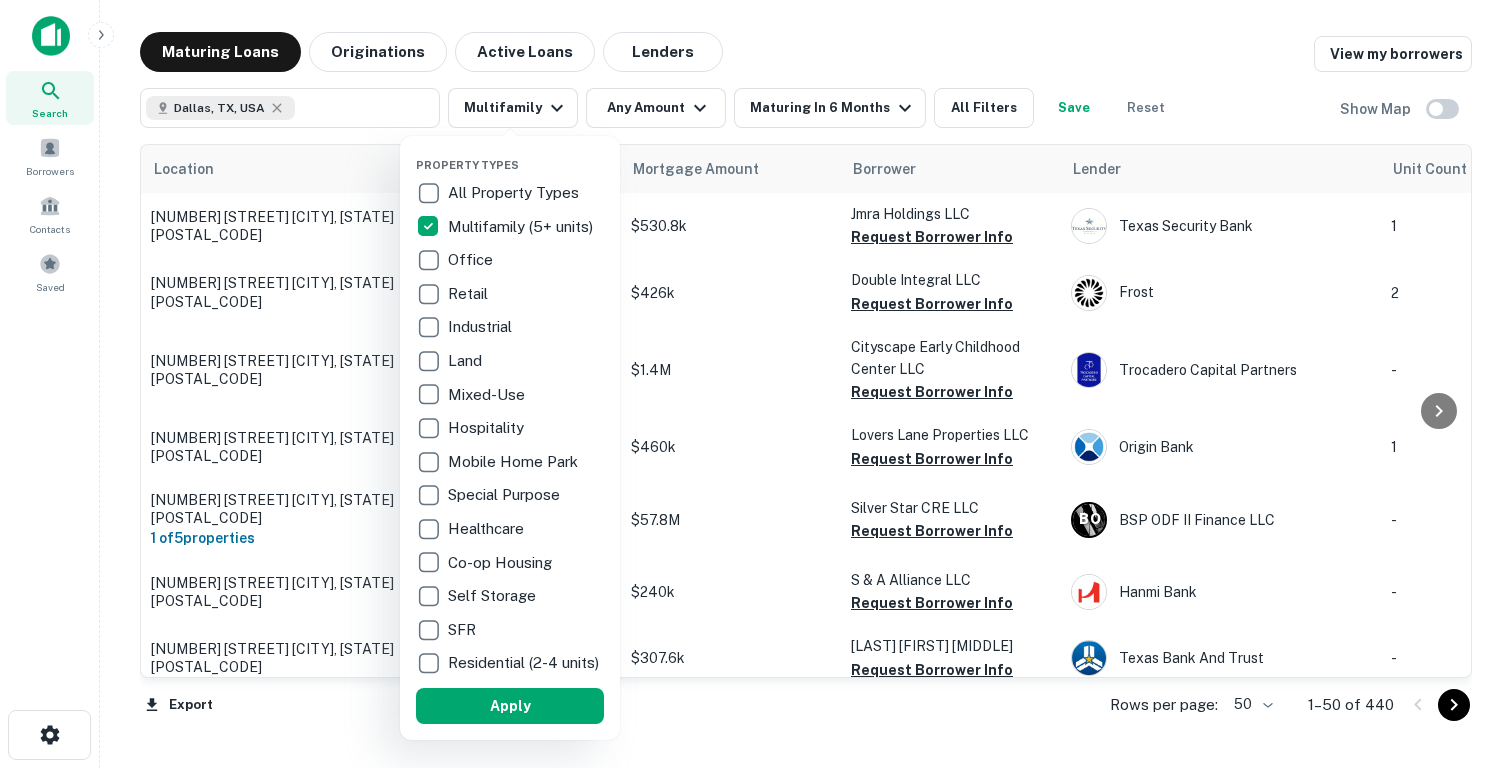 click on "Apply" at bounding box center [510, 706] 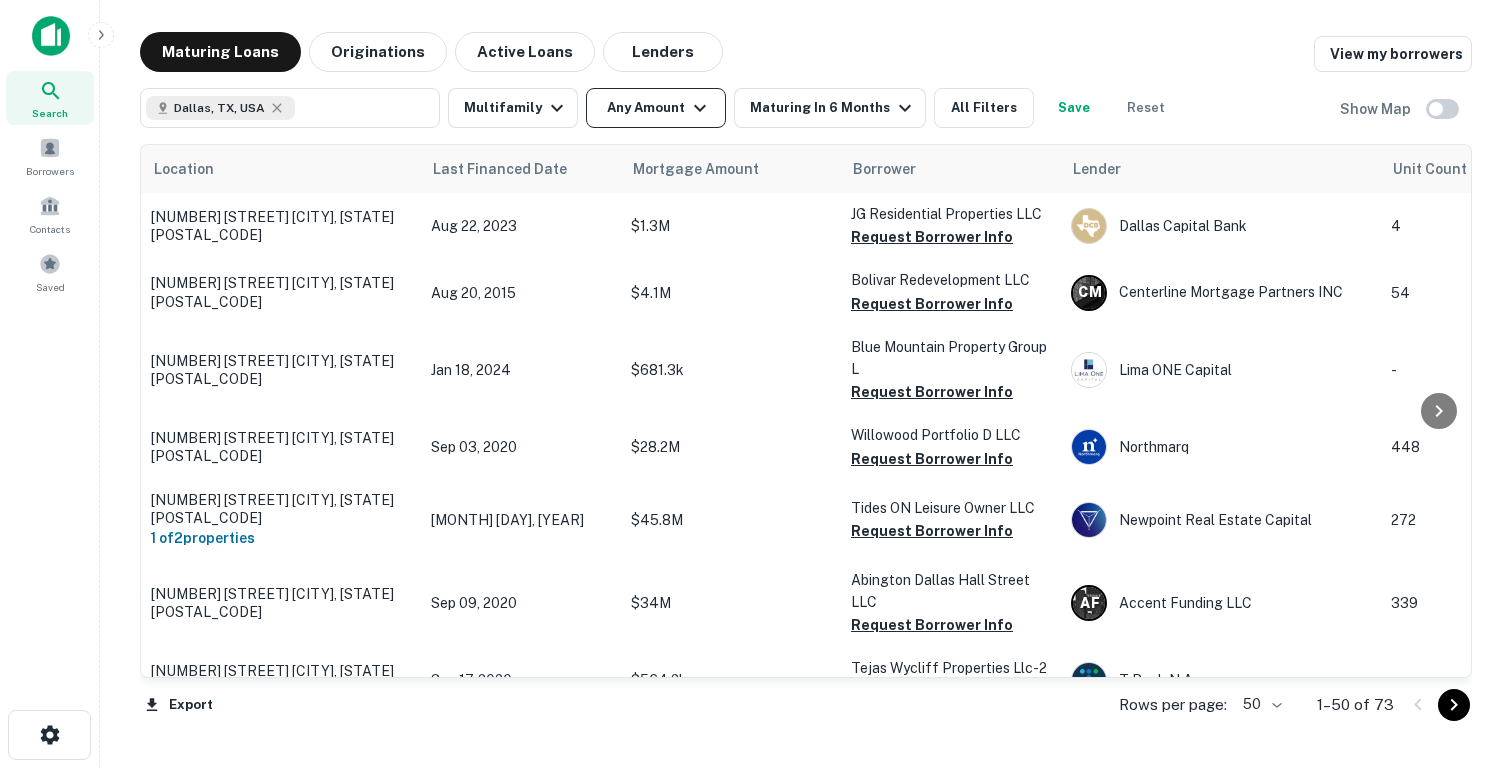 click on "Any Amount" at bounding box center [656, 108] 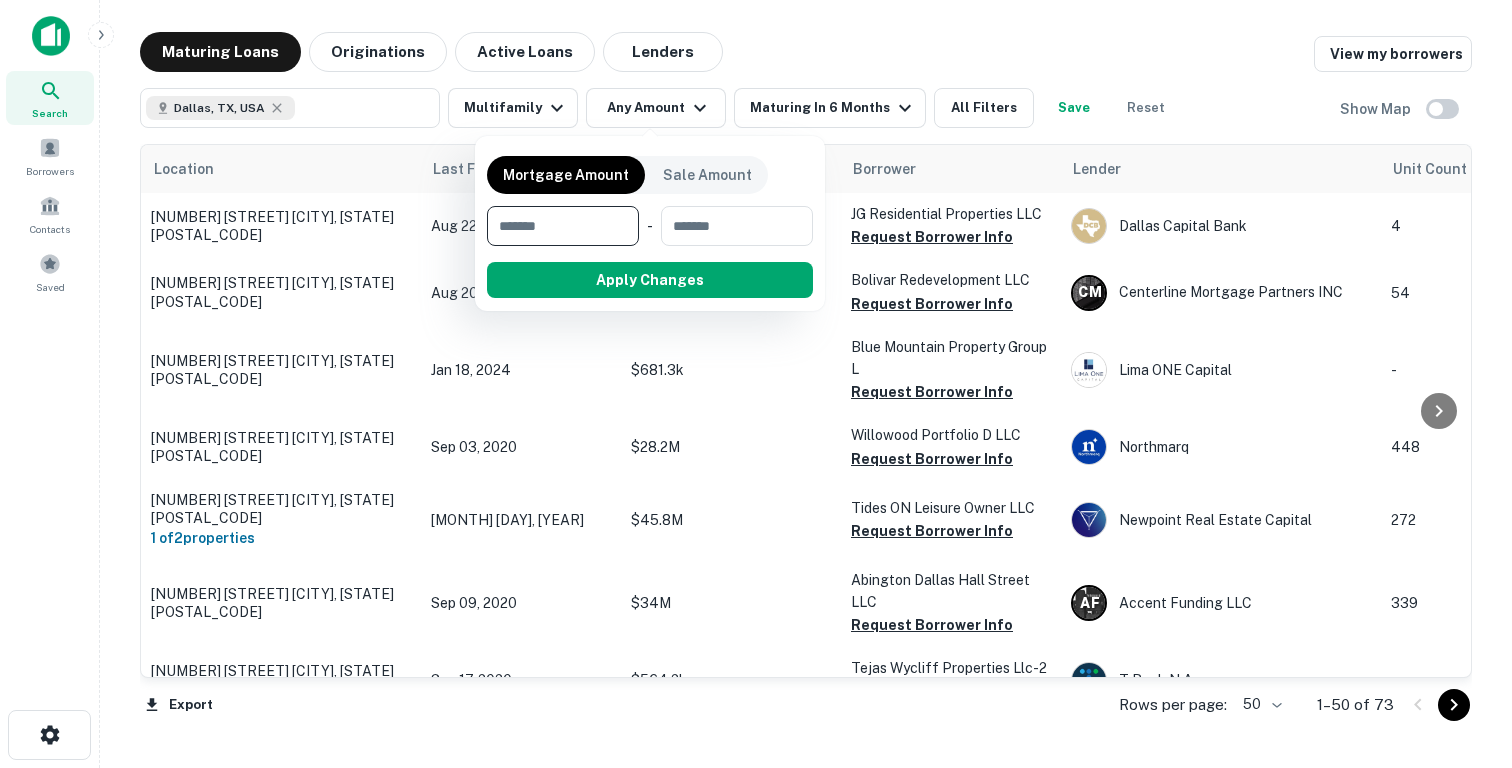 click at bounding box center (756, 384) 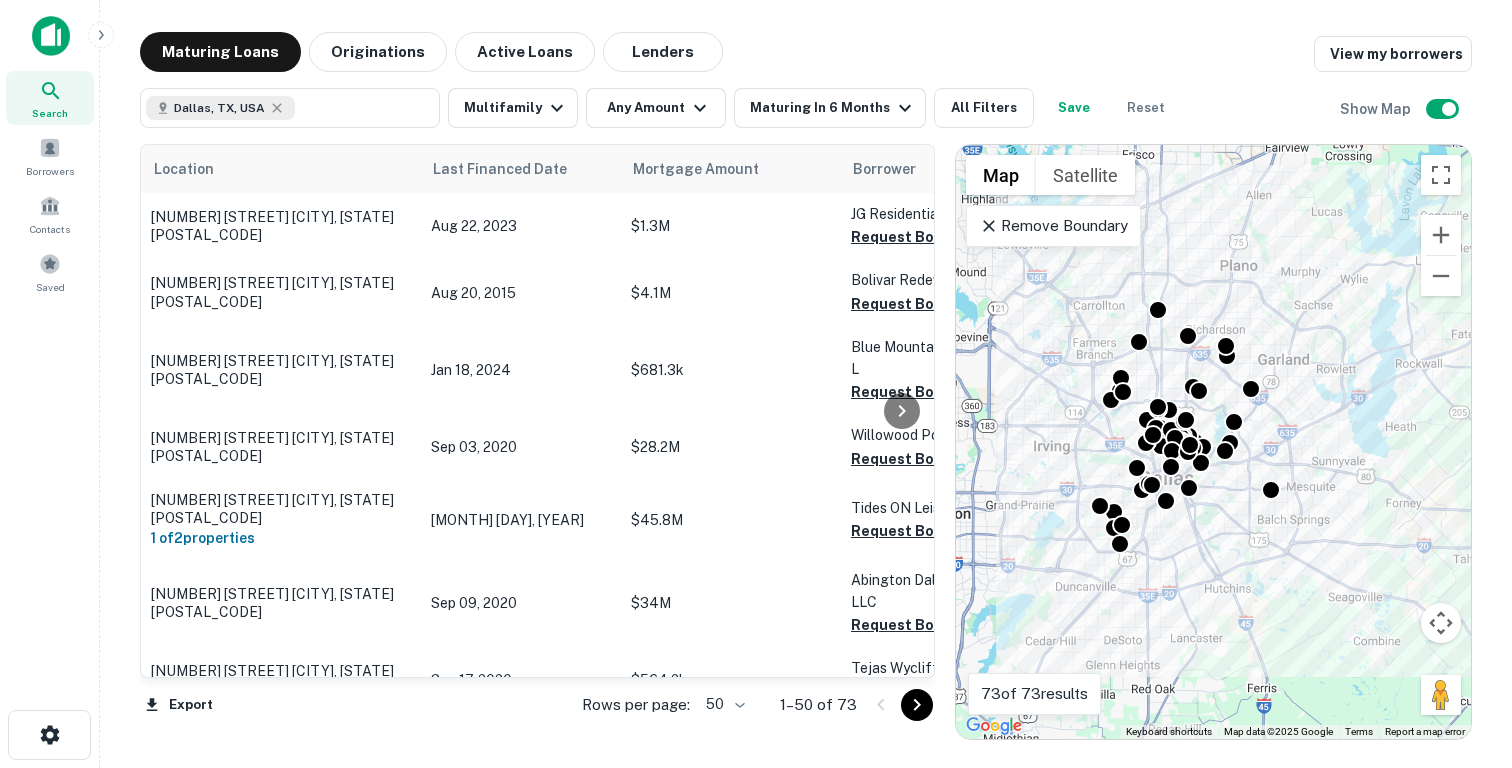 click 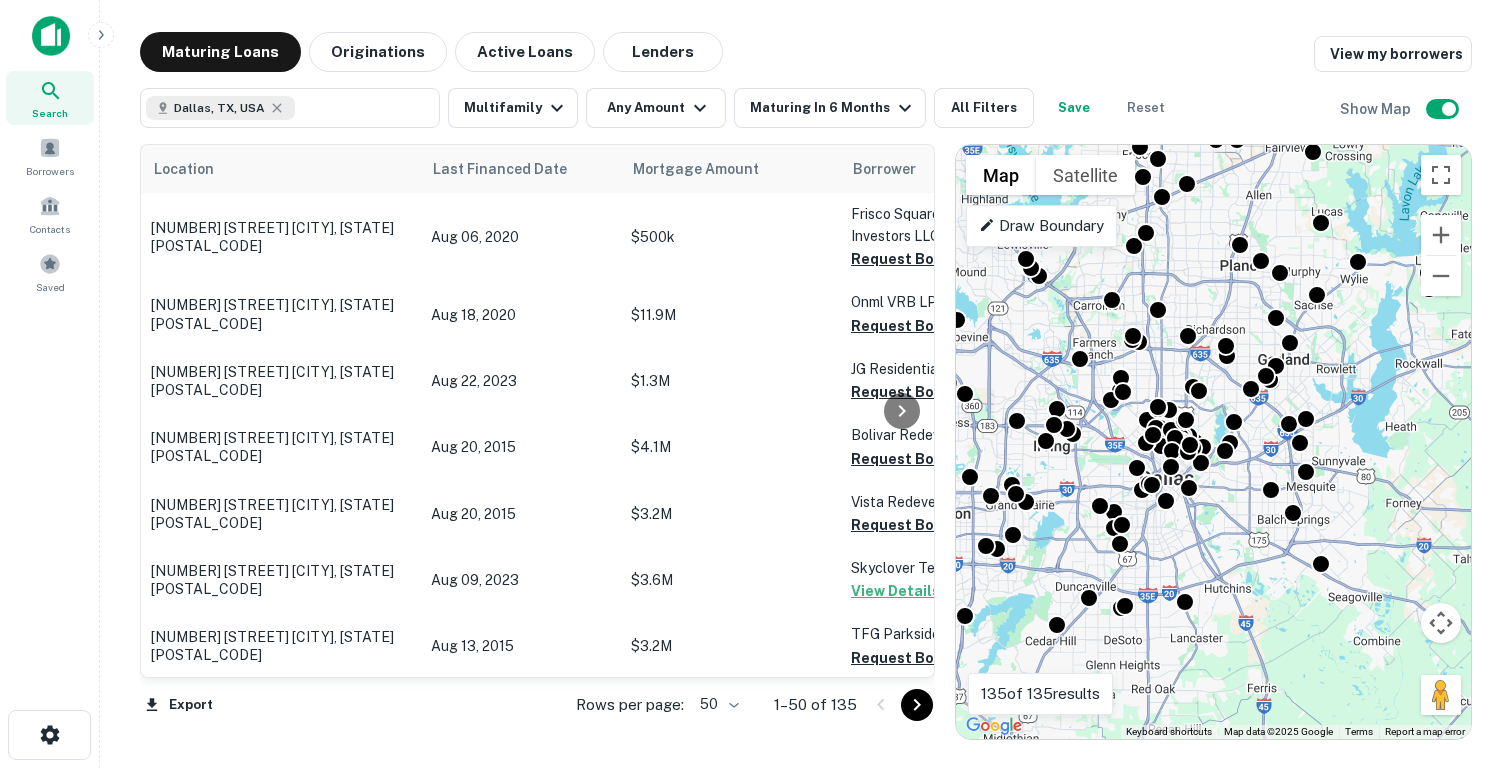 click on "Search" at bounding box center [50, 113] 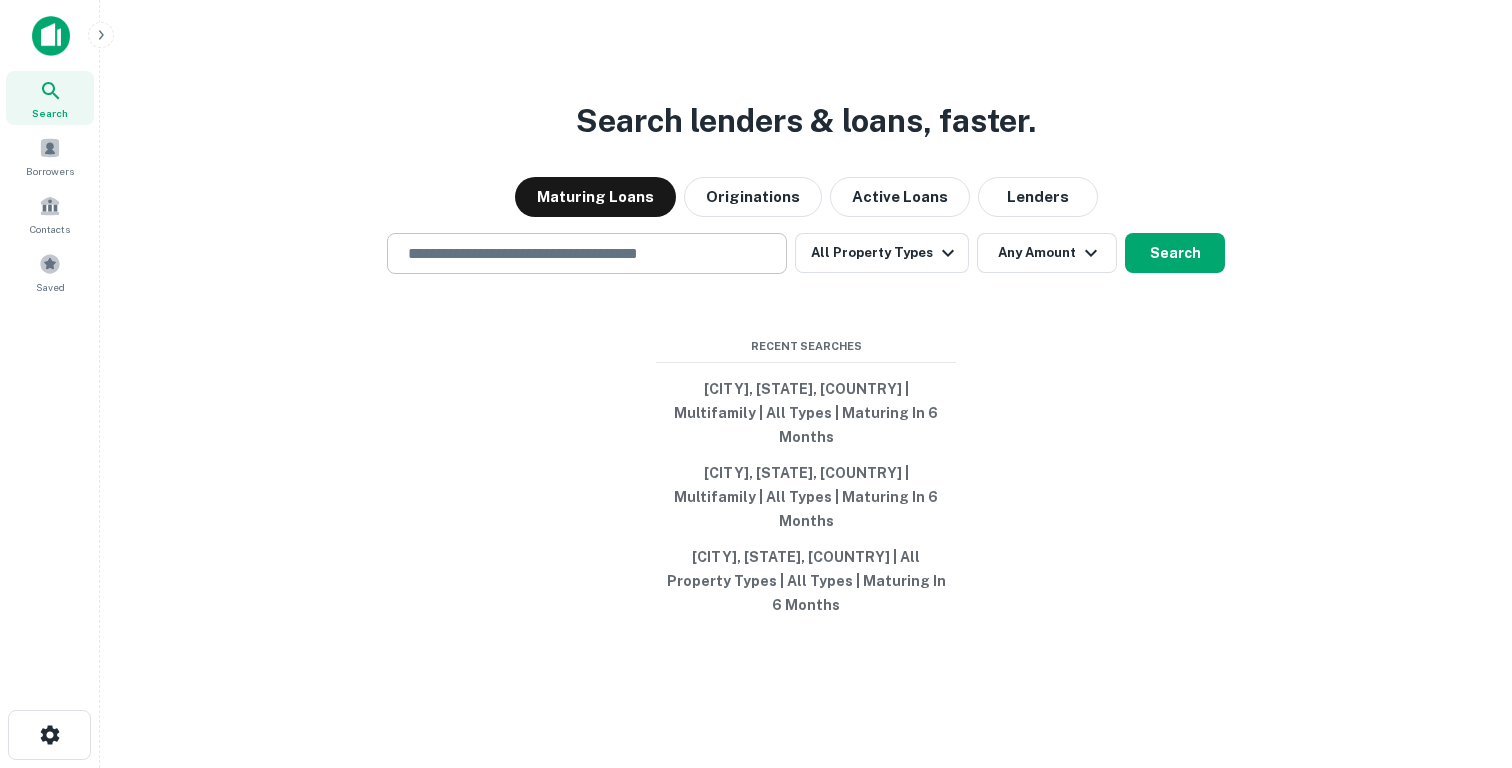 scroll, scrollTop: 0, scrollLeft: 0, axis: both 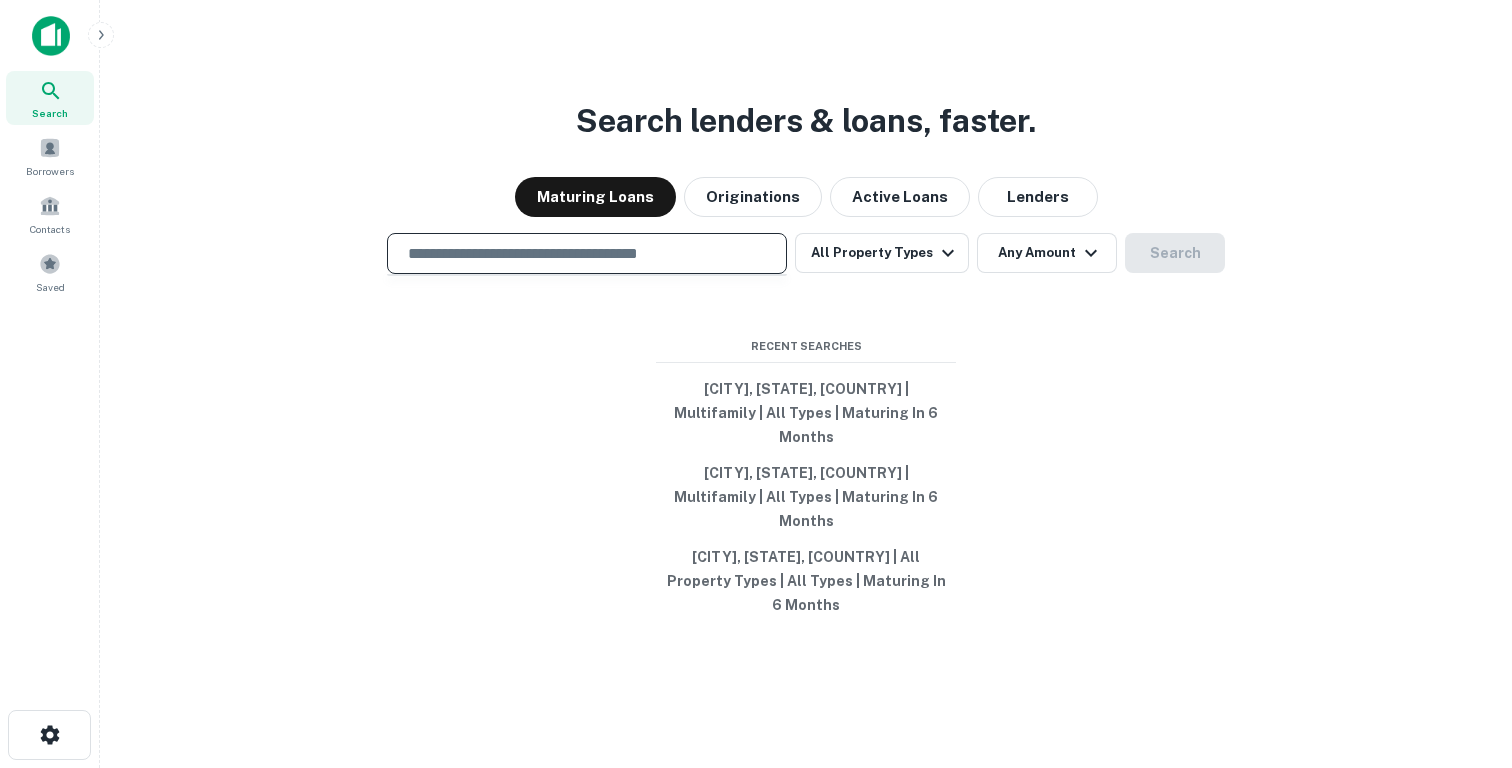 click at bounding box center (587, 253) 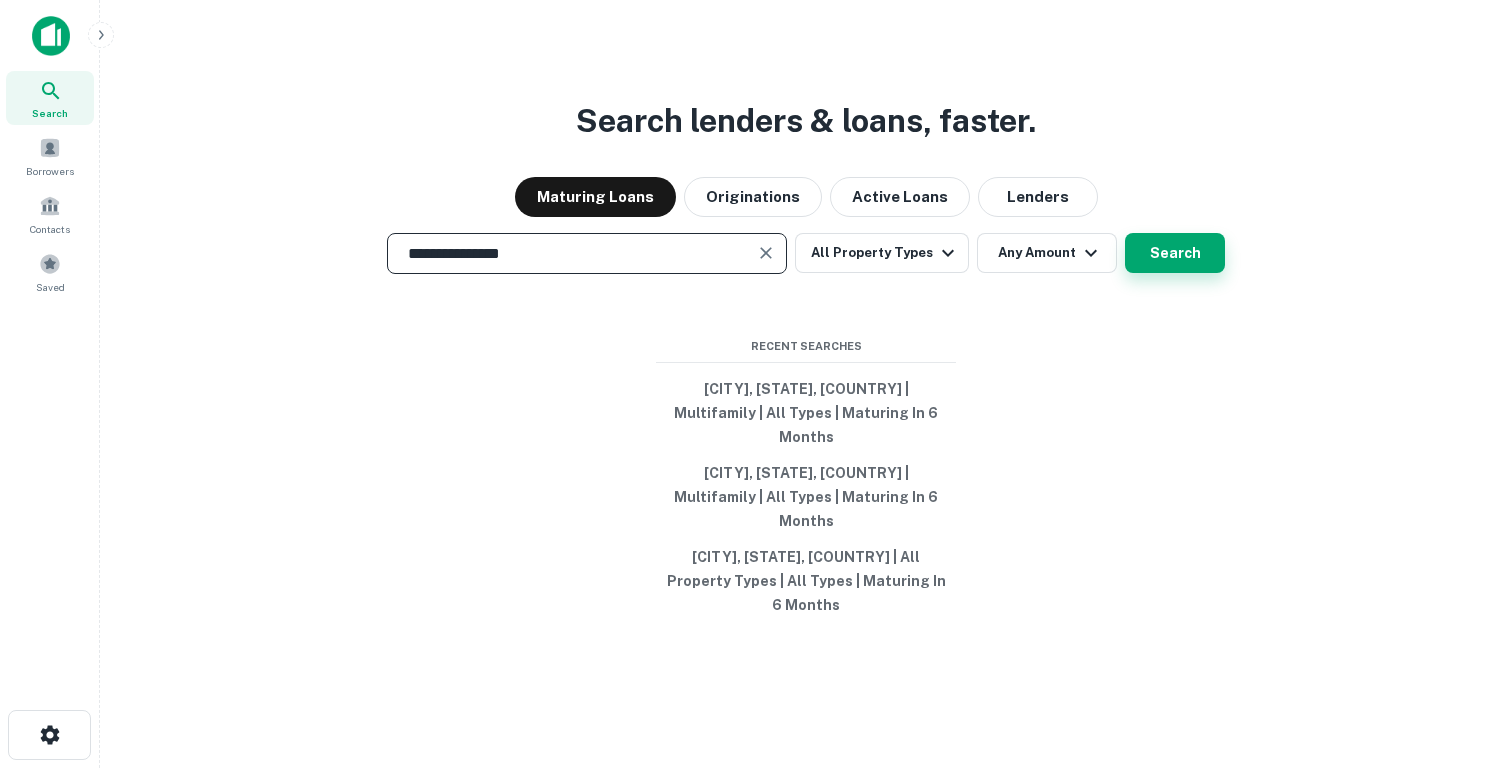type on "**********" 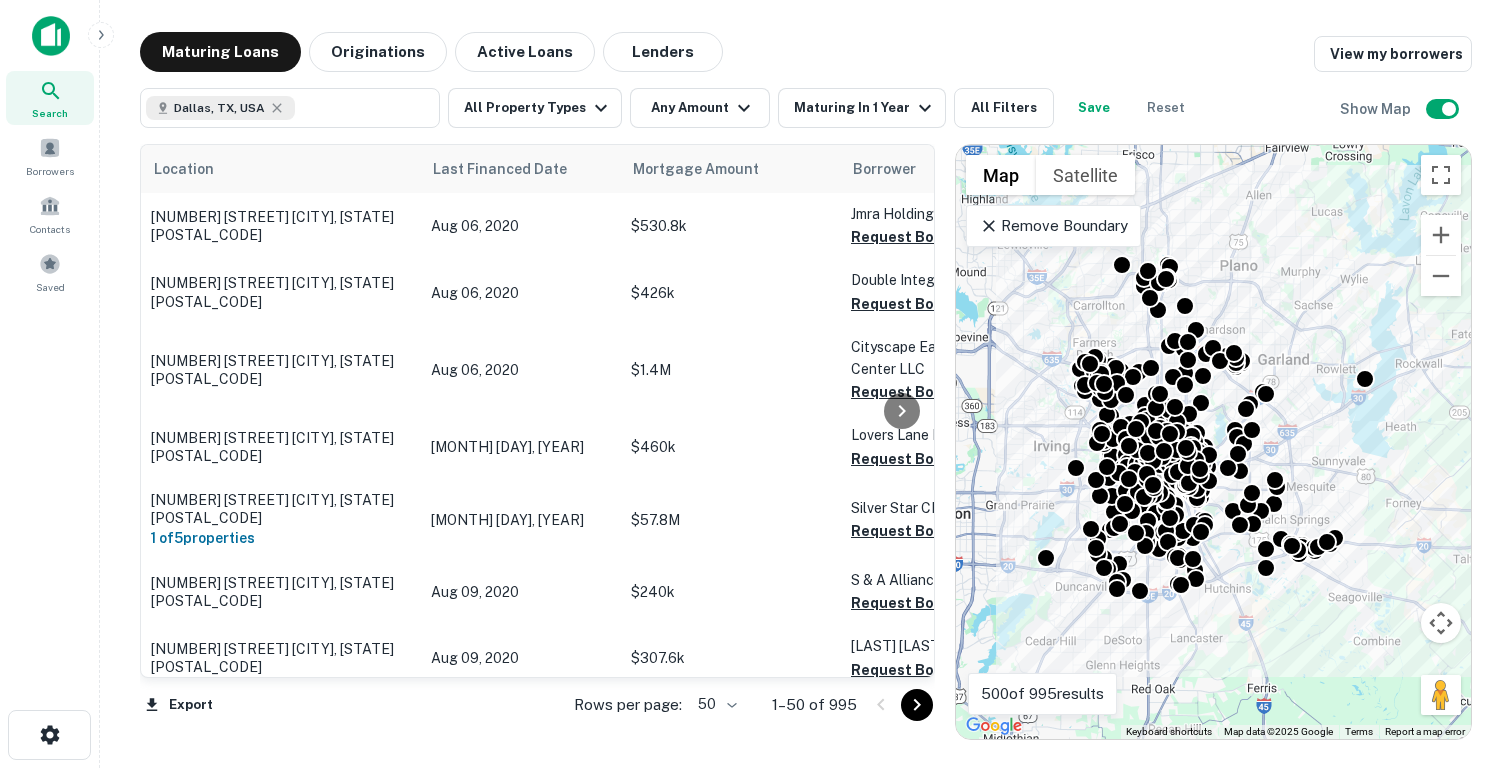 click 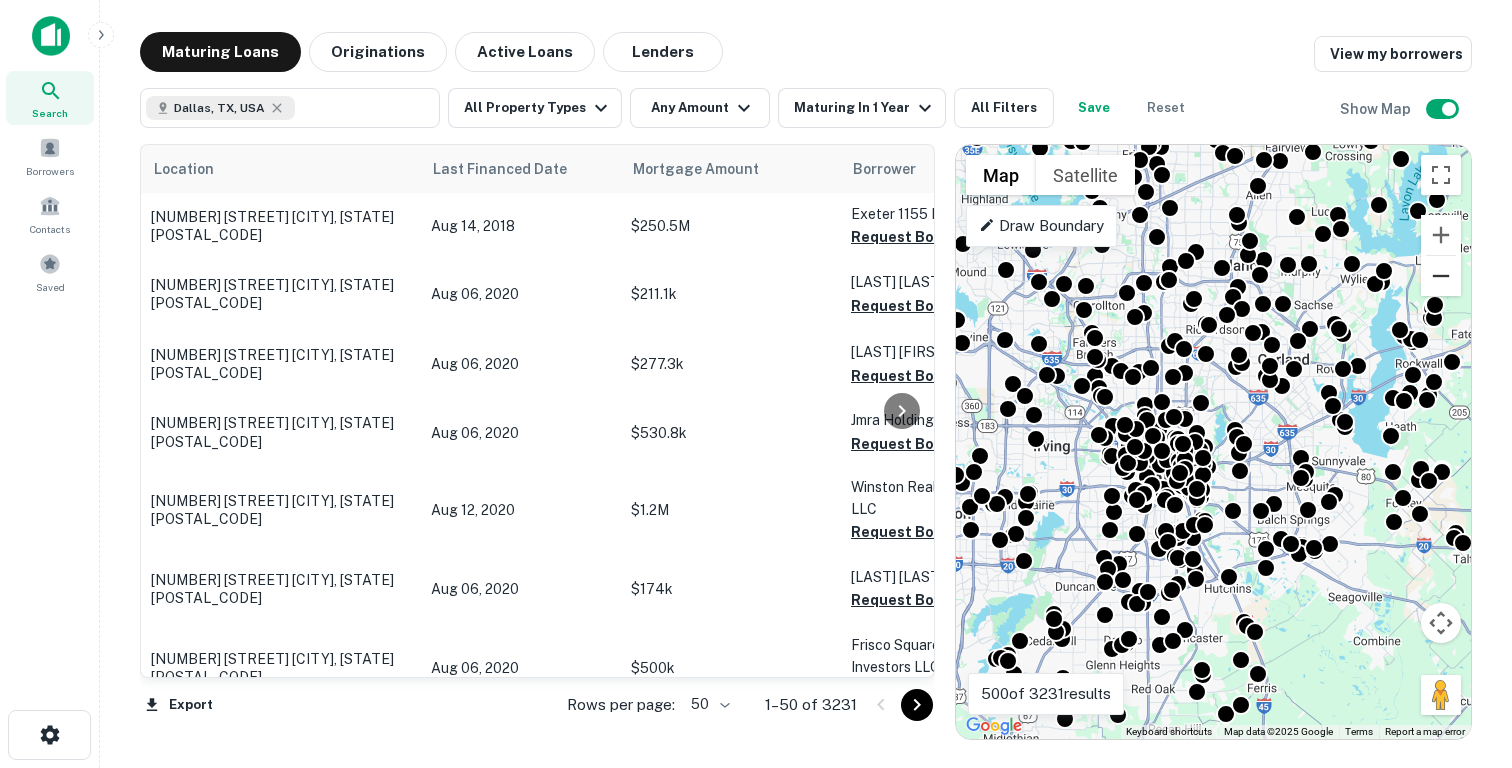 click at bounding box center (1441, 276) 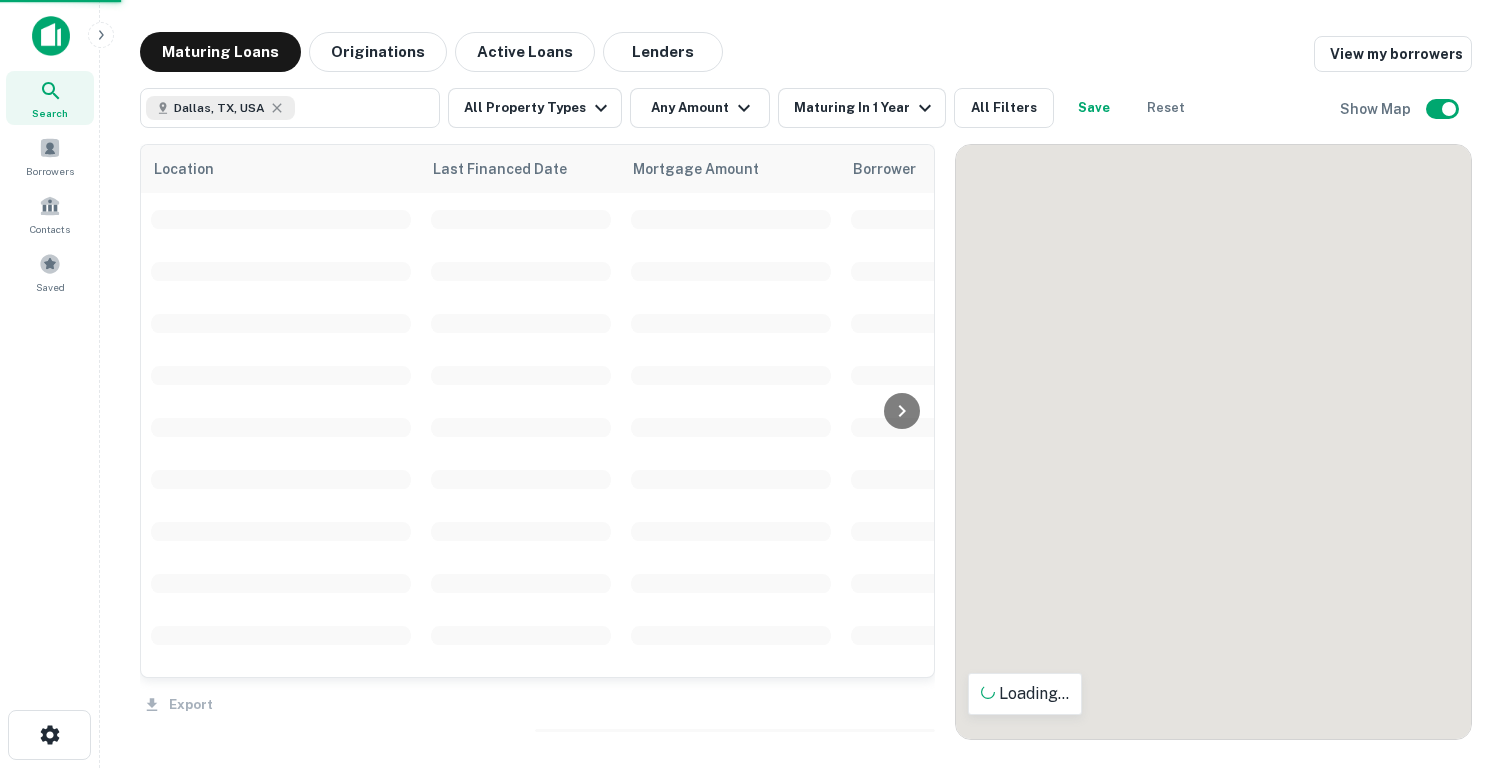 click at bounding box center [1213, 442] 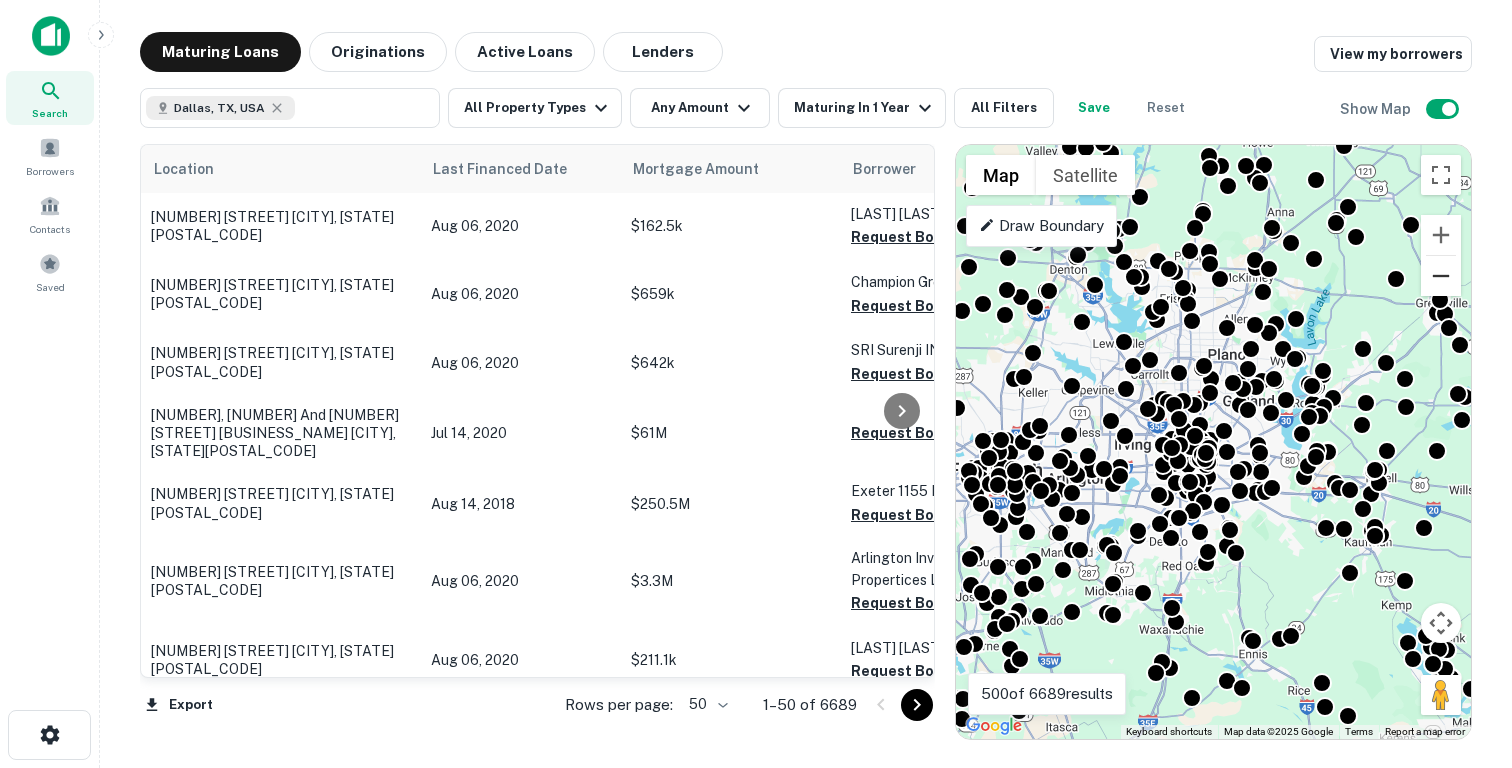 click at bounding box center (1441, 276) 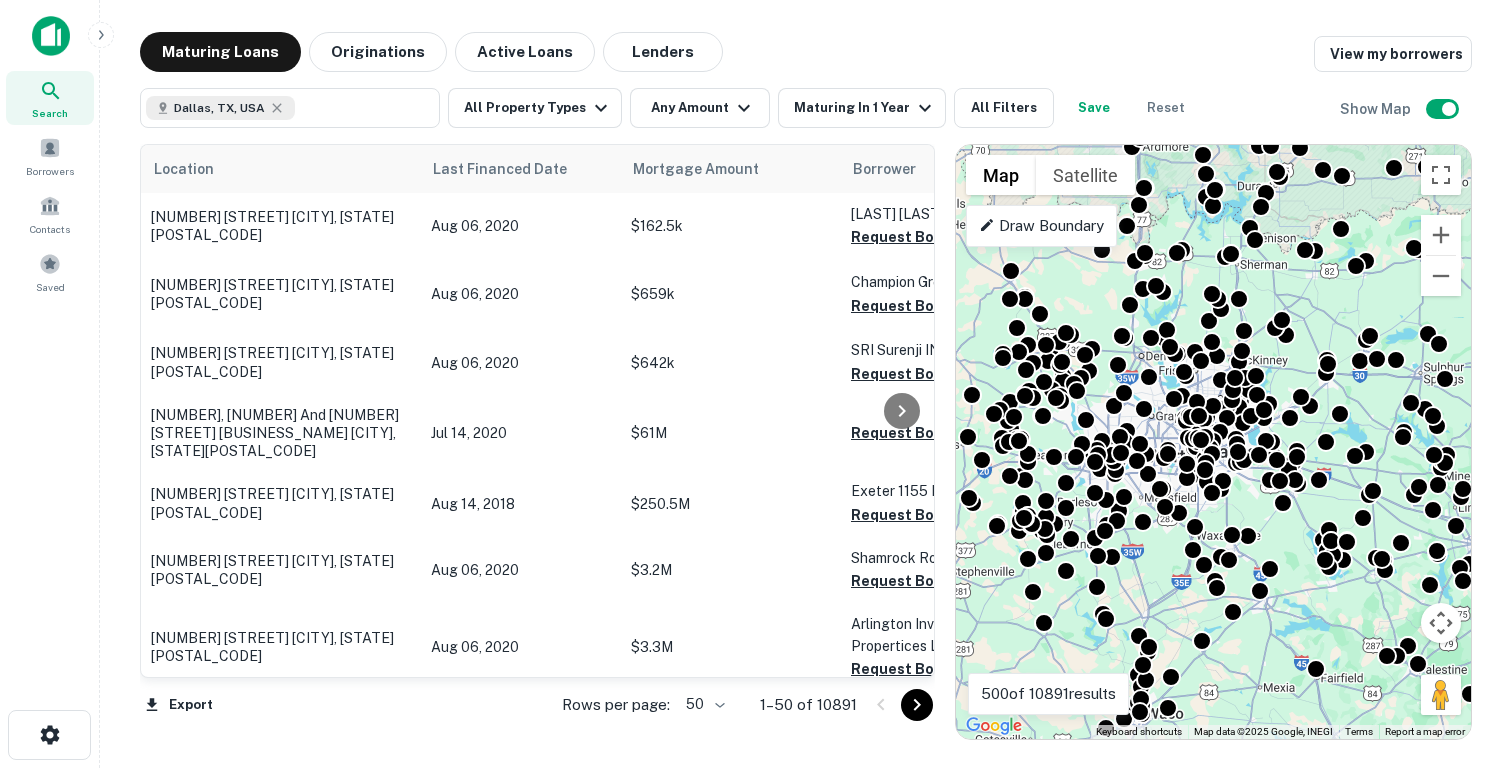 click on "1–50 of 10891" at bounding box center (808, 705) 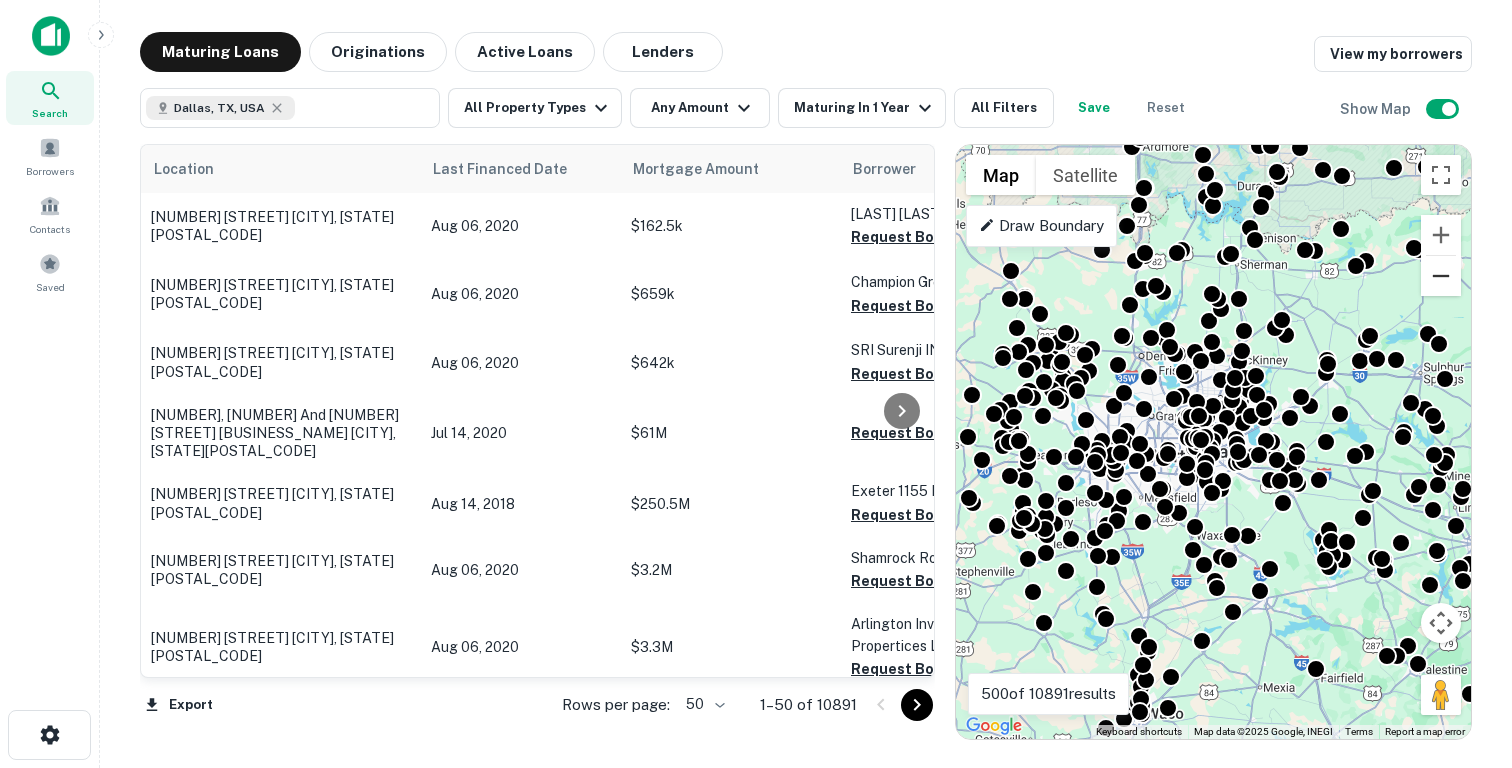 click at bounding box center (1441, 276) 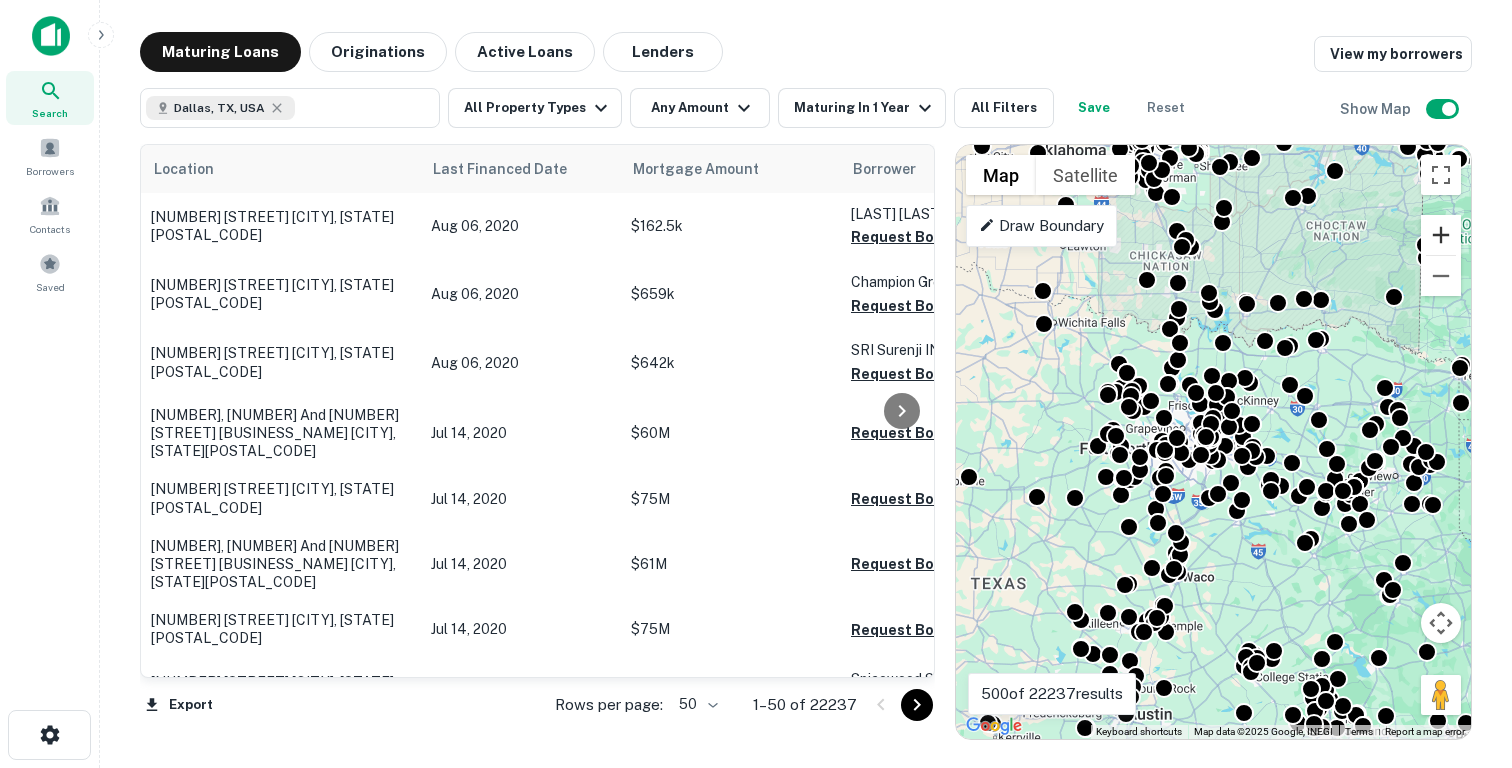 click at bounding box center [1441, 235] 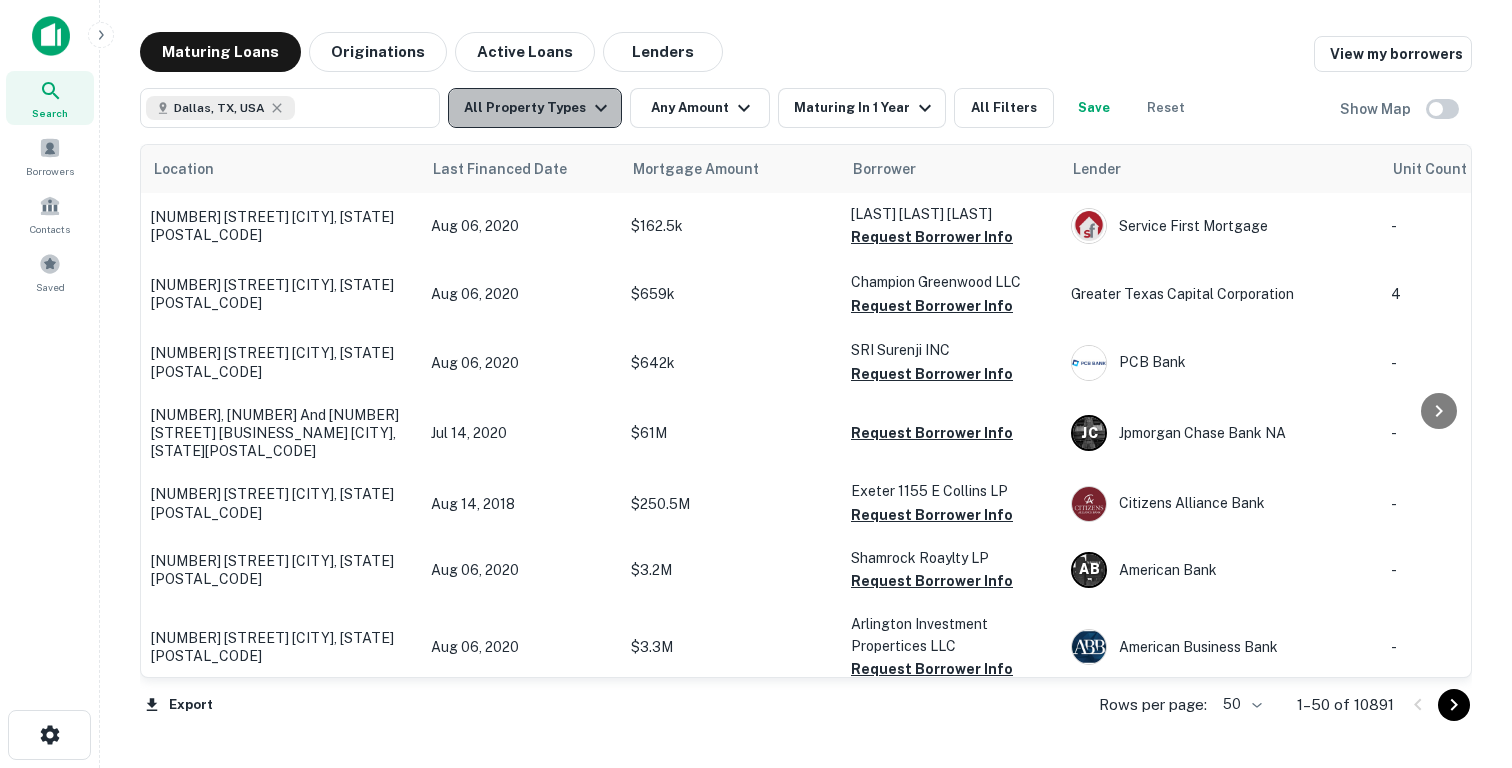 click on "All Property Types" at bounding box center (535, 108) 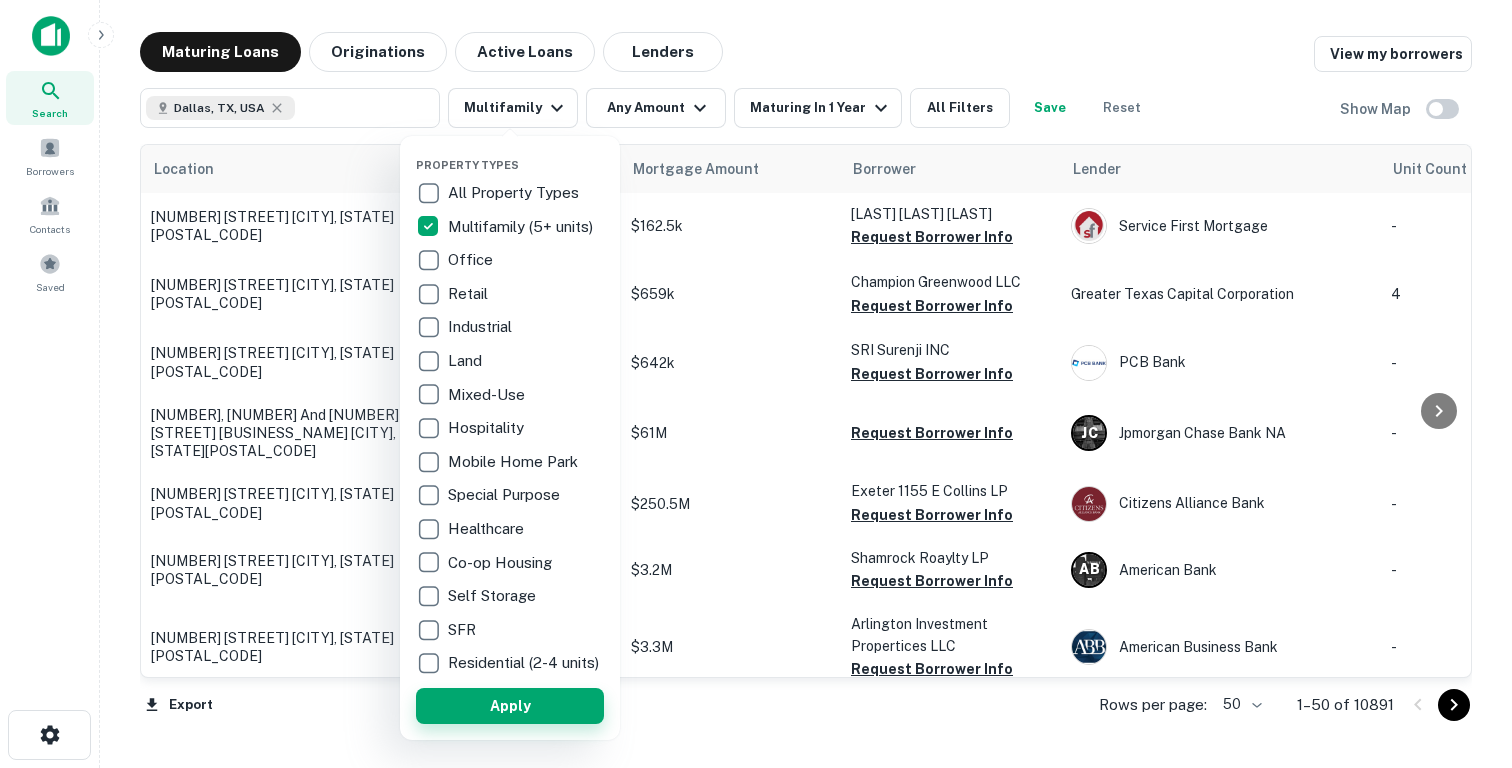 click on "Apply" at bounding box center [510, 706] 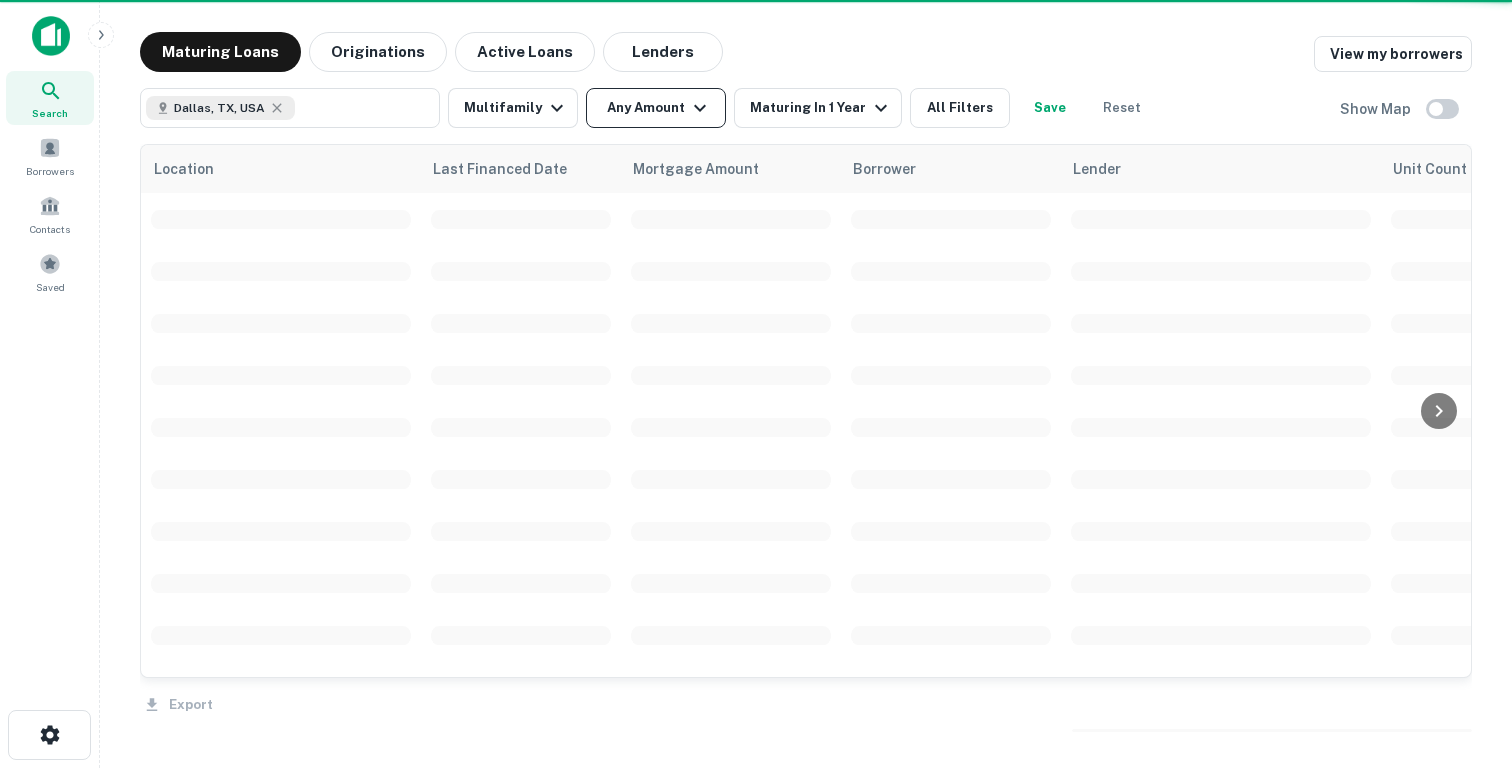 click on "Any Amount" at bounding box center [656, 108] 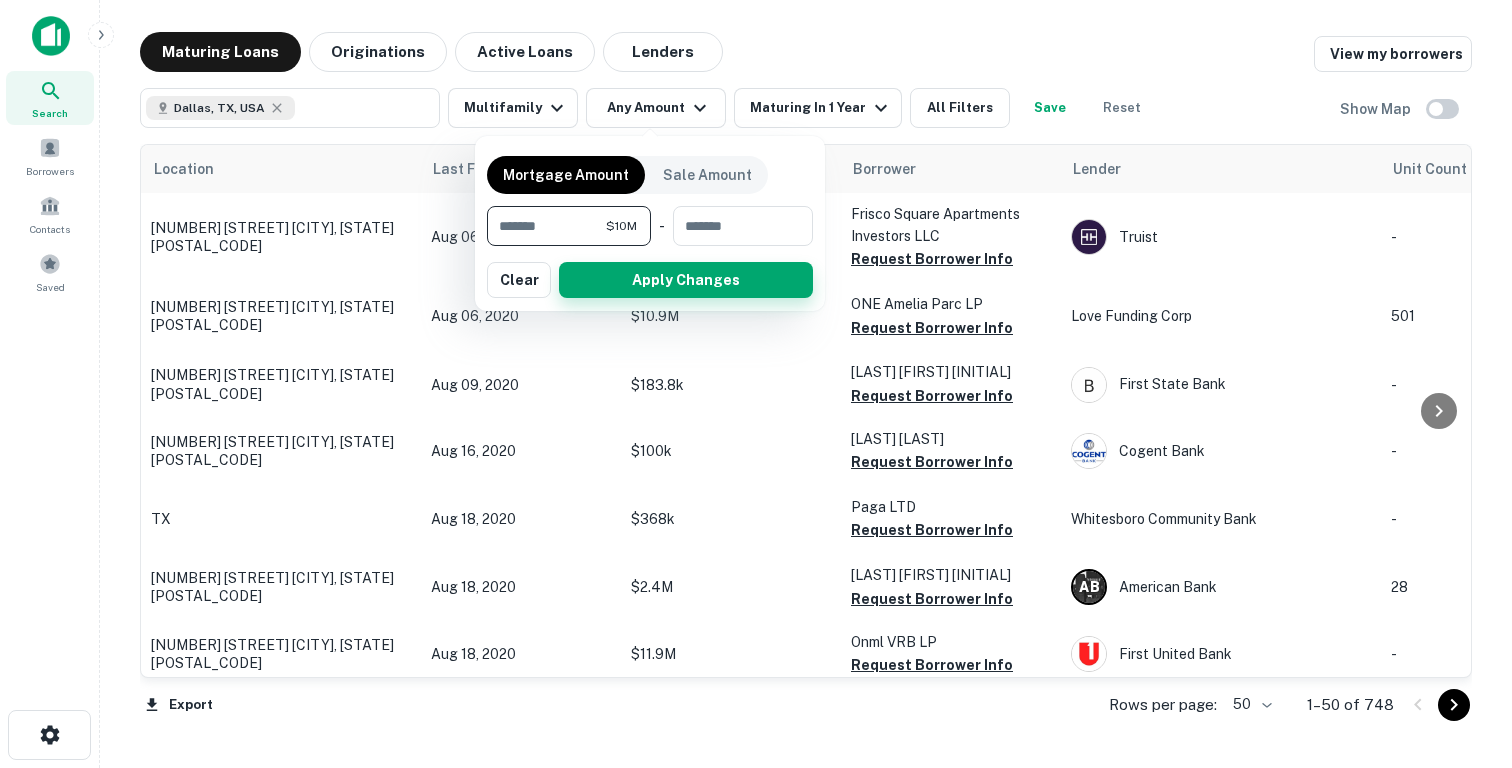 type on "********" 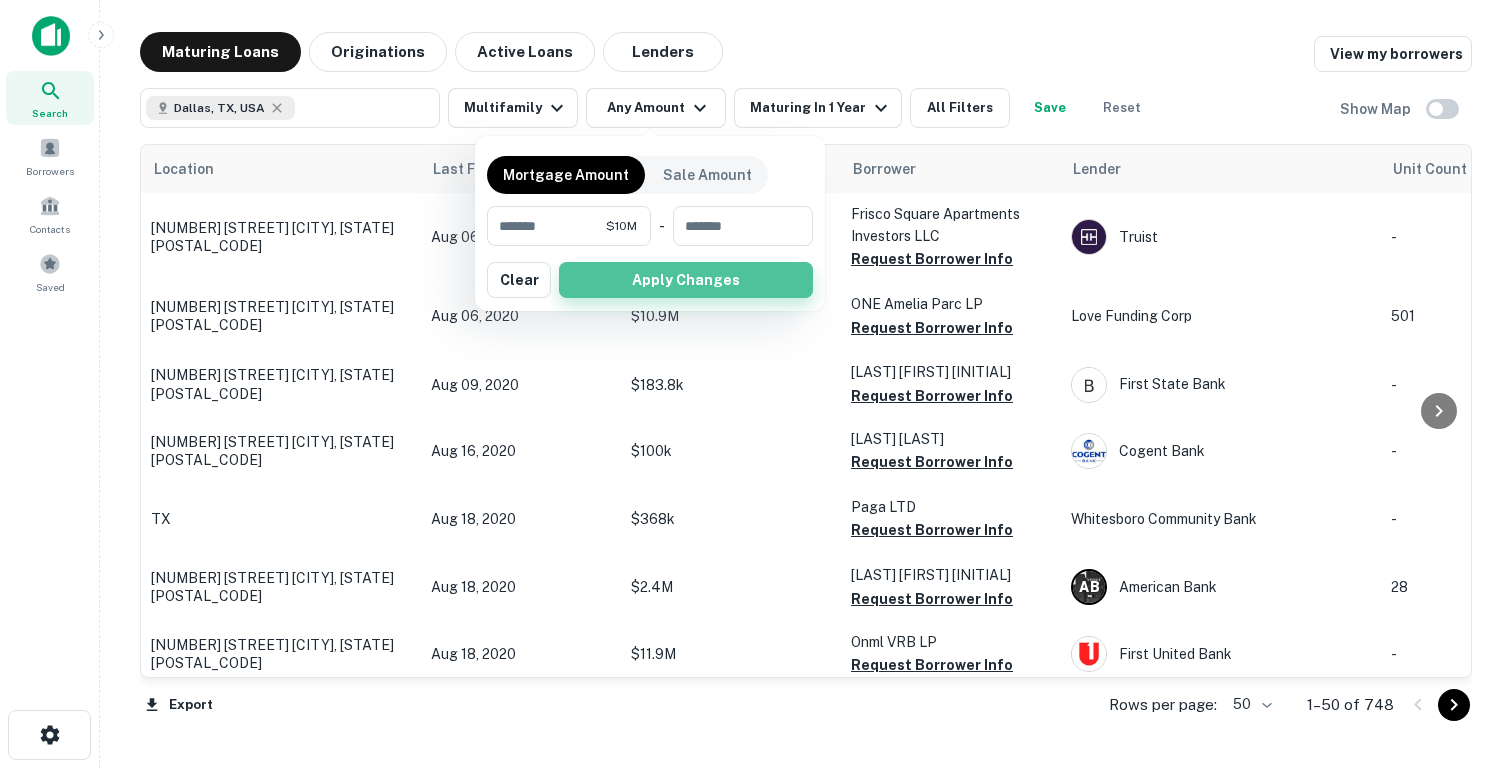 click on "Apply Changes" at bounding box center [686, 280] 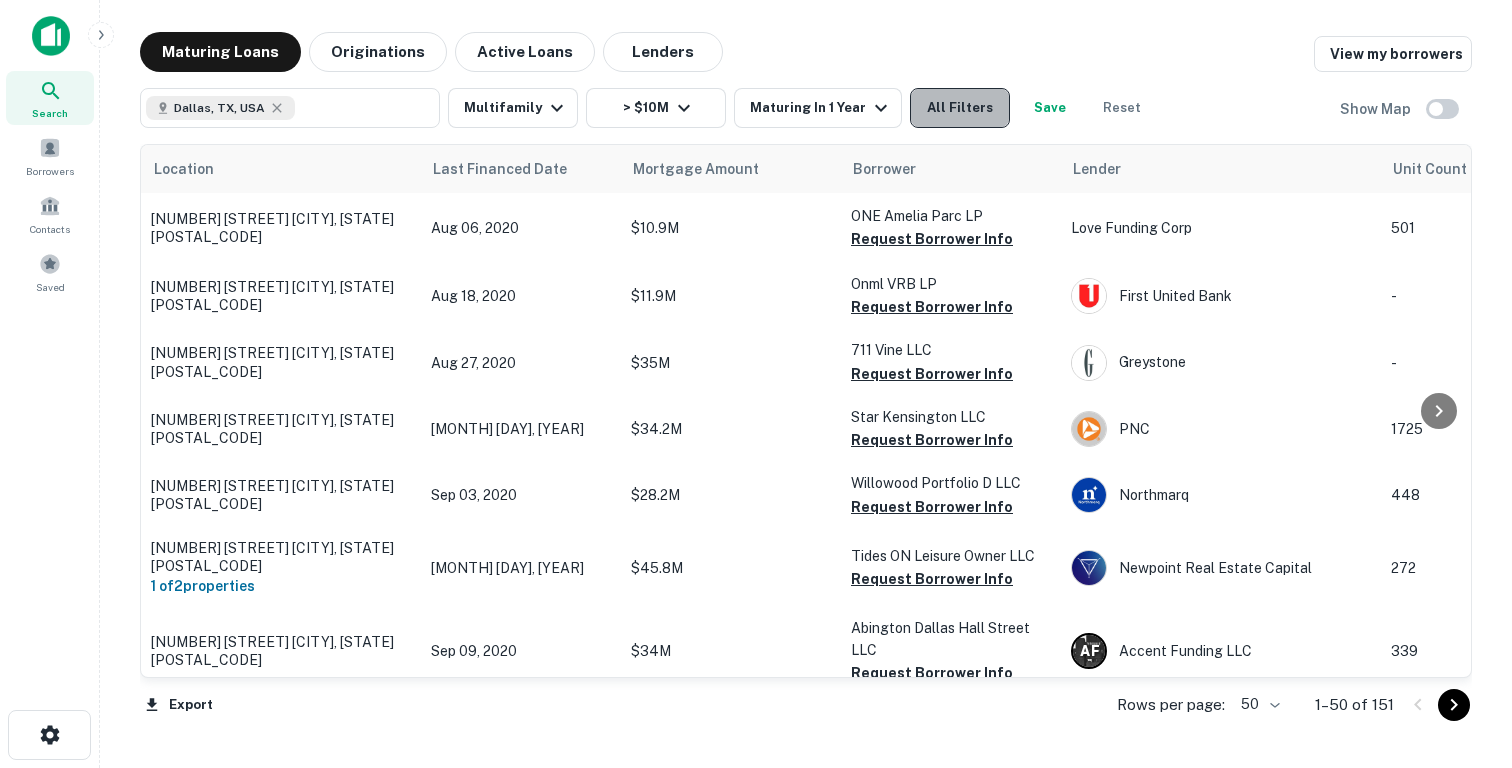 click on "All Filters" at bounding box center [960, 108] 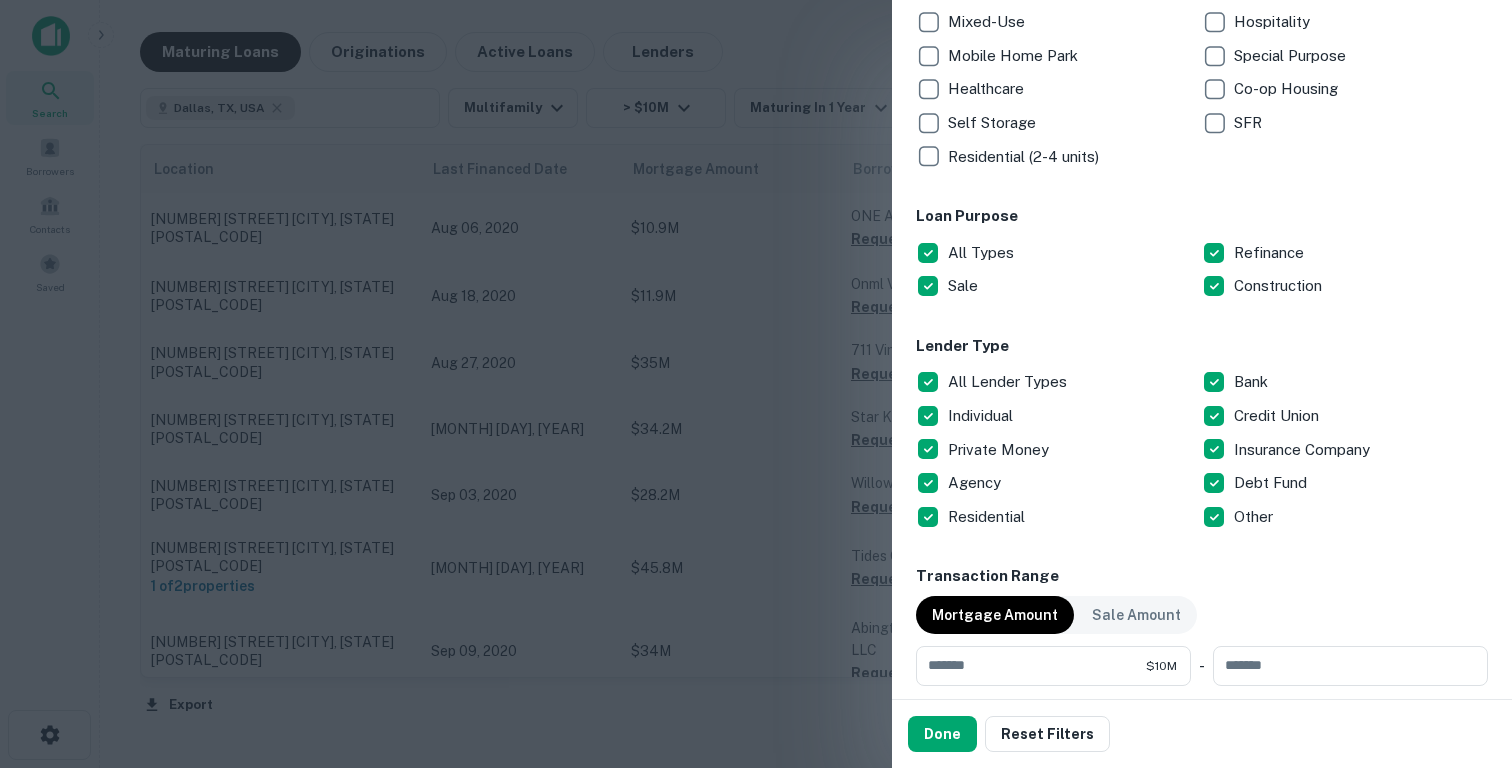 scroll, scrollTop: 623, scrollLeft: 0, axis: vertical 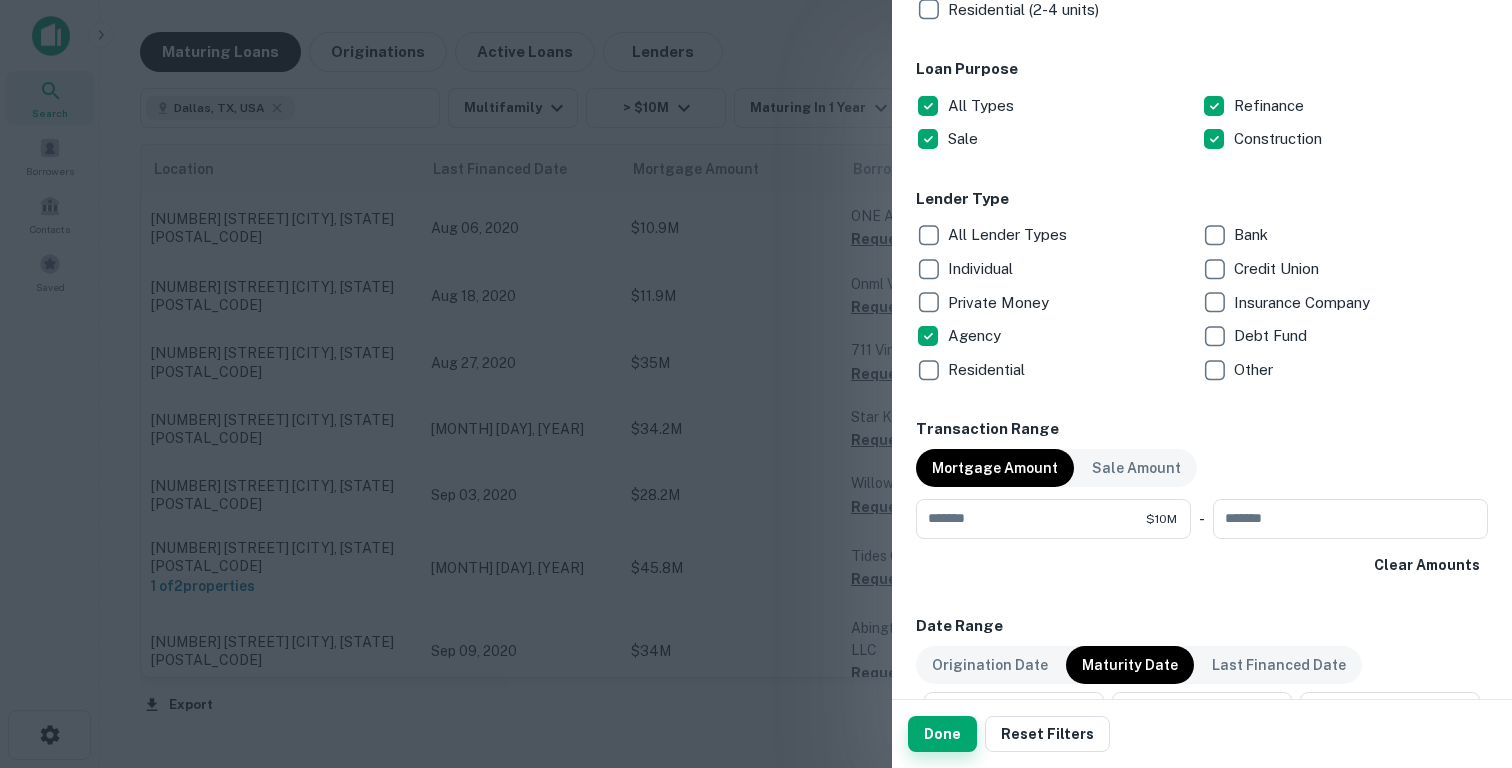 click on "Done" at bounding box center [942, 734] 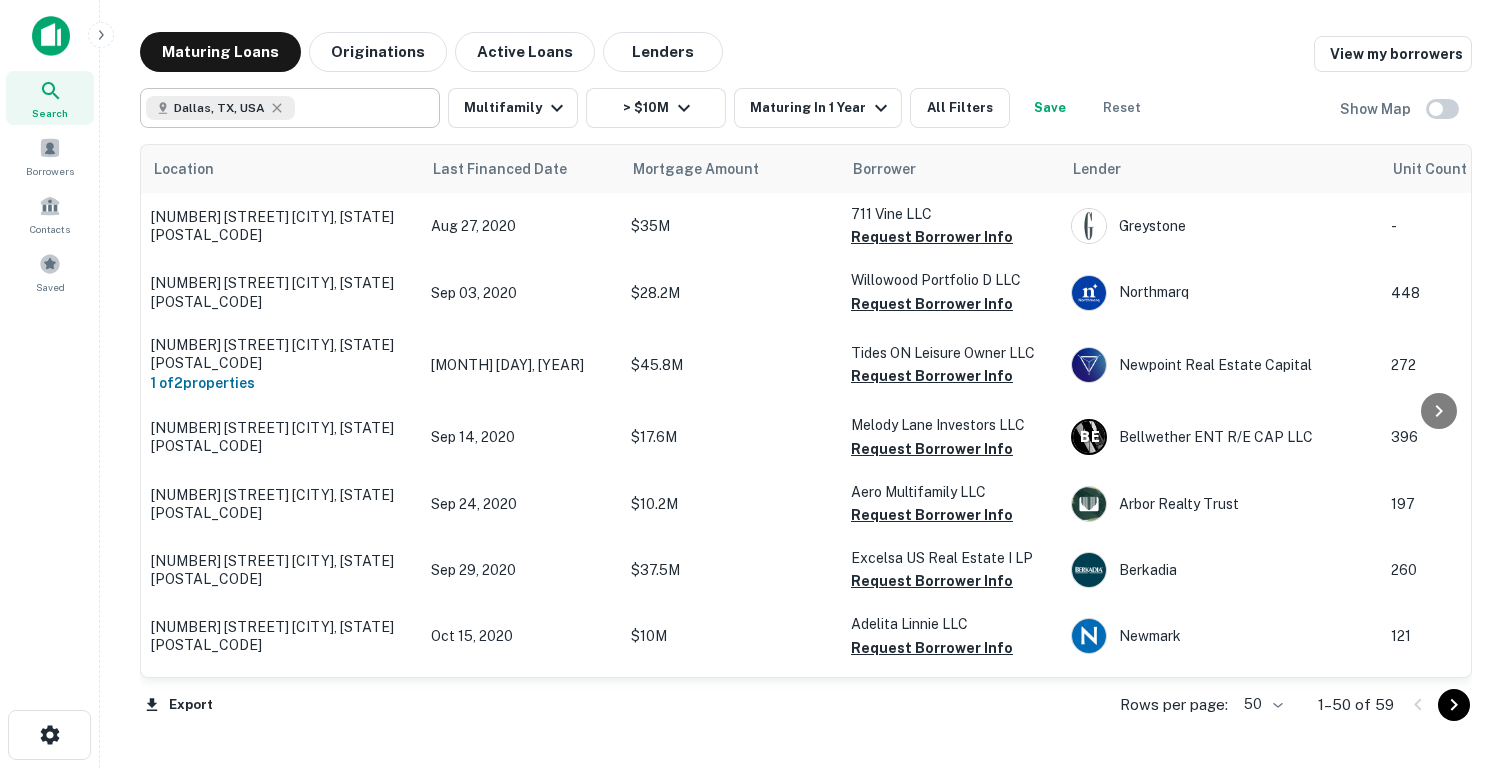 click at bounding box center (363, 108) 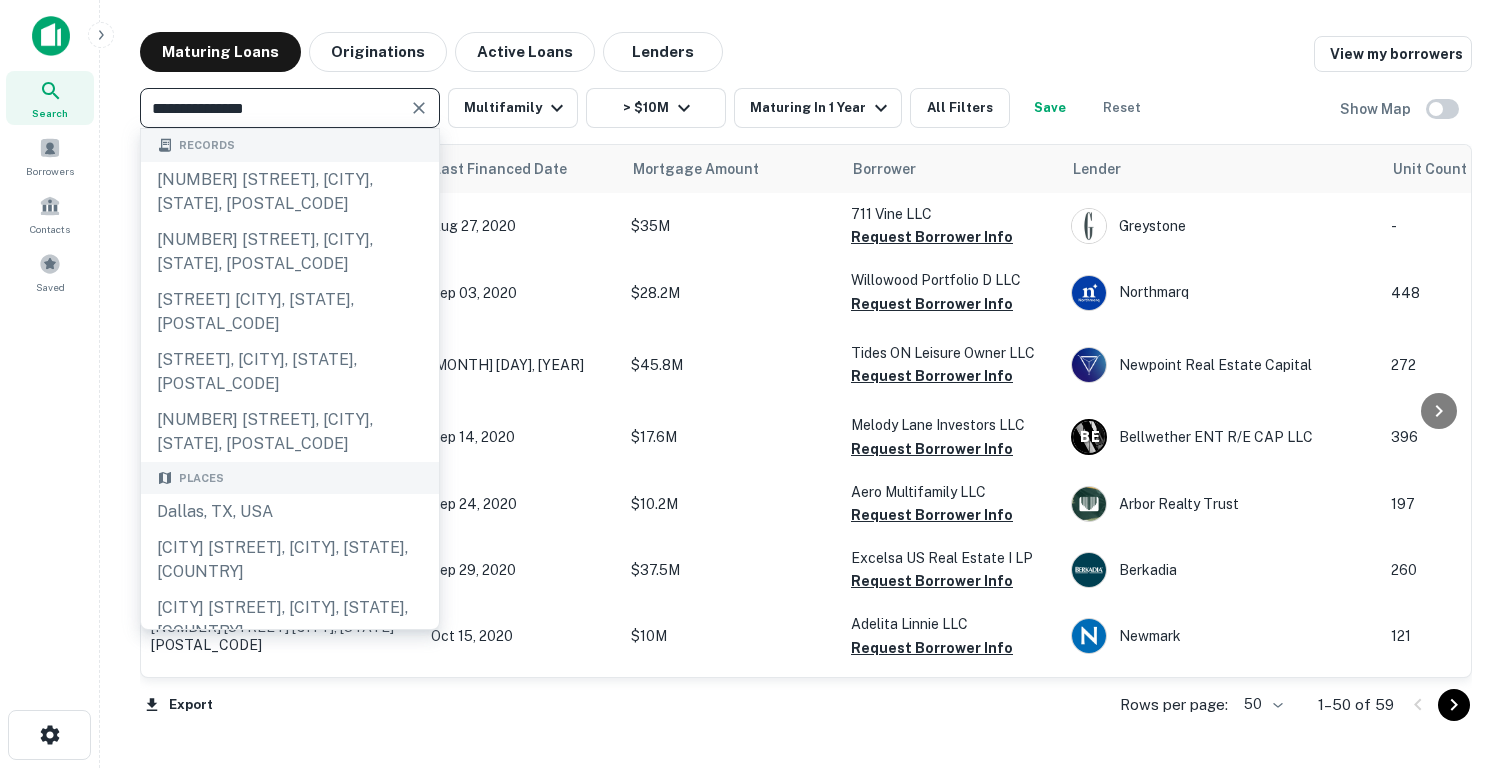 click on "**********" at bounding box center (806, 100) 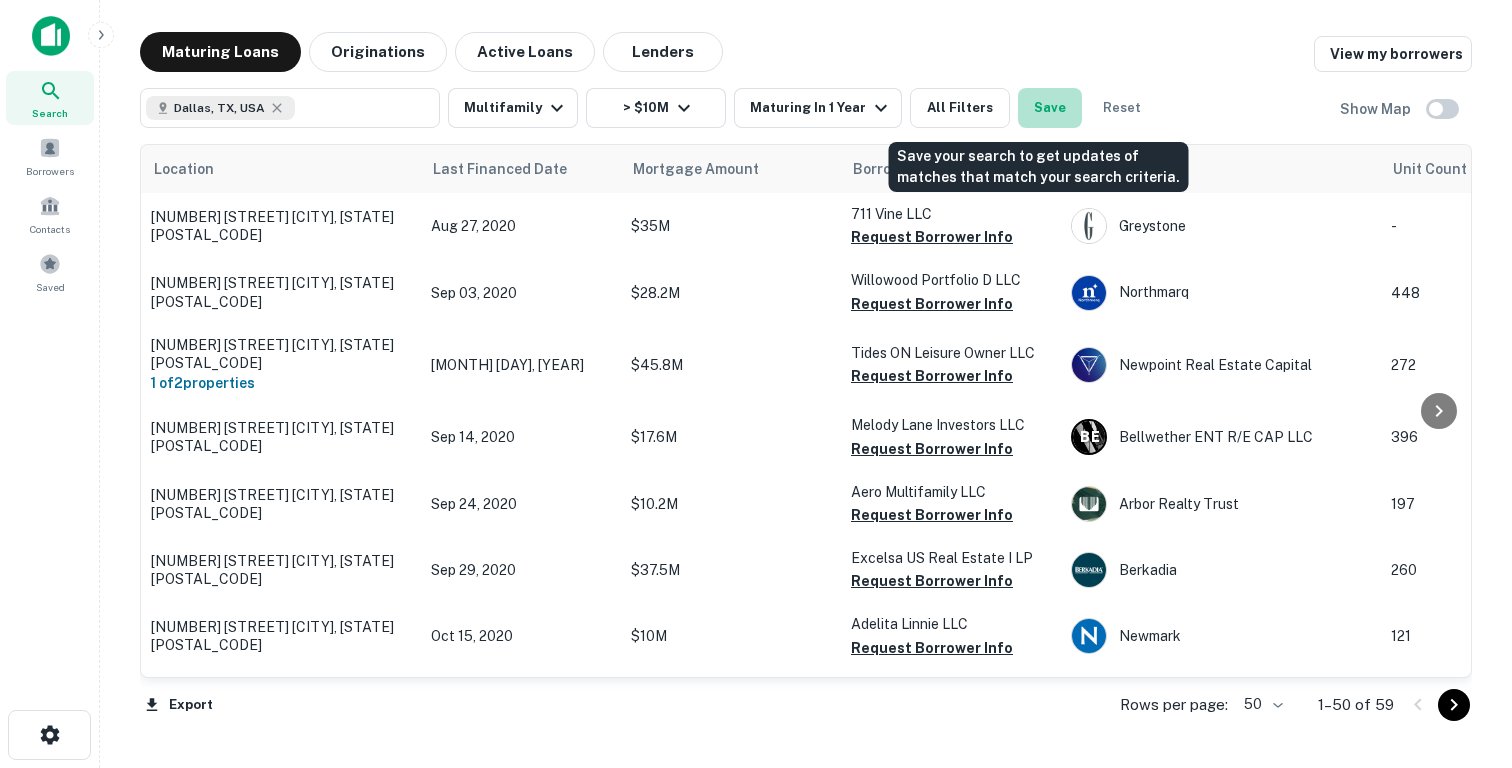 click on "Save" at bounding box center (1050, 108) 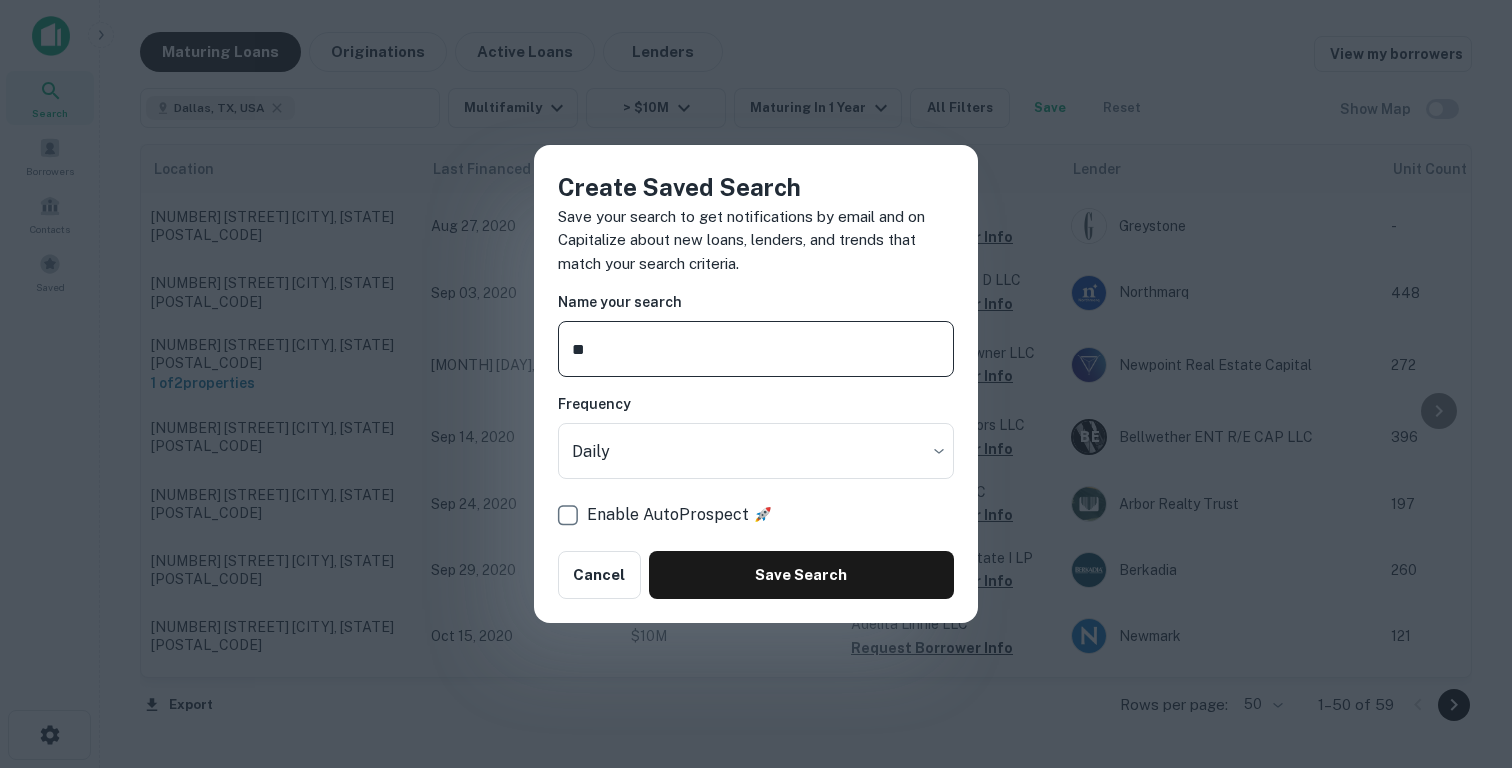 type on "*" 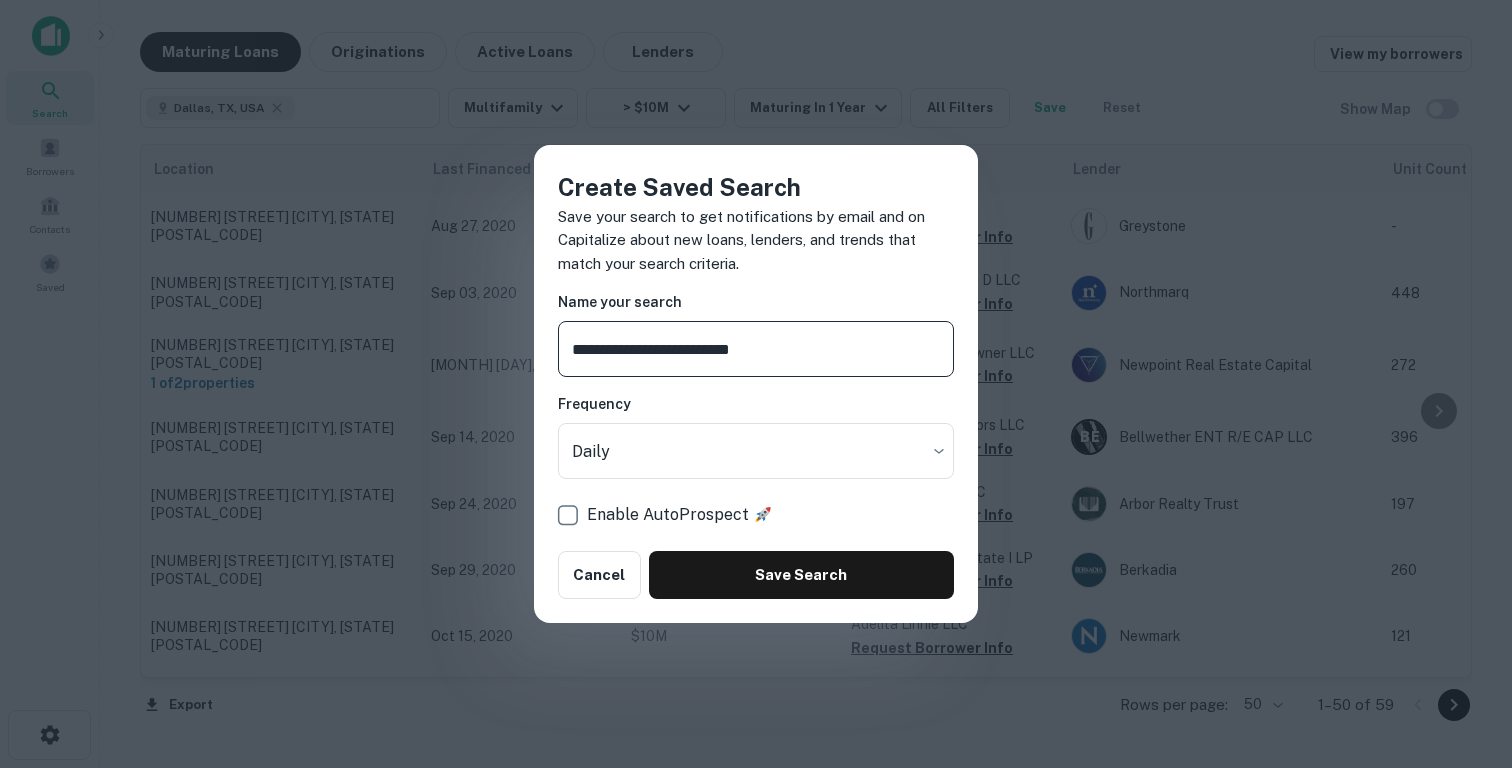 type on "**********" 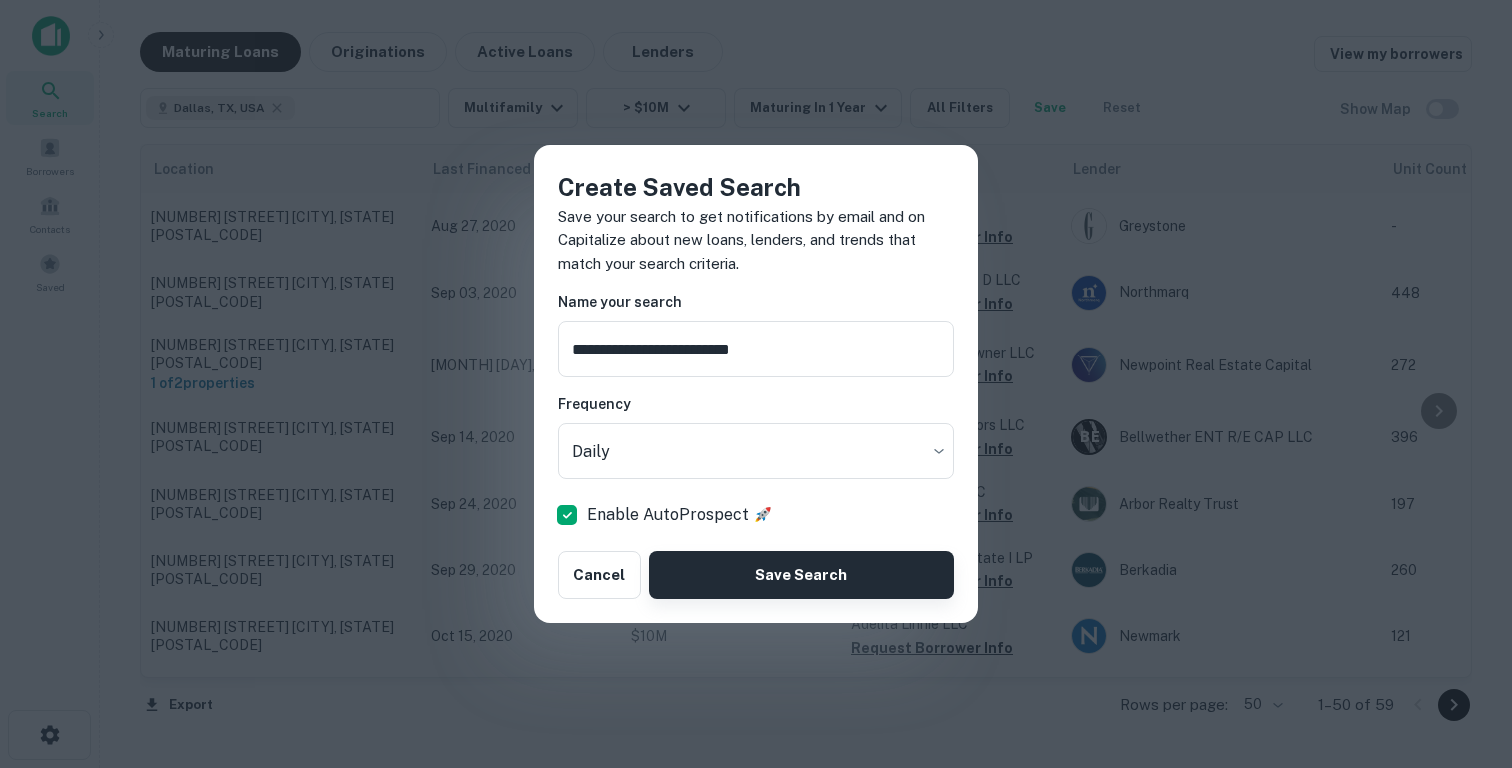 click on "Save Search" at bounding box center (801, 575) 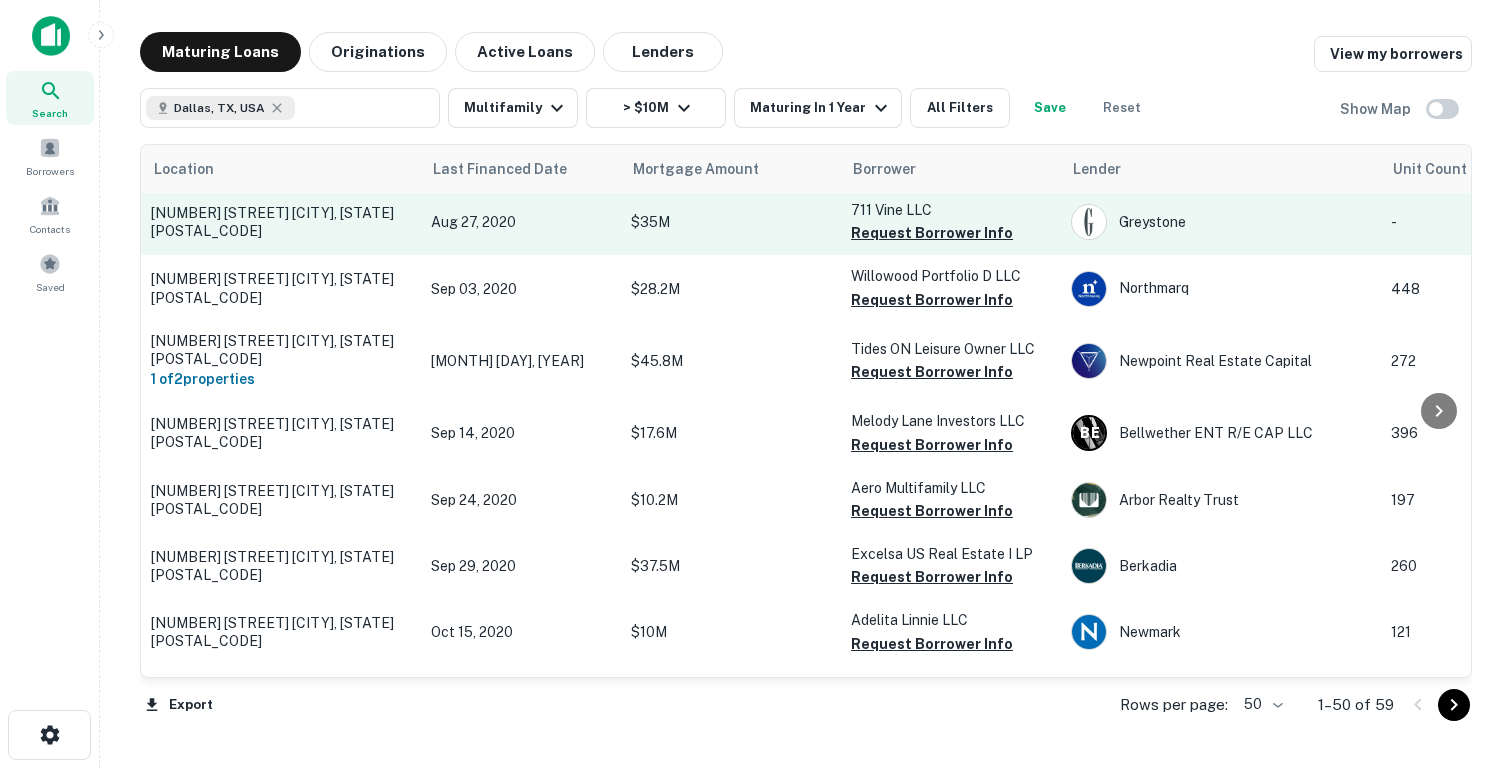 scroll, scrollTop: 0, scrollLeft: 0, axis: both 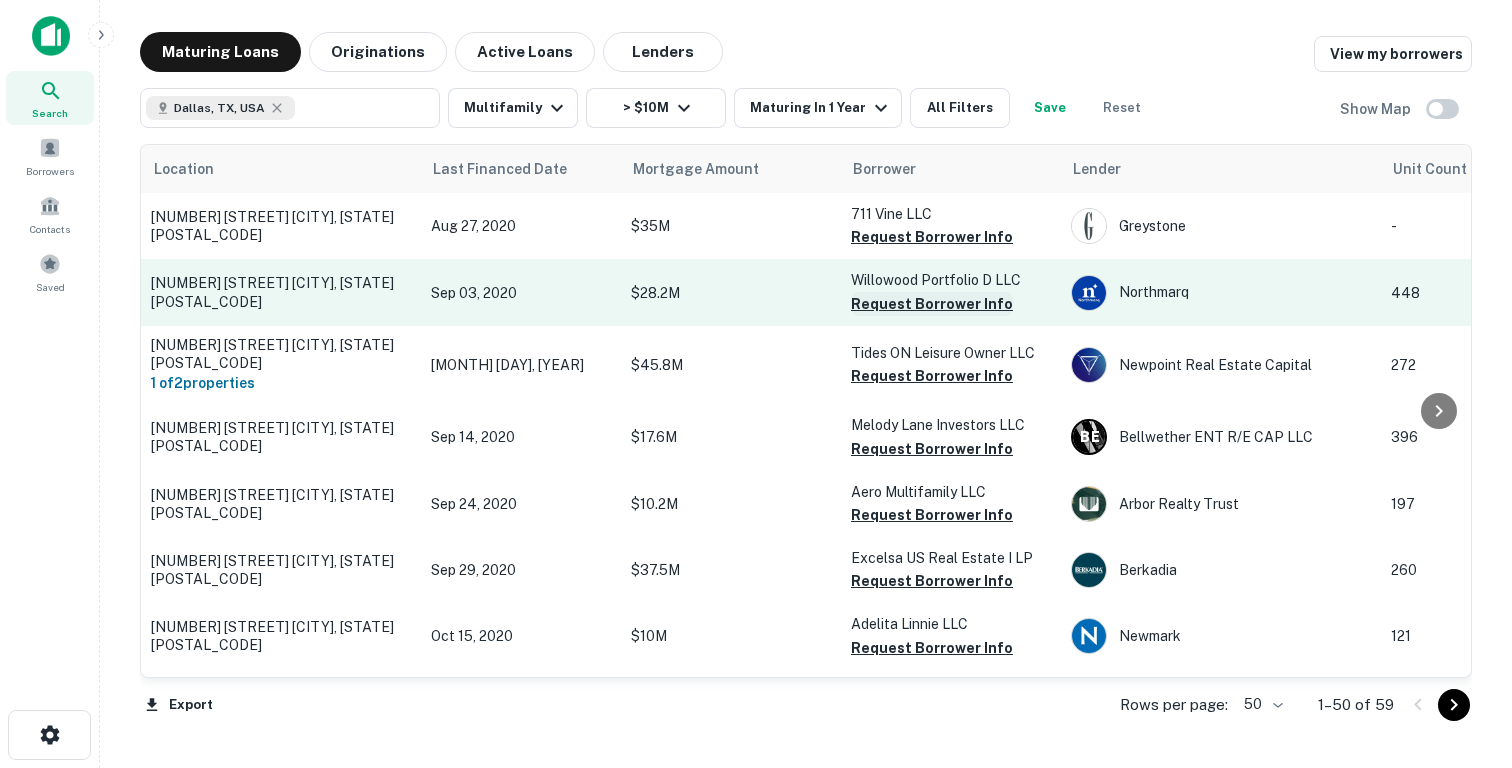 click on "Request Borrower Info" at bounding box center [932, 304] 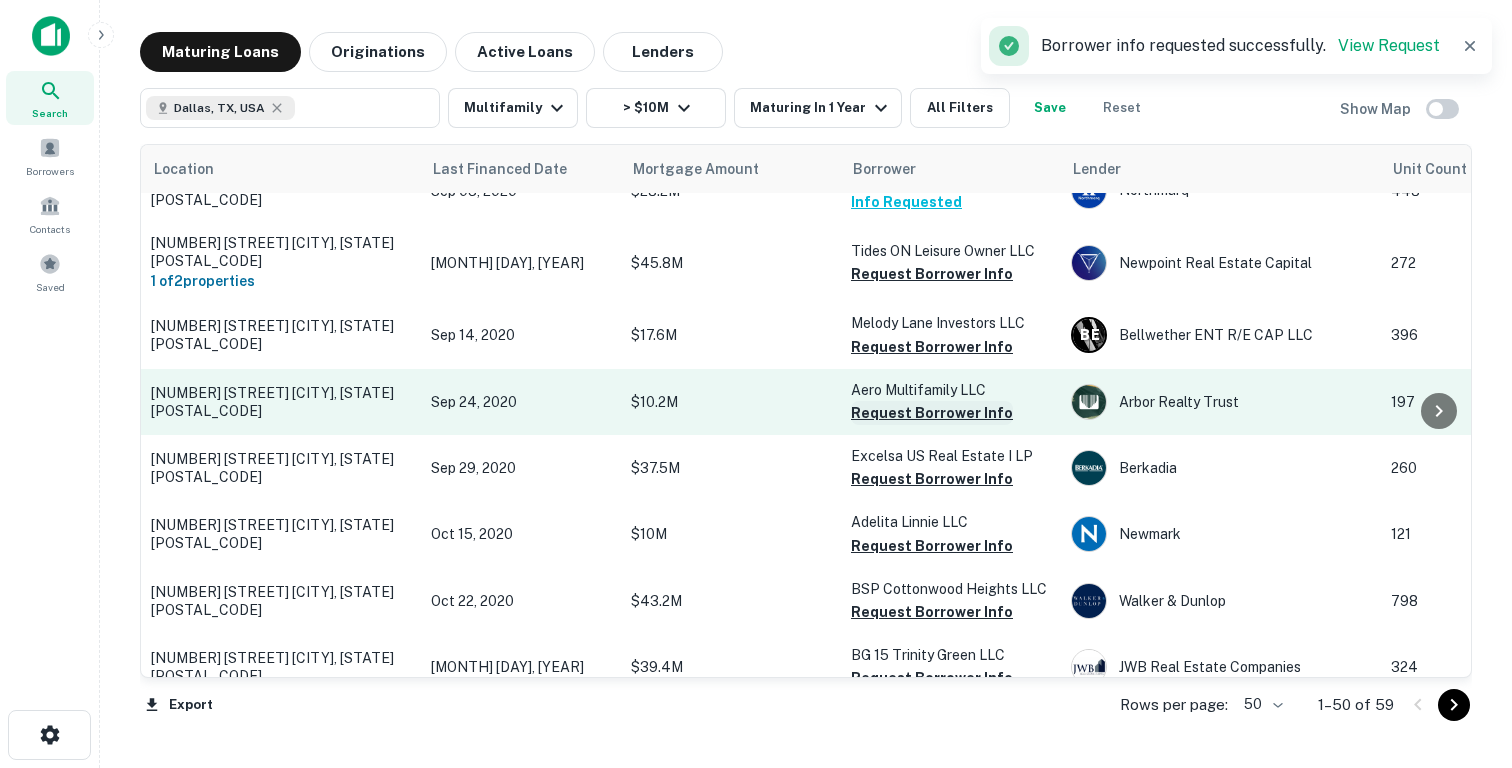 click on "Request Borrower Info" at bounding box center (932, 413) 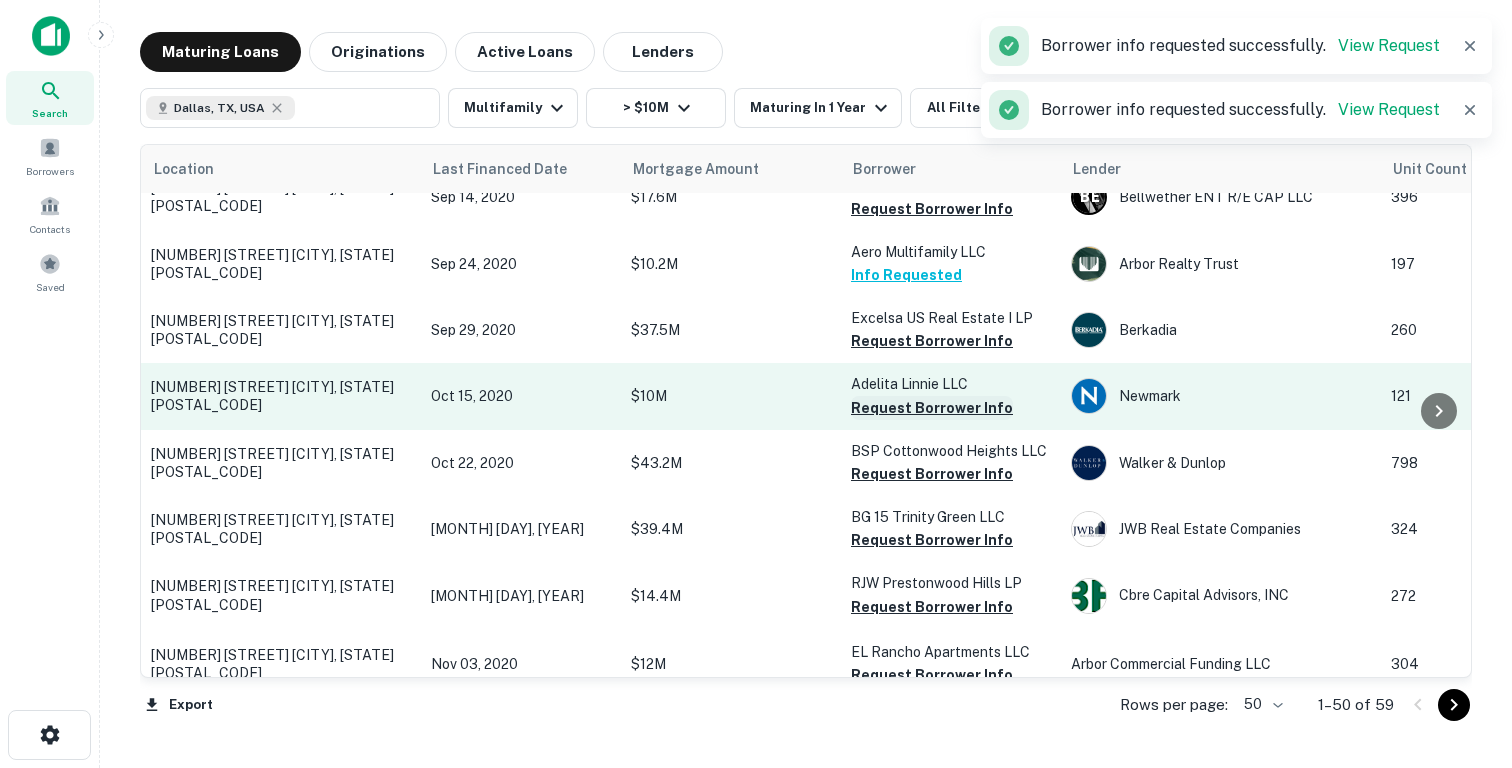 click on "Request Borrower Info" at bounding box center (932, 408) 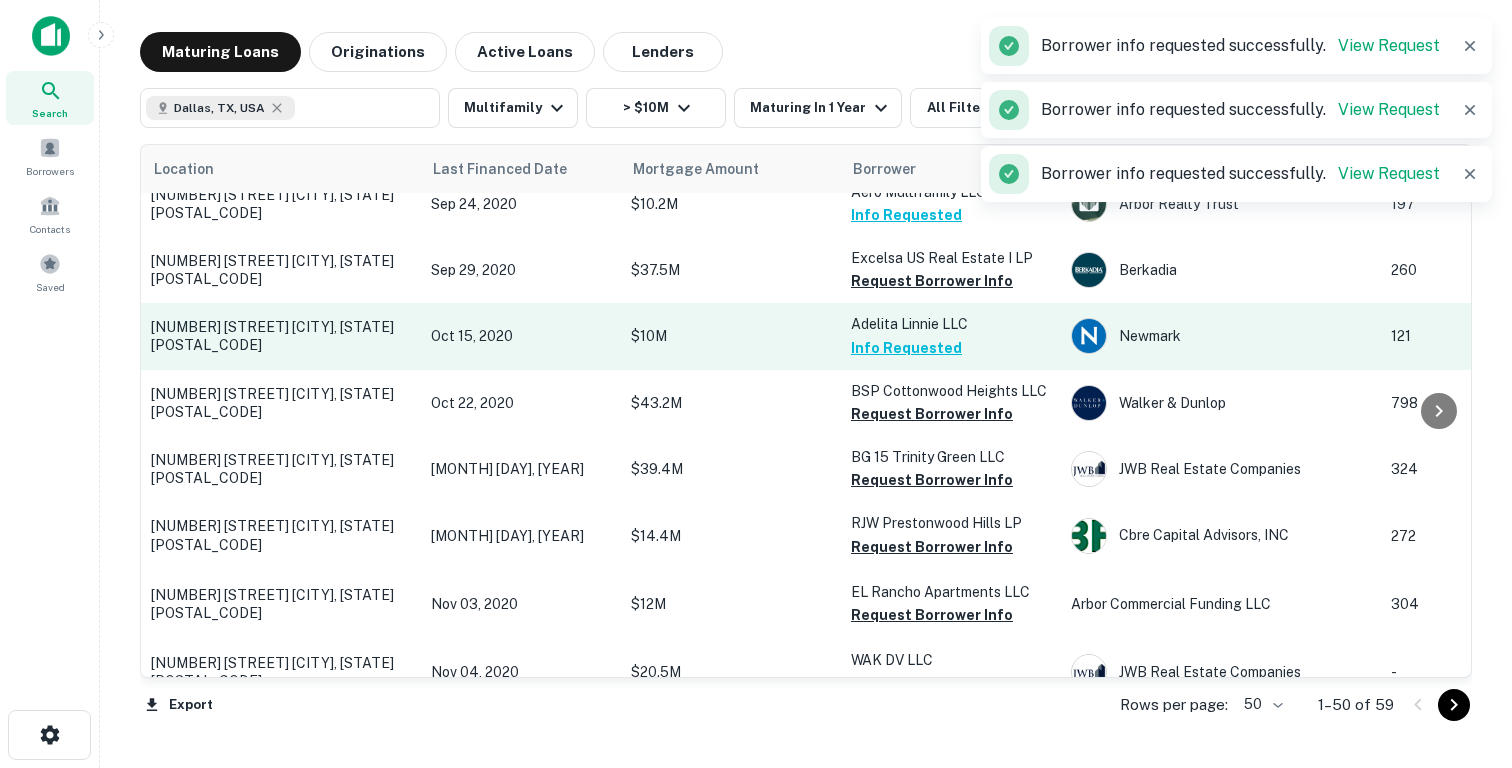 scroll, scrollTop: 544, scrollLeft: 0, axis: vertical 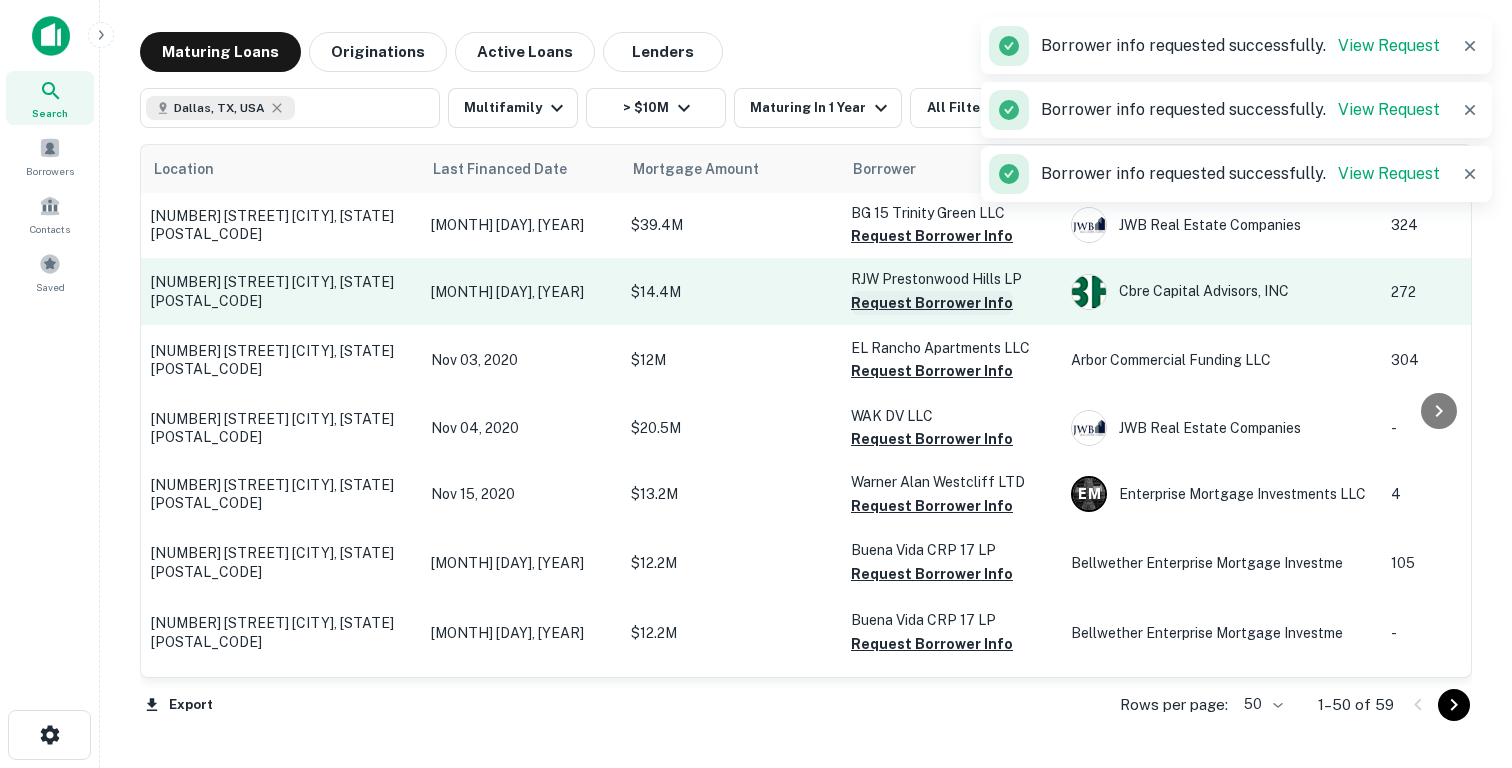 click on "Request Borrower Info" at bounding box center (932, 303) 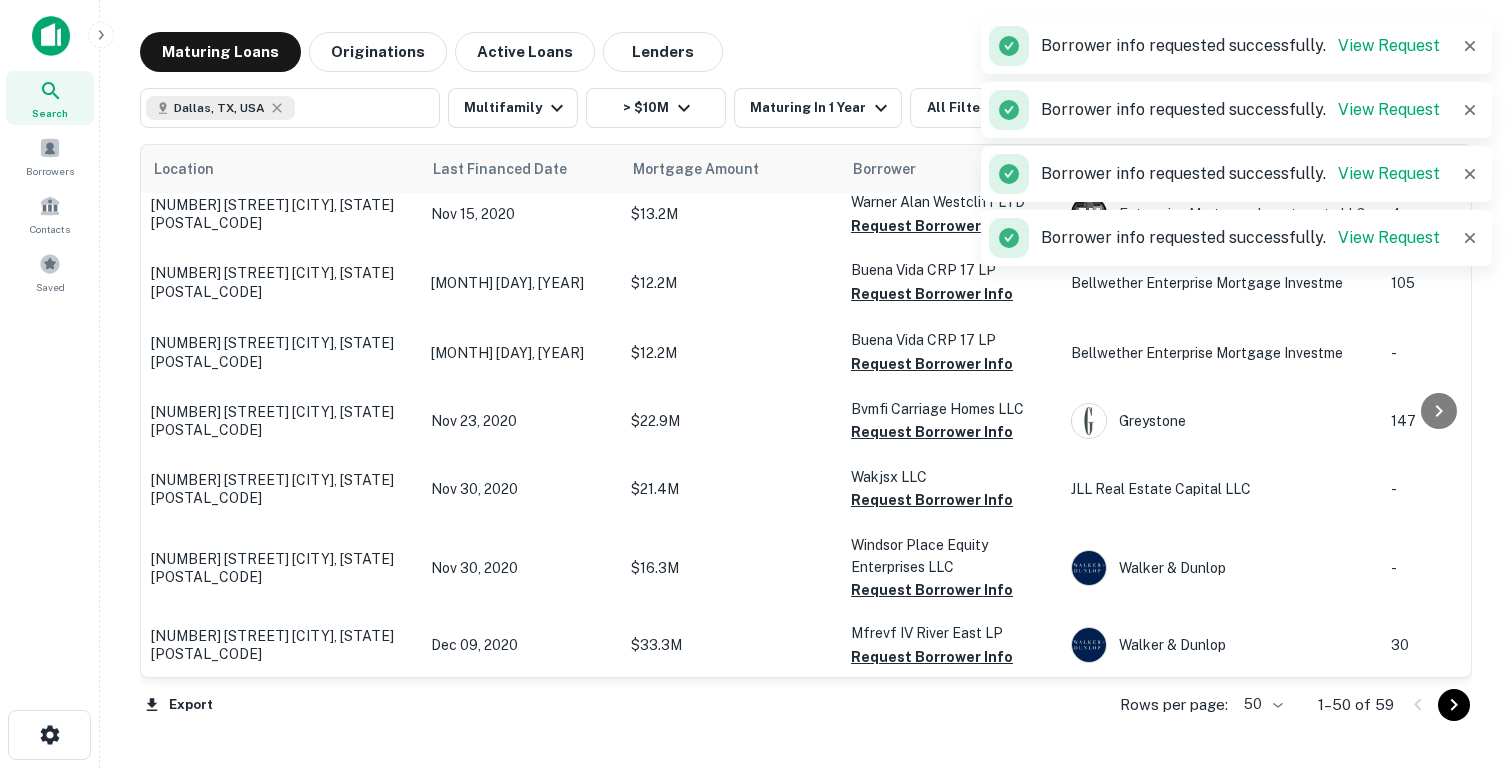 scroll, scrollTop: 856, scrollLeft: 0, axis: vertical 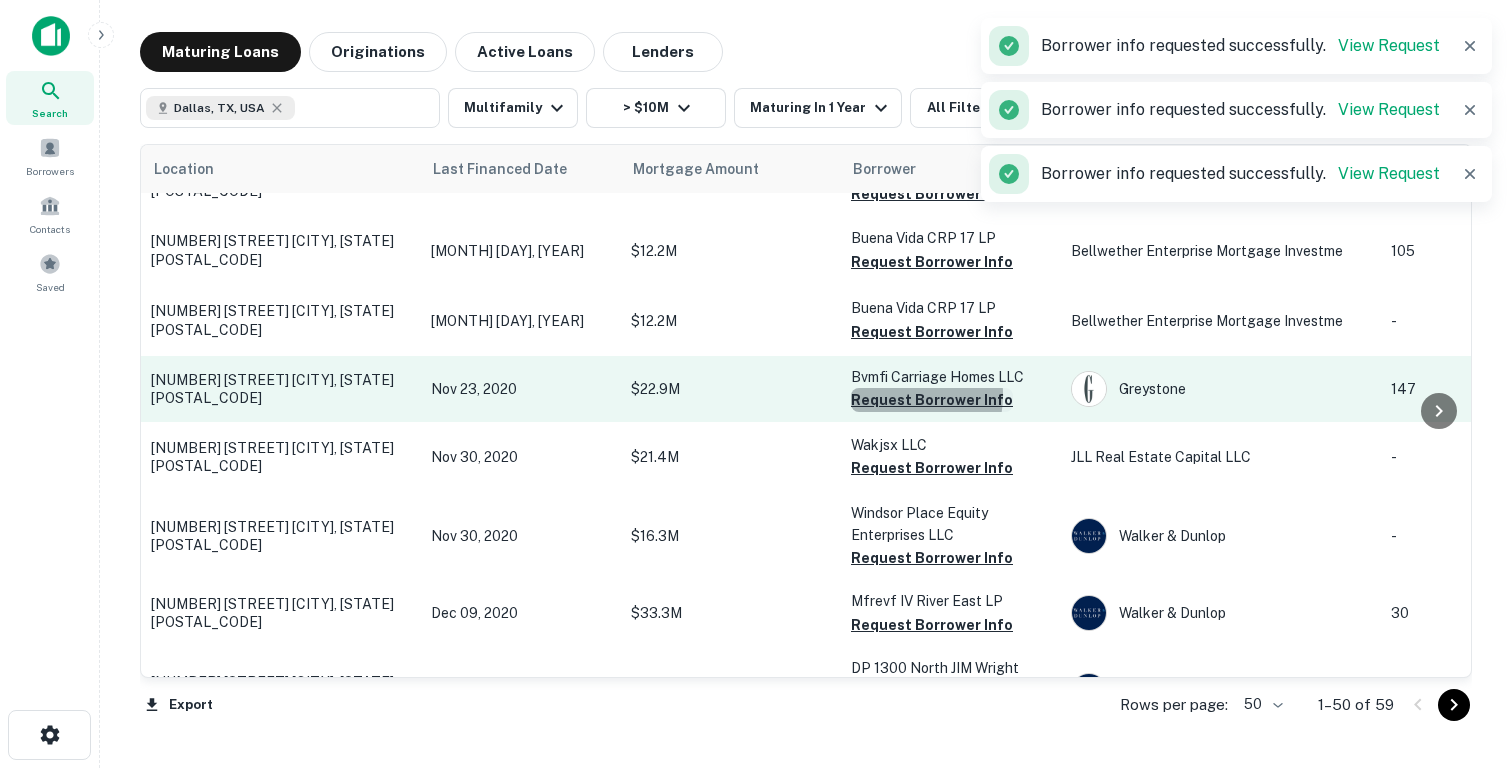 click on "Request Borrower Info" at bounding box center (932, 400) 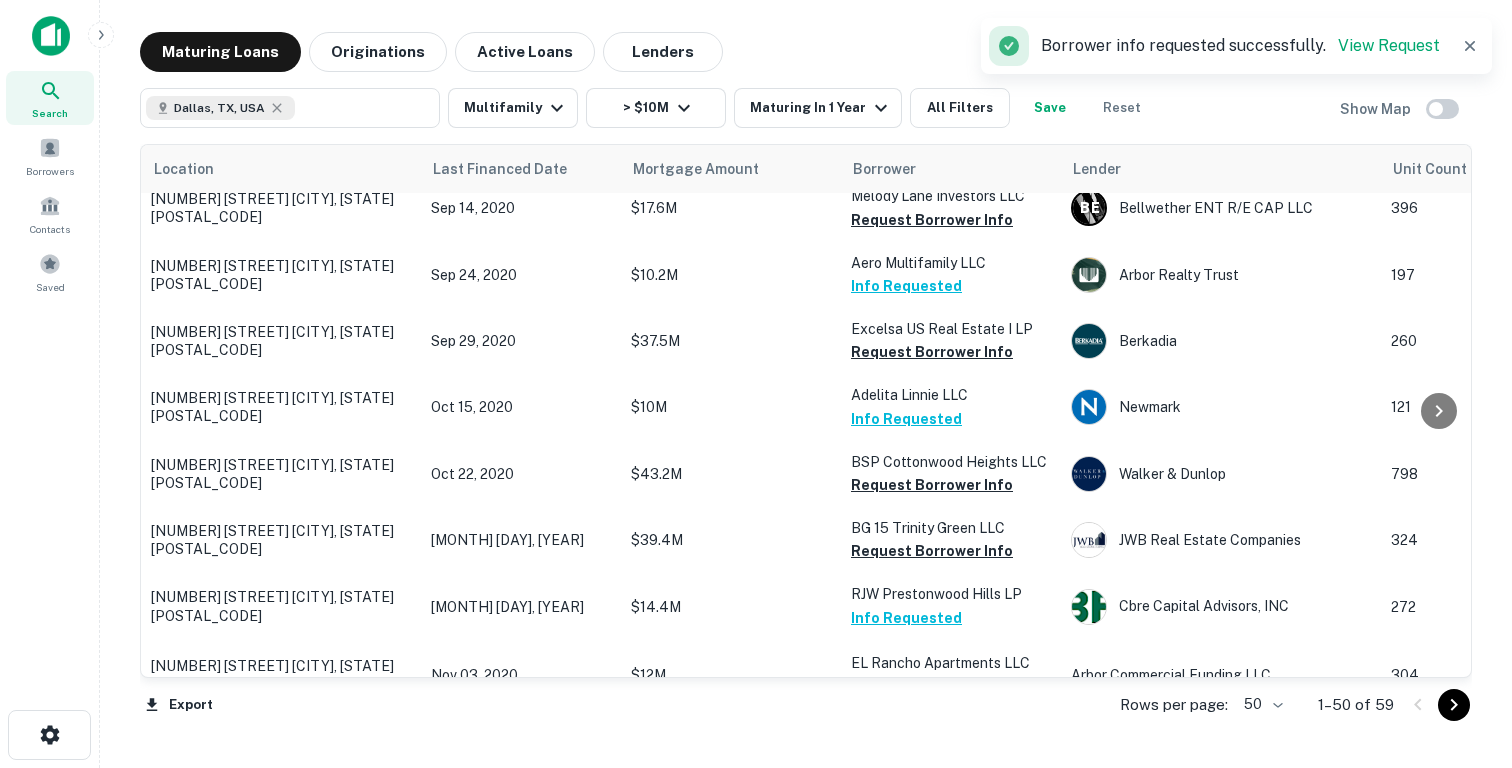 scroll, scrollTop: 221, scrollLeft: 0, axis: vertical 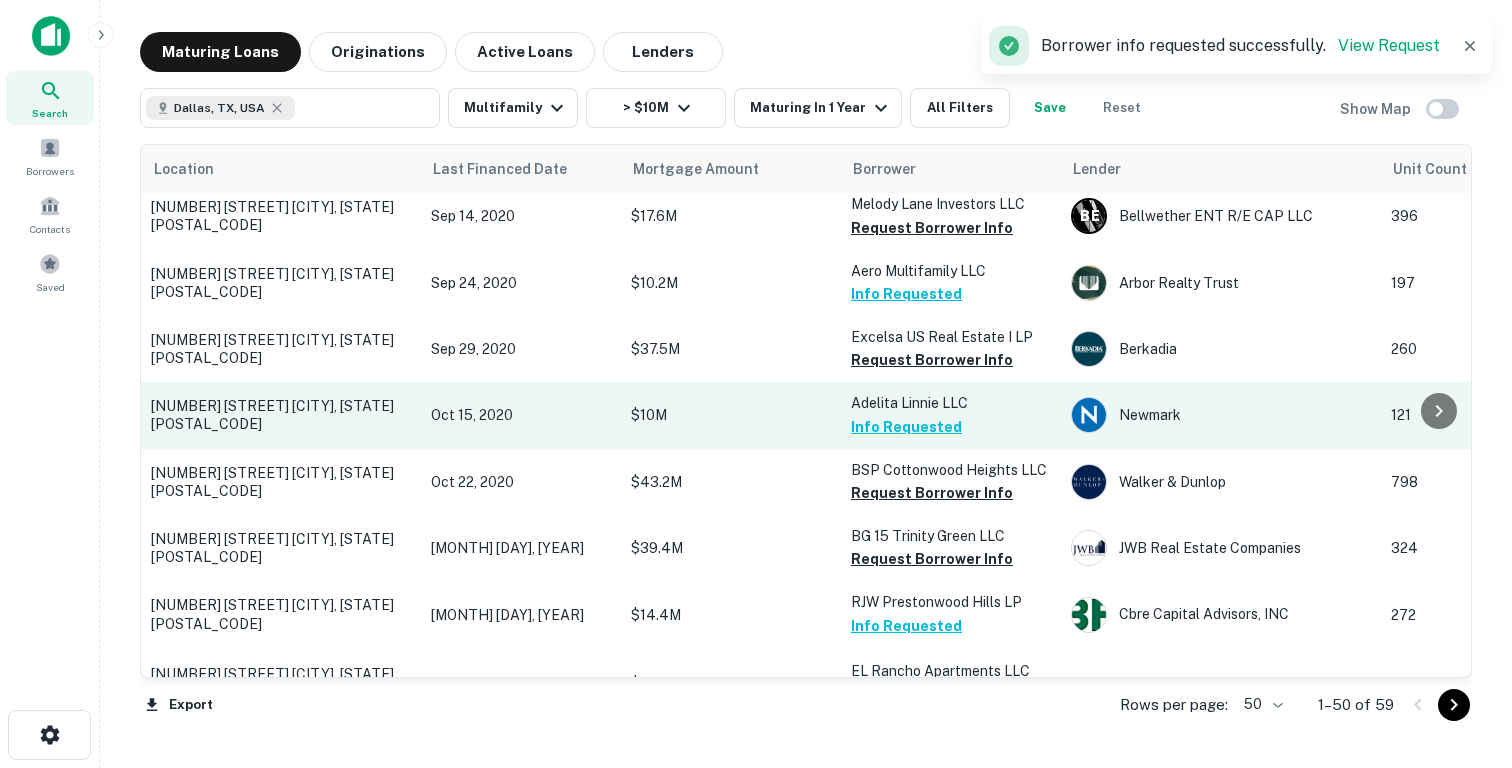 click on "$10M" at bounding box center (731, 415) 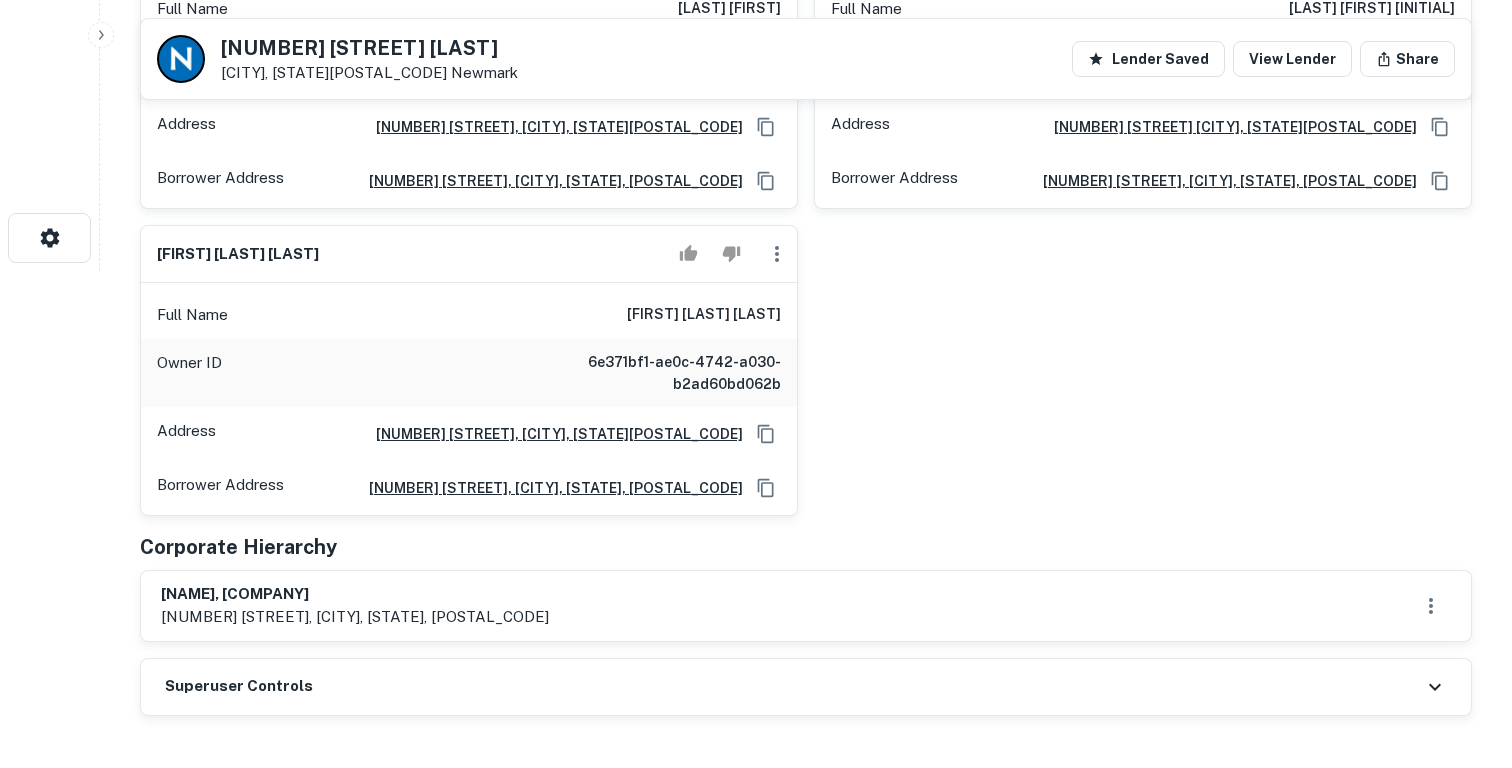 scroll, scrollTop: 115, scrollLeft: 0, axis: vertical 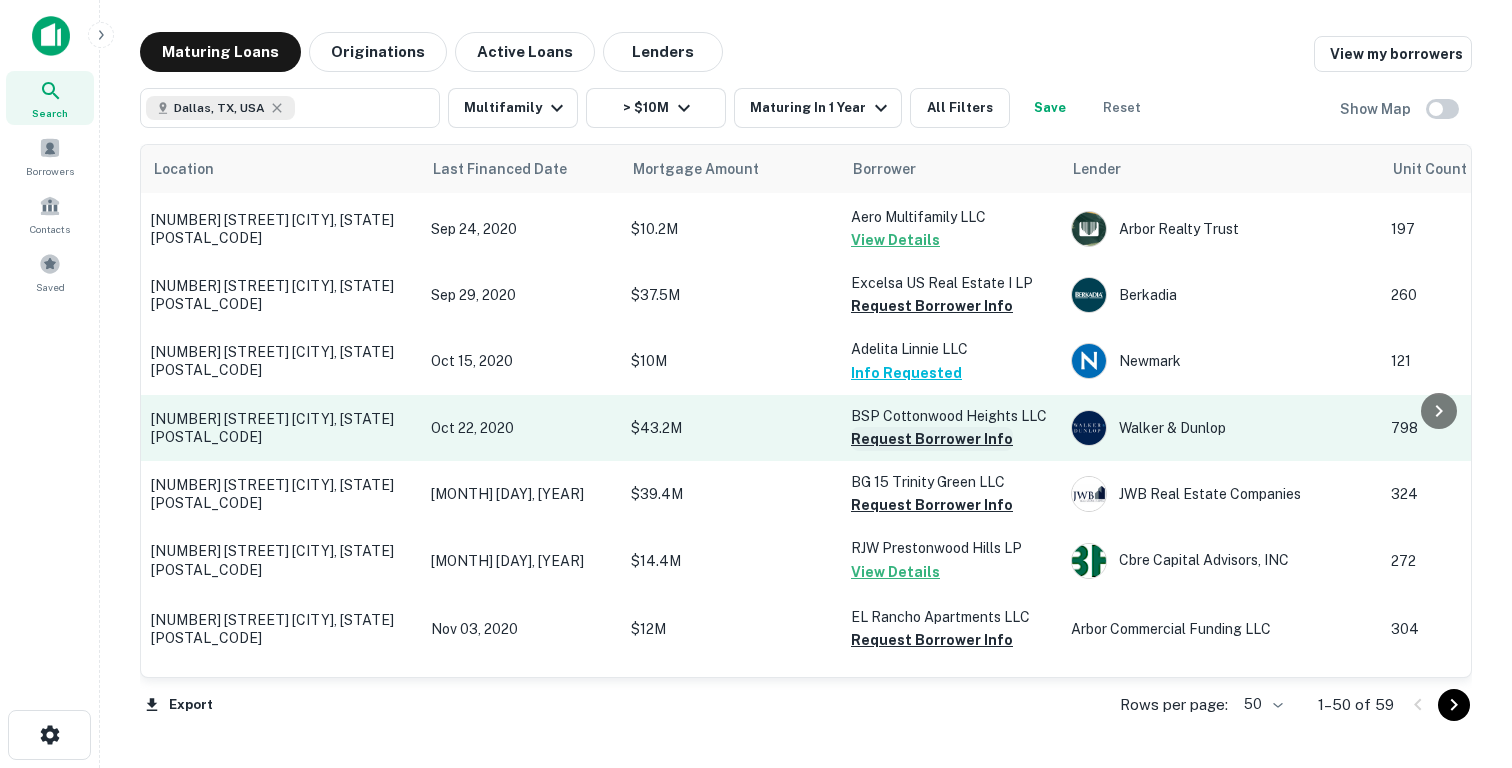 click on "Request Borrower Info" at bounding box center [932, 439] 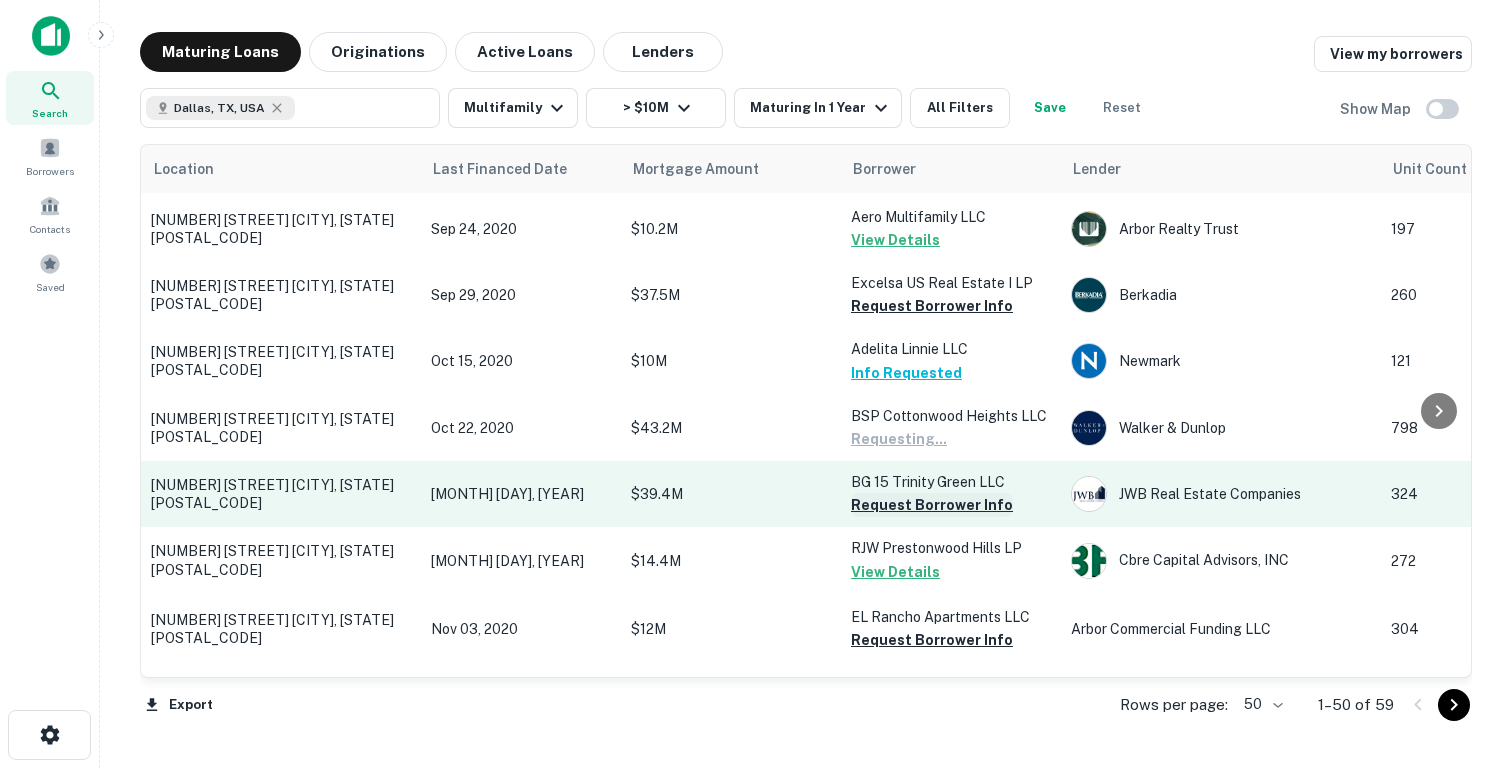 click on "Request Borrower Info" at bounding box center (932, 505) 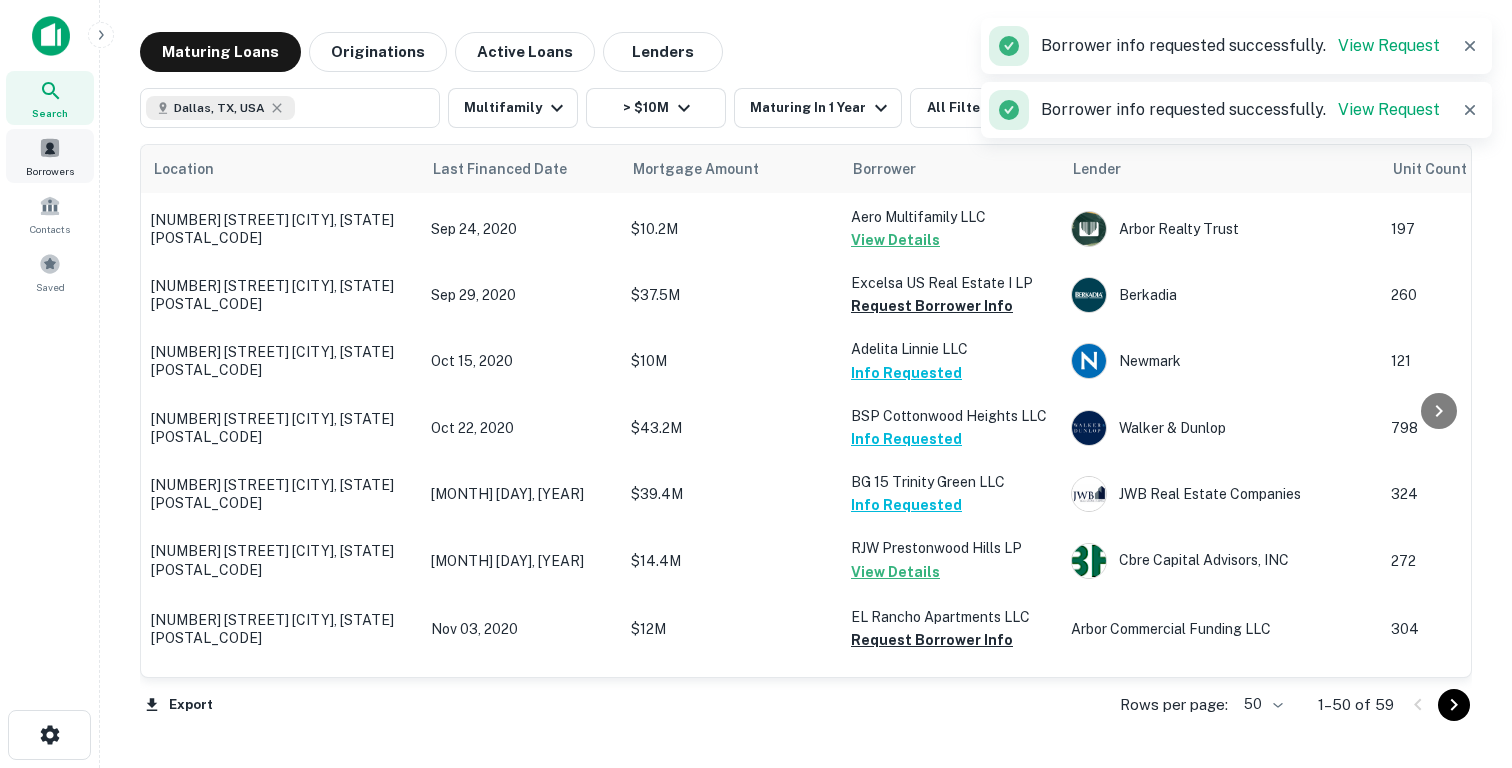 click at bounding box center (50, 148) 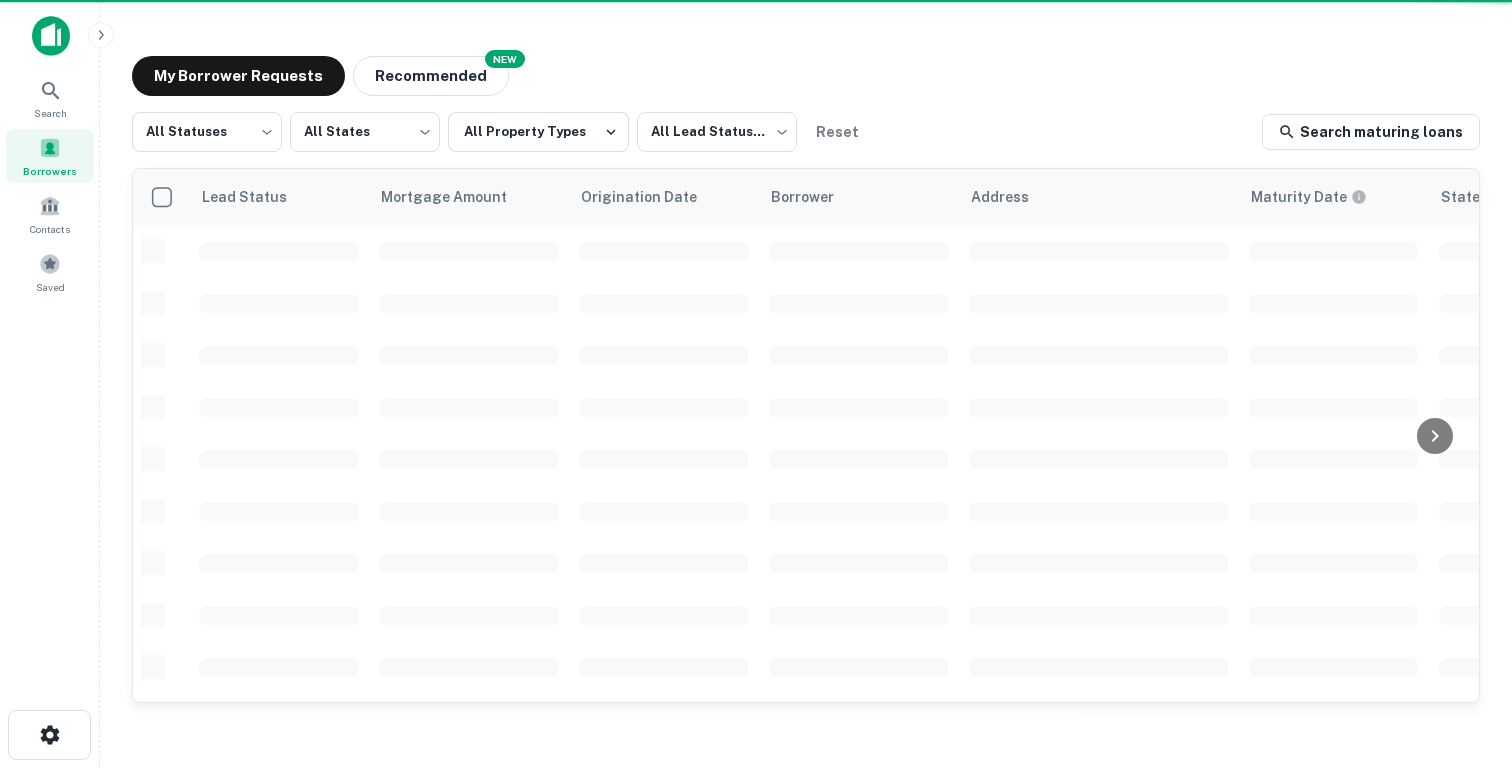 scroll, scrollTop: 0, scrollLeft: 0, axis: both 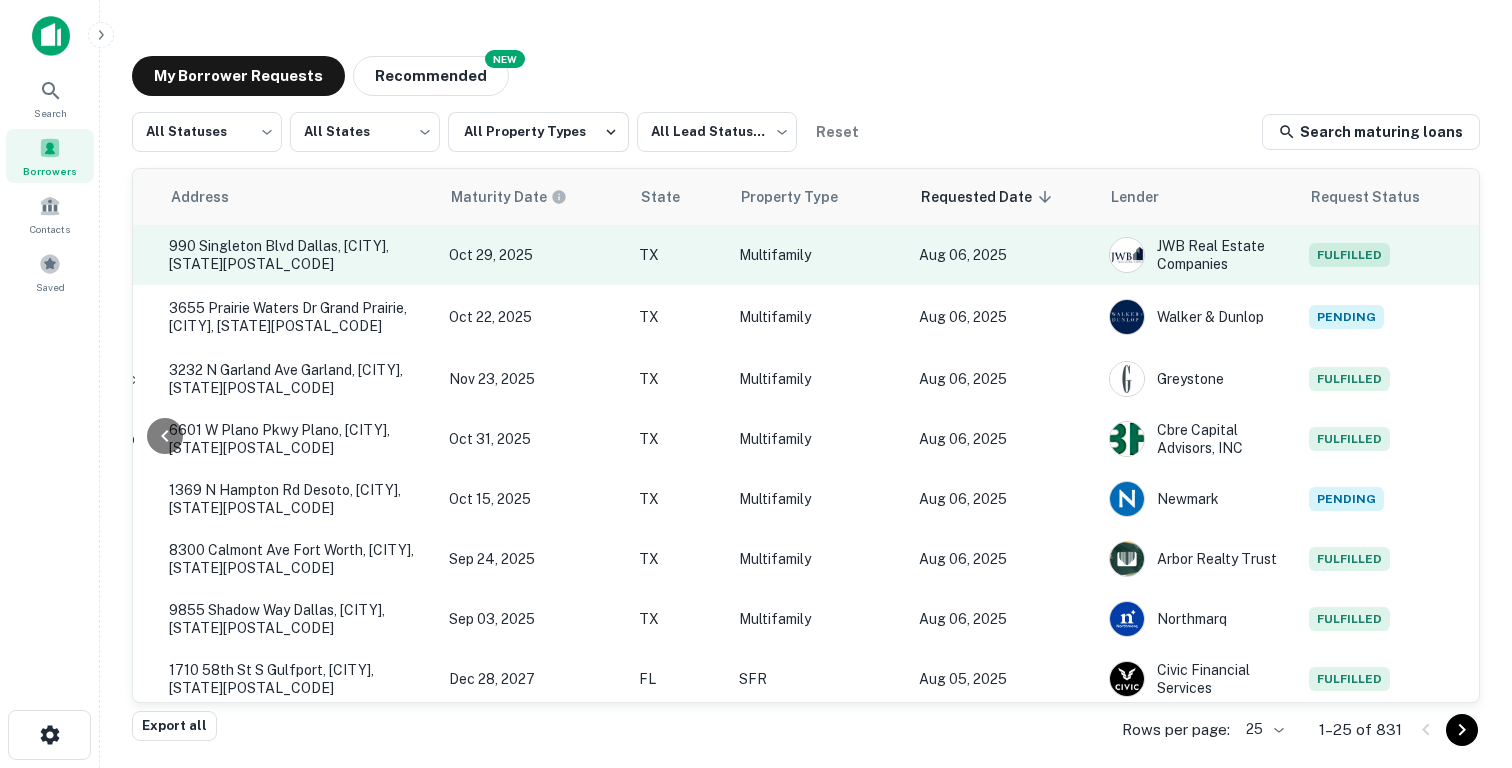 click on "Aug 06, 2025" at bounding box center [1004, 255] 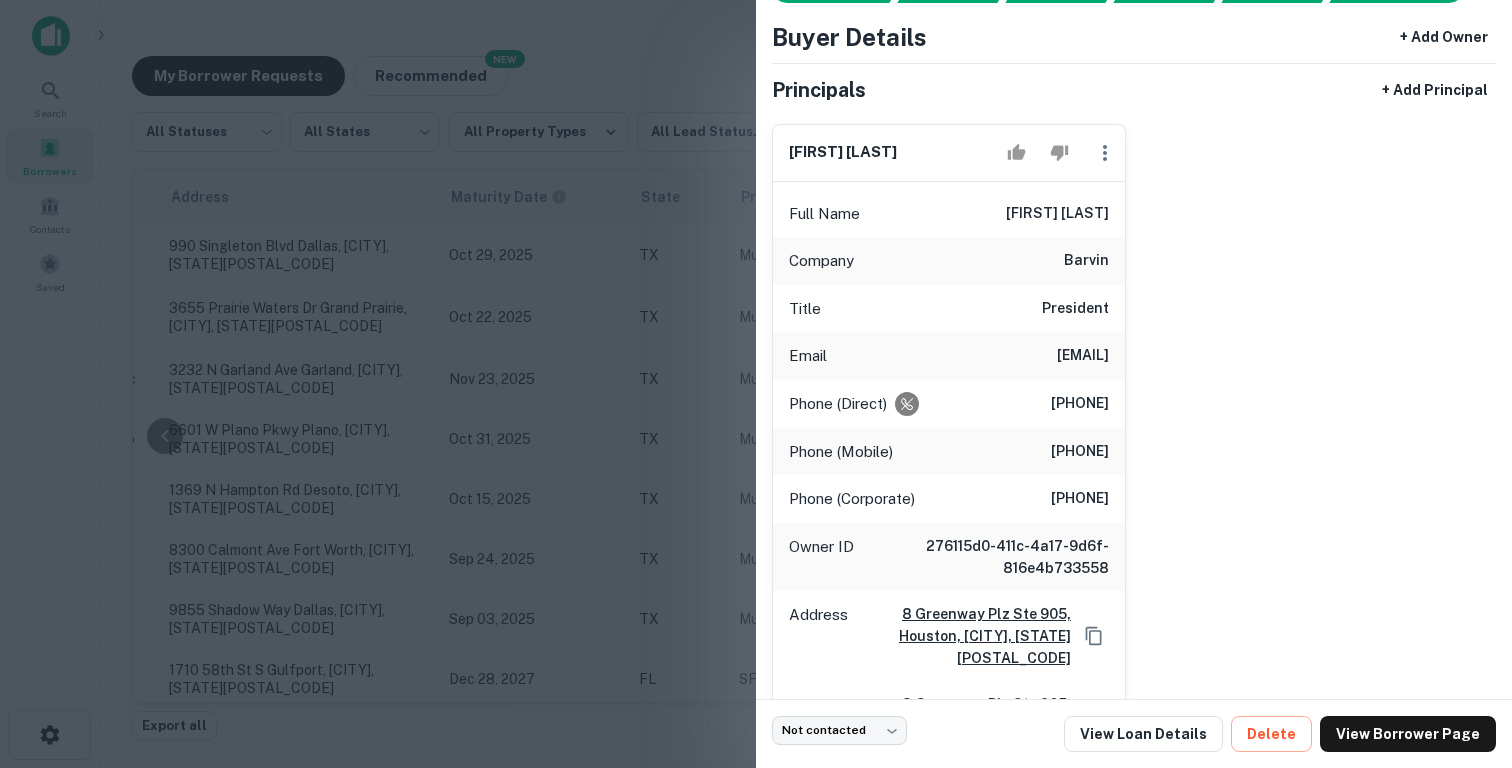 scroll, scrollTop: 107, scrollLeft: 0, axis: vertical 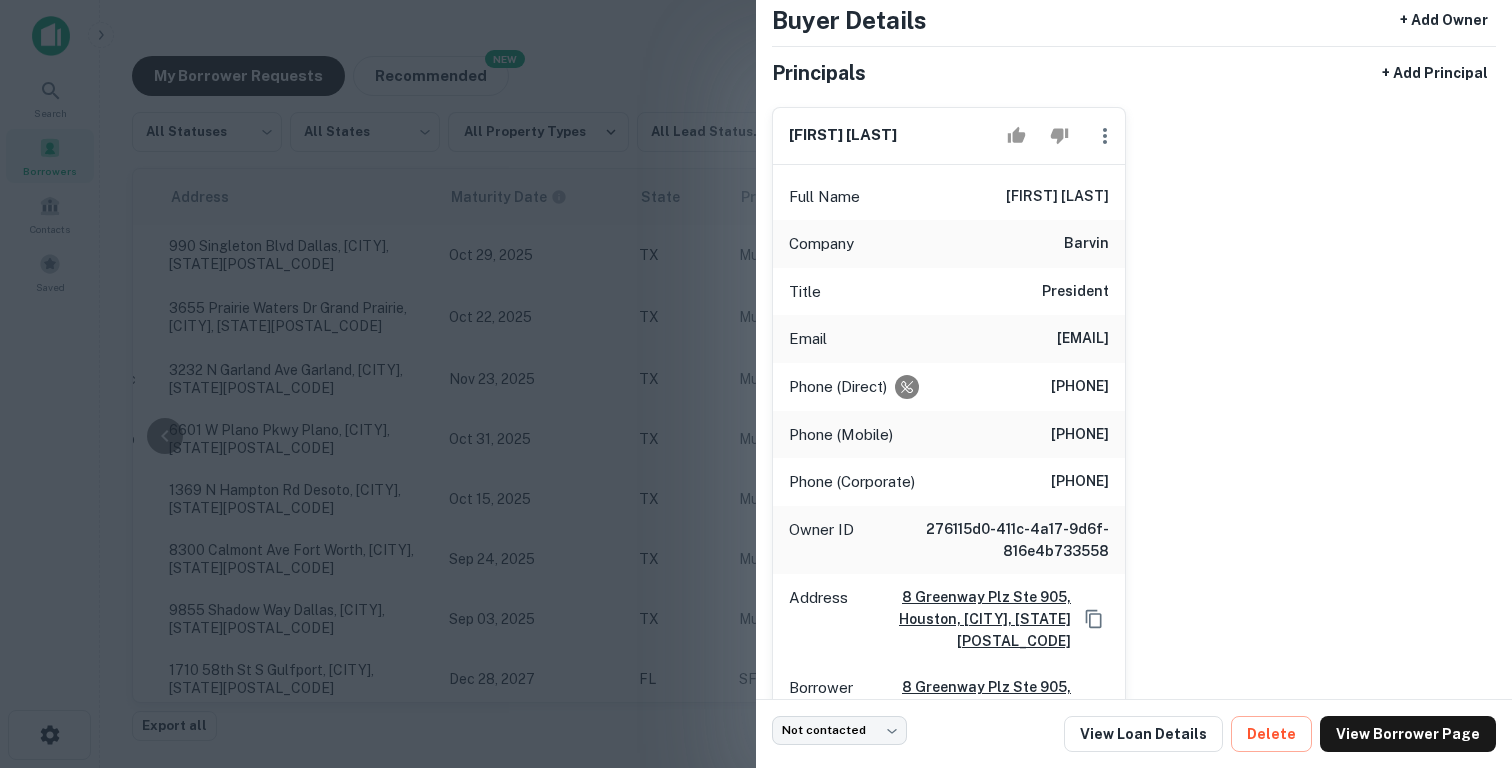 click at bounding box center [756, 384] 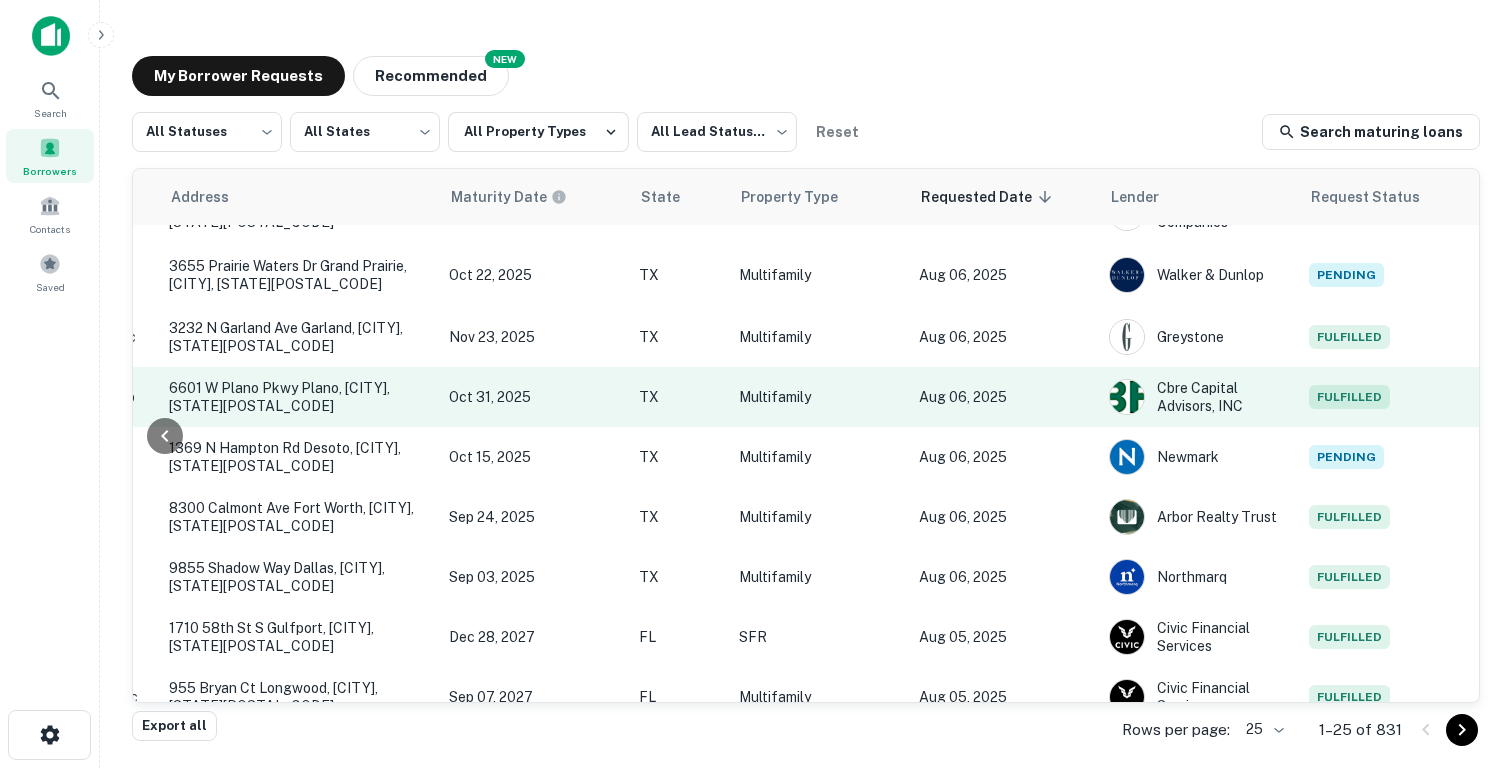 scroll, scrollTop: 83, scrollLeft: 802, axis: both 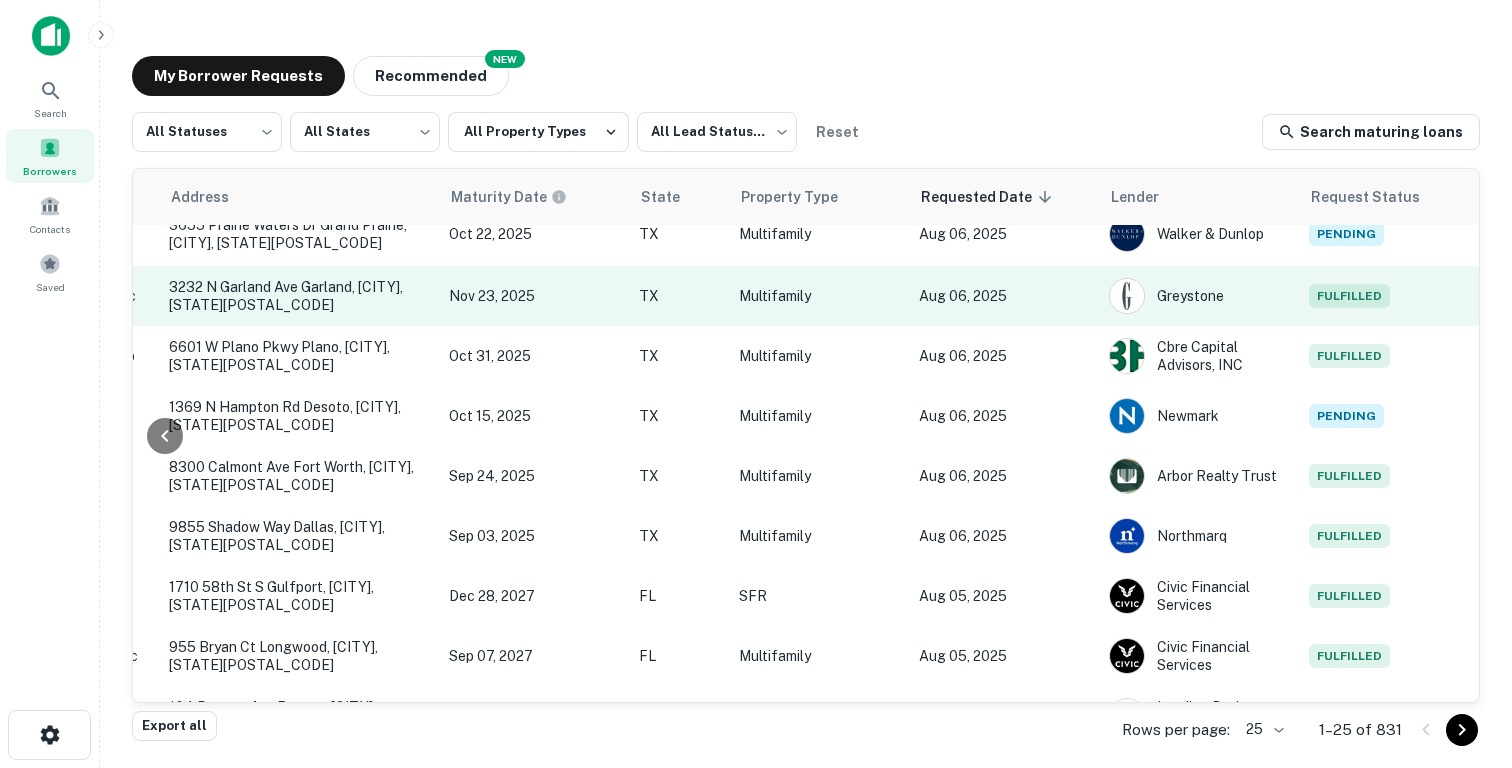 click on "Aug 06, 2025" at bounding box center (1004, 296) 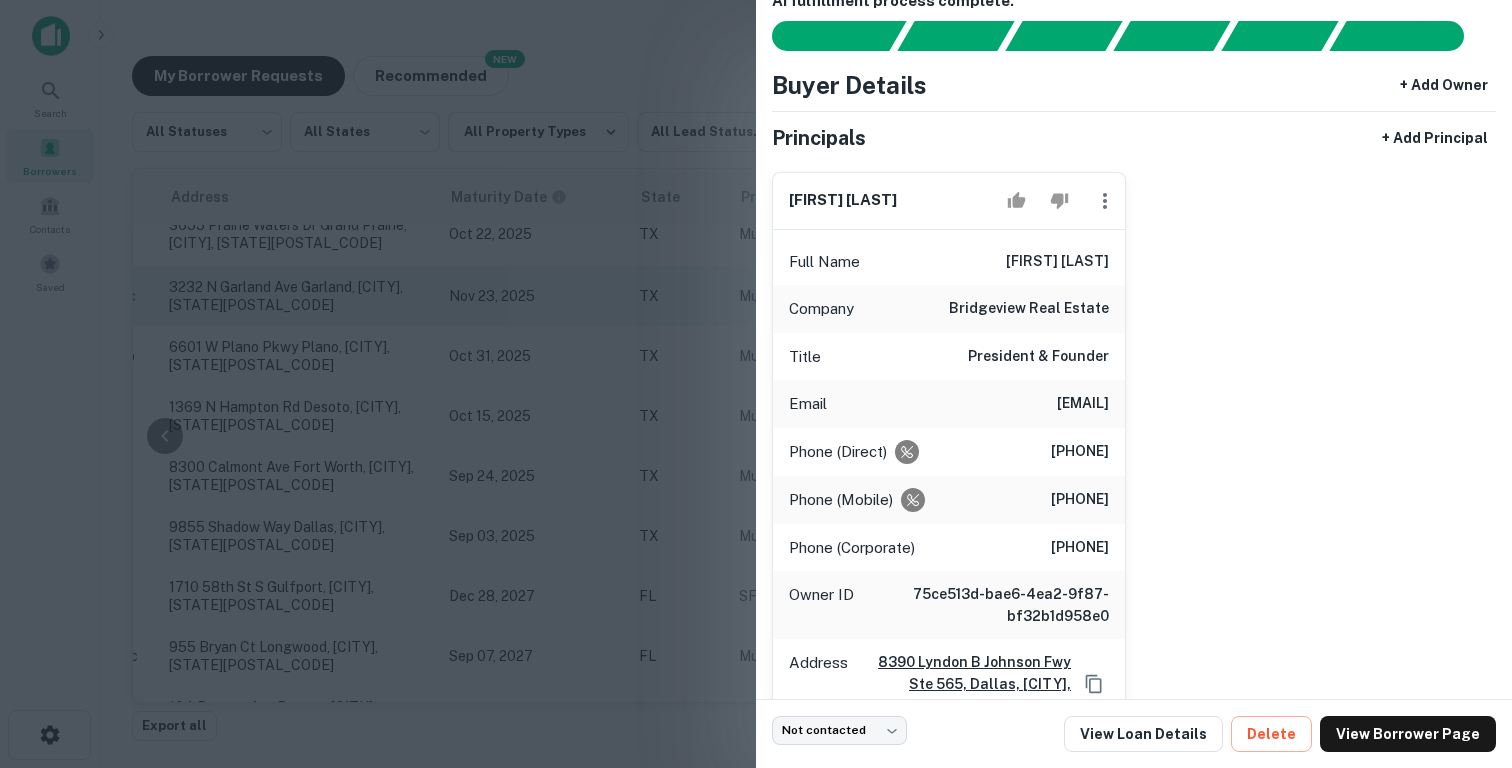 scroll, scrollTop: 47, scrollLeft: 0, axis: vertical 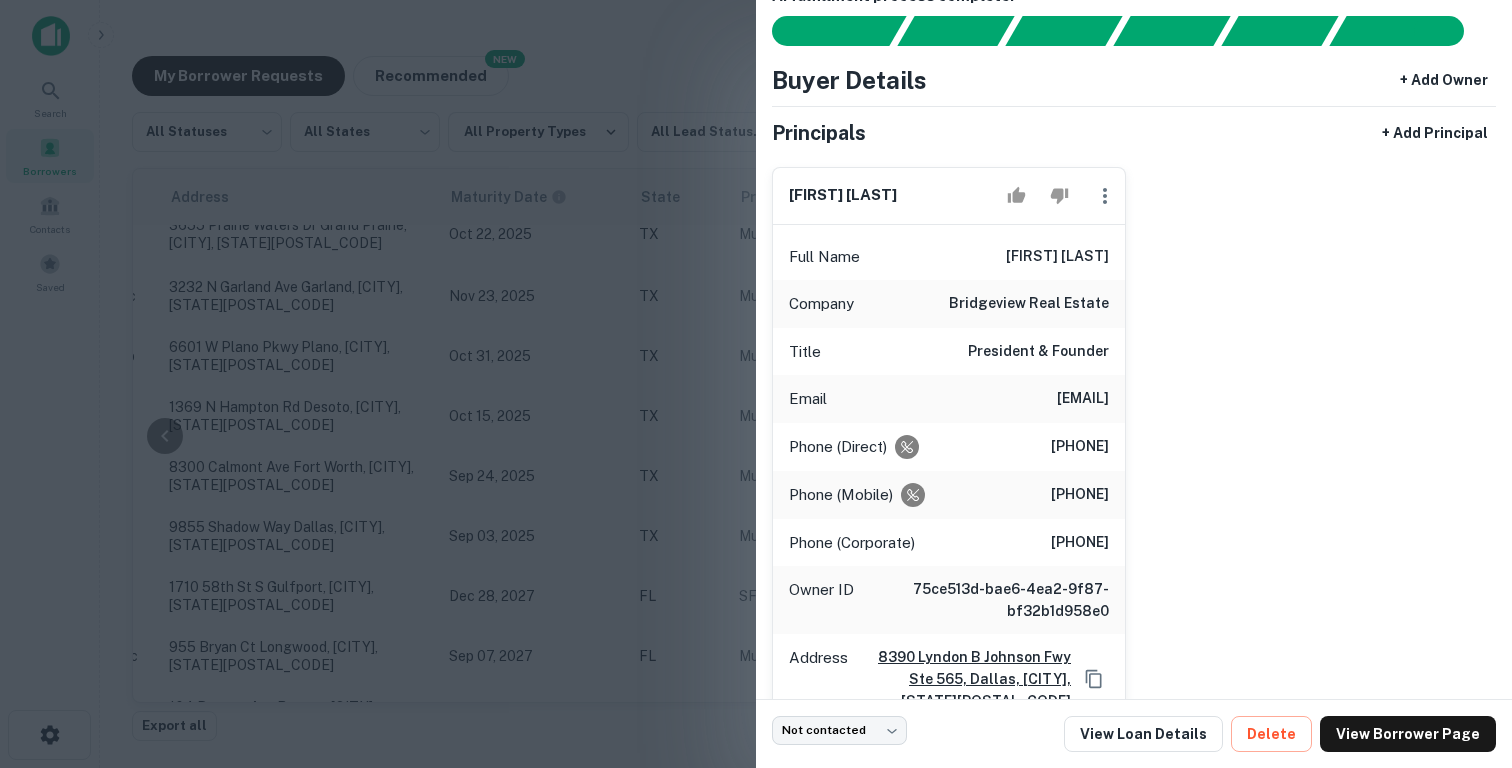 click at bounding box center (756, 384) 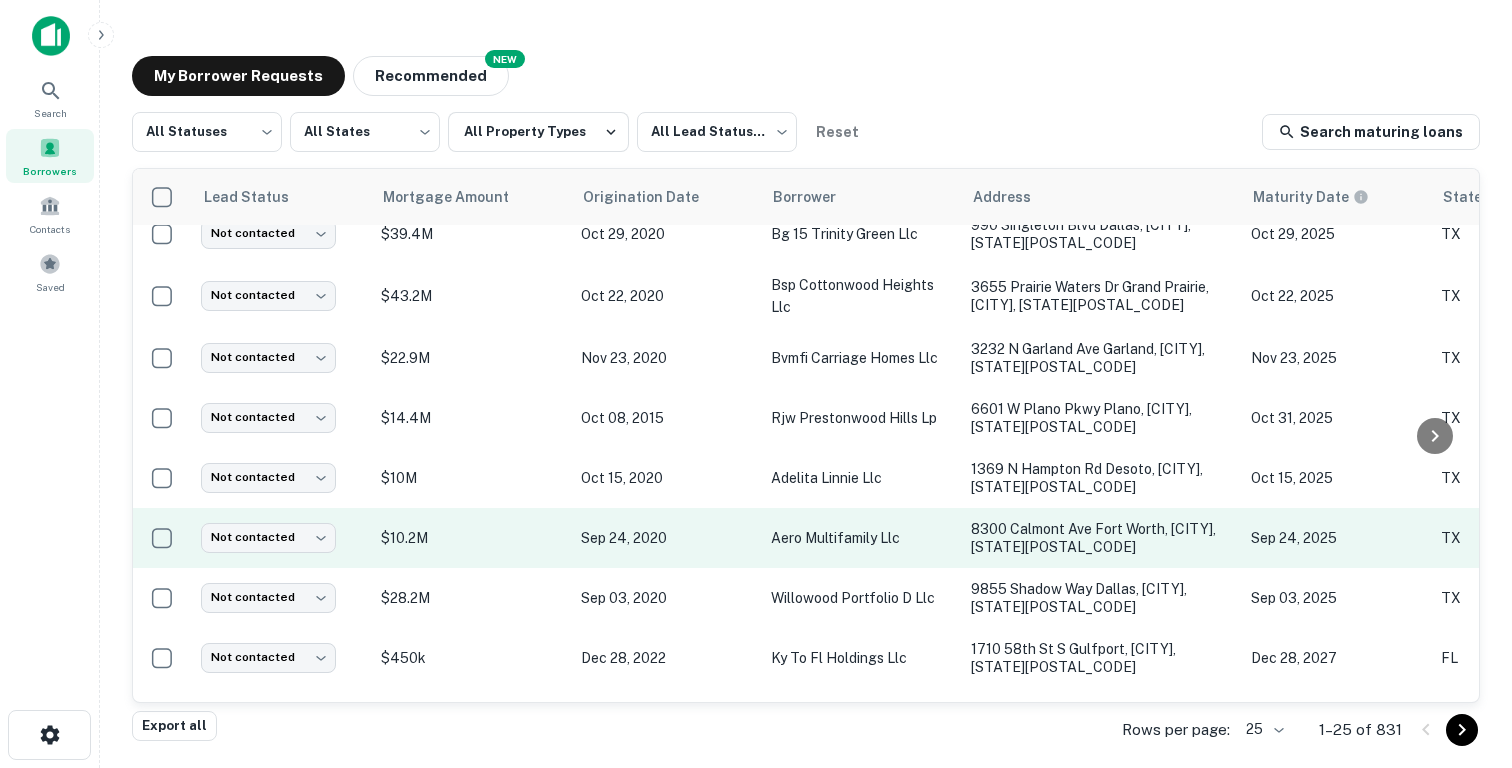 scroll, scrollTop: 0, scrollLeft: 0, axis: both 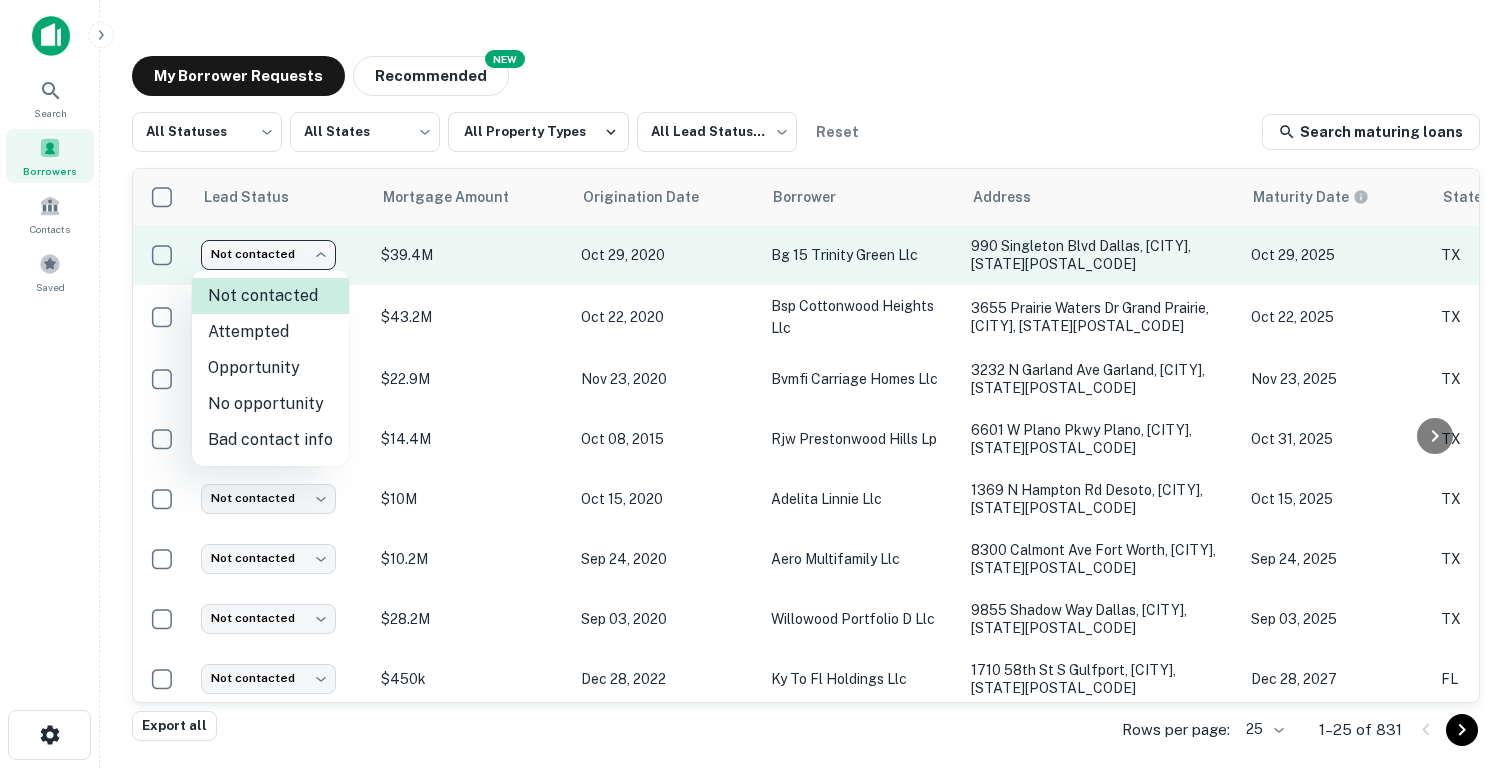 click on "Search         Borrowers         Contacts         Saved     My Borrower Requests NEW Recommended All Statuses *** ​ All States *** ​ All Property Types All Lead Statuses *** ​ Reset Search maturing loans Lead Status Mortgage Amount Origination Date Borrower Address Maturity Date State Property Type Requested Date sorted descending Lender Request Status Not contacted **** ​ $39.4M Oct 29, 2020 bg 15 trinity green llc 990 Singleton Blvd Dallas, TX75212  Oct 29, 2025 TX Multifamily Aug 06, 2025 JWB Real Estate Companies Fulfilled Not contacted **** ​ $43.2M Oct 22, 2020 bsp cottonwood heights llc 3655 Prairie Waters Dr Grand Prairie, TX75052  Oct 22, 2025 TX Multifamily Aug 06, 2025 Walker & Dunlop Pending Not contacted **** ​ $22.9M Nov 23, 2020 bvmfi carriage homes llc 3232 N Garland Ave Garland, TX75040  Nov 23, 2025 TX Multifamily Aug 06, 2025 Greystone Fulfilled Not contacted **** ​ $14.4M Oct 08, 2015 rjw prestonwood hills lp 6601 W Plano Pkwy Plano, TX75093  Oct 31, 2025 TX ****" at bounding box center (756, 384) 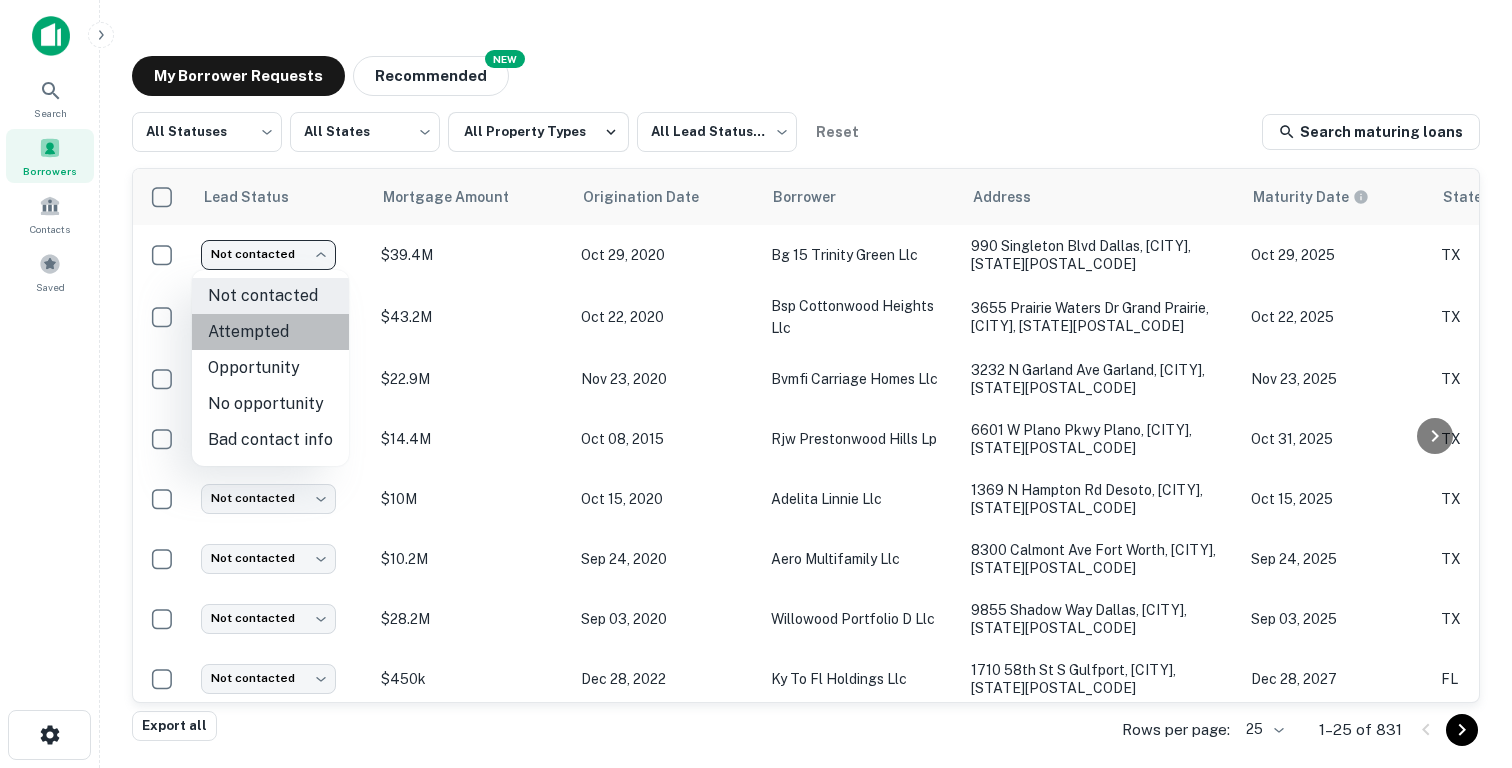 click on "Attempted" at bounding box center [270, 332] 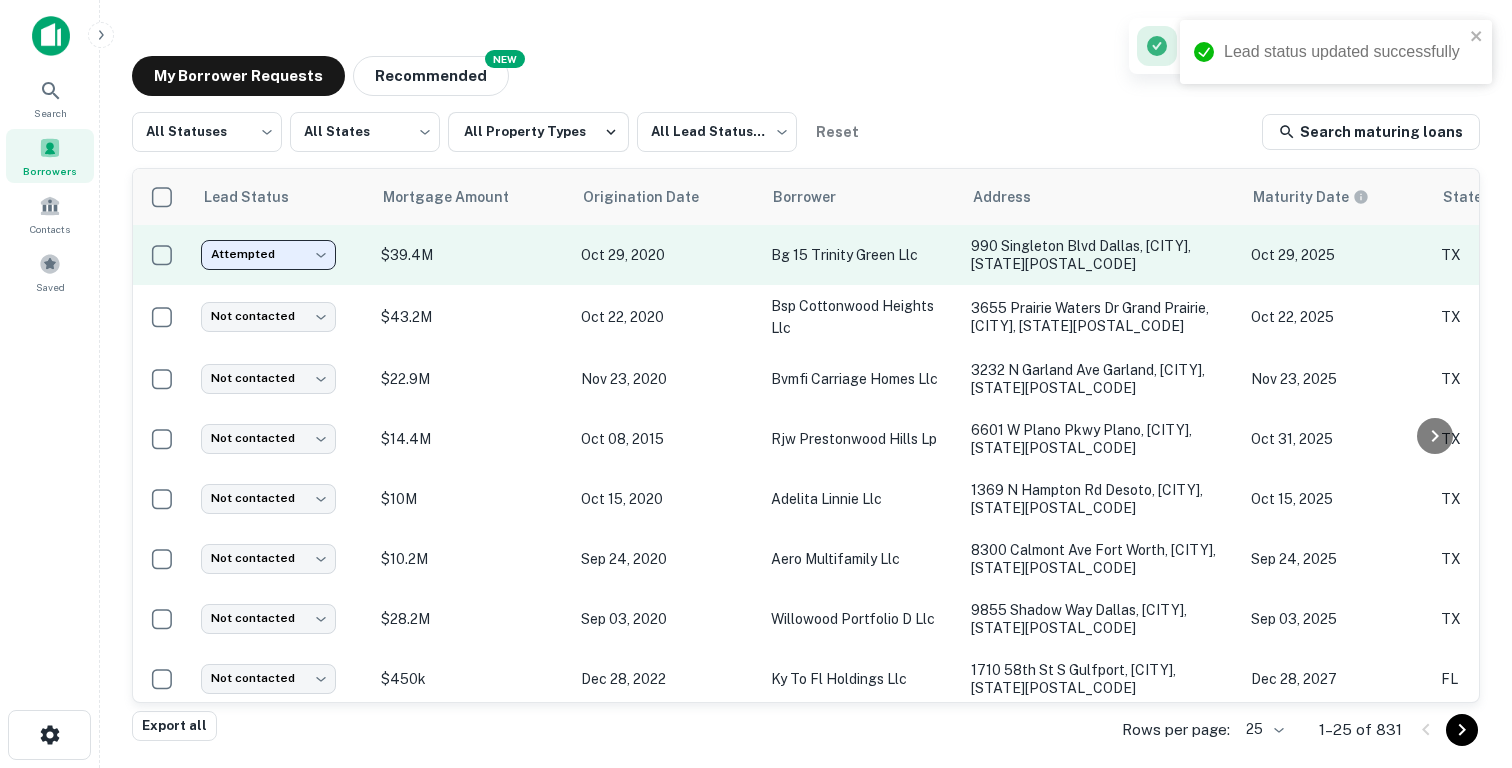 click on "Lead status updated successfully         Search         Borrowers         Contacts         Saved     My Borrower Requests NEW Recommended All Statuses *** ​ All States *** ​ All Property Types All Lead Statuses *** ​ Reset Search maturing loans Lead Status Mortgage Amount Origination Date Borrower Address Maturity Date State Property Type Requested Date sorted descending Lender Request Status Attempted ********* ​ $39.4M Oct 29, 2020 bg 15 trinity green llc 990 Singleton Blvd Dallas, TX75212  Oct 29, 2025 TX Multifamily Aug 06, 2025 JWB Real Estate Companies Fulfilled Not contacted **** ​ $43.2M Oct 22, 2020 bsp cottonwood heights llc 3655 Prairie Waters Dr Grand Prairie, TX75052  Oct 22, 2025 TX Multifamily Aug 06, 2025 Walker & Dunlop Pending Not contacted **** ​ $22.9M Nov 23, 2020 bvmfi carriage homes llc 3232 N Garland Ave Garland, TX75040  Nov 23, 2025 TX Multifamily Aug 06, 2025 Greystone Fulfilled Not contacted **** ​ $14.4M Oct 08, 2015 rjw prestonwood hills lp Oct 31, 2025 TX ****" at bounding box center [756, 384] 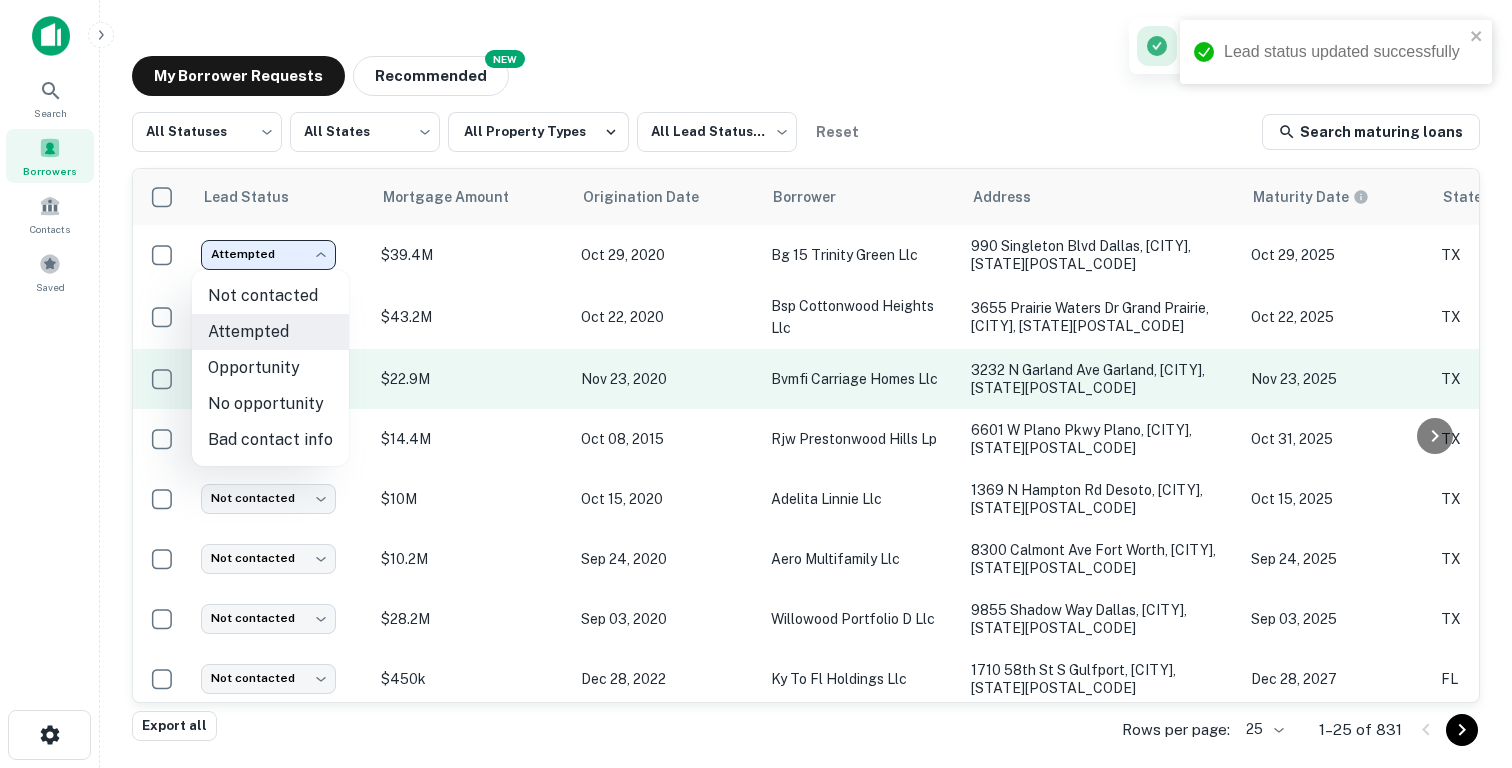 click on "Lead status updated successfully         Search         Borrowers         Contacts         Saved     My Borrower Requests NEW Recommended All Statuses *** ​ All States *** ​ All Property Types All Lead Statuses *** ​ Reset Search maturing loans Lead Status Mortgage Amount Origination Date Borrower Address Maturity Date State Property Type Requested Date sorted descending Lender Request Status Attempted ********* ​ $39.4M Oct 29, 2020 bg 15 trinity green llc 990 Singleton Blvd Dallas, TX75212  Oct 29, 2025 TX Multifamily Aug 06, 2025 JWB Real Estate Companies Fulfilled Not contacted **** ​ $43.2M Oct 22, 2020 bsp cottonwood heights llc 3655 Prairie Waters Dr Grand Prairie, TX75052  Oct 22, 2025 TX Multifamily Aug 06, 2025 Walker & Dunlop Pending Not contacted **** ​ $22.9M Nov 23, 2020 bvmfi carriage homes llc 3232 N Garland Ave Garland, TX75040  Nov 23, 2025 TX Multifamily Aug 06, 2025 Greystone Fulfilled Not contacted **** ​ $14.4M Oct 08, 2015 rjw prestonwood hills lp Oct 31, 2025 TX ****" at bounding box center (756, 384) 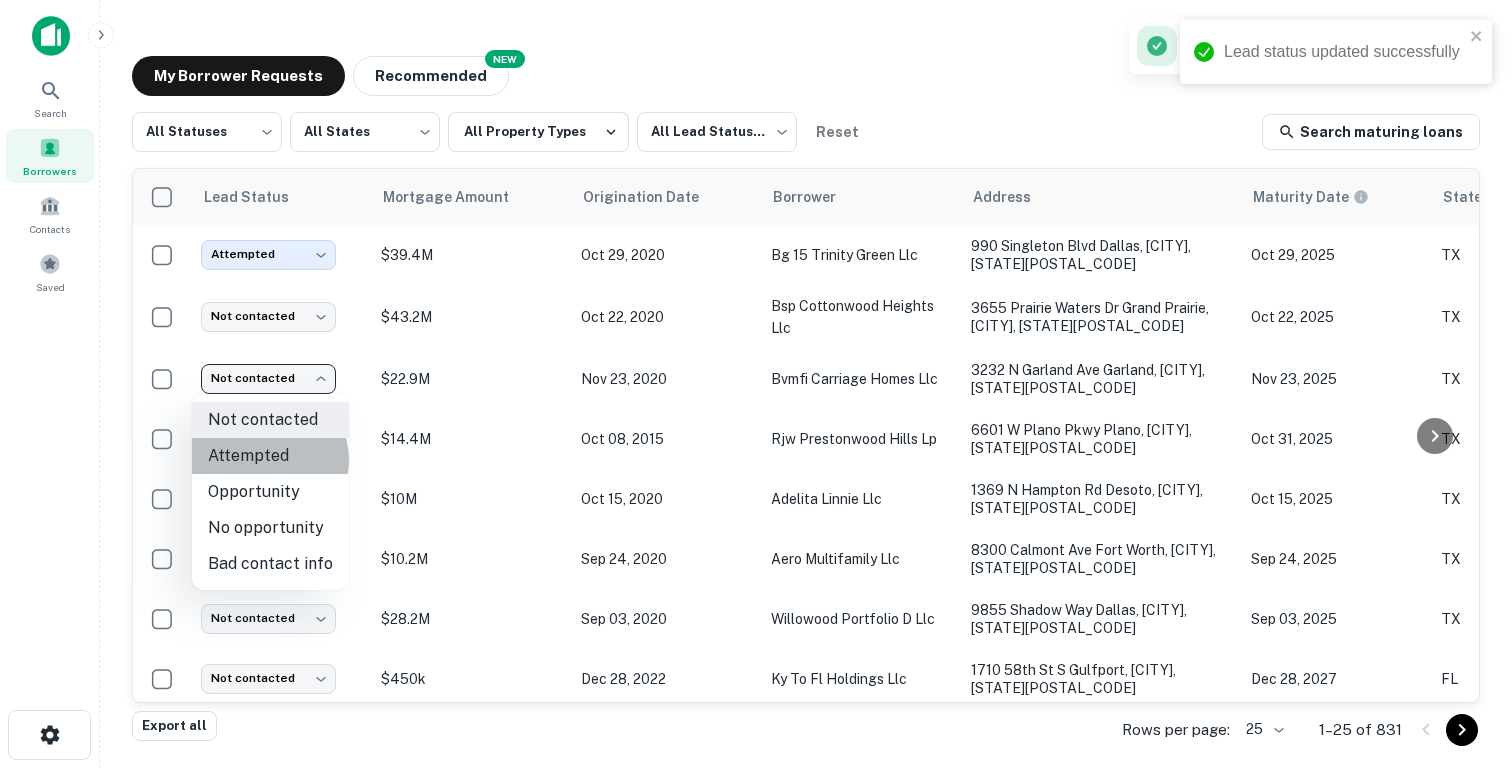 click on "Attempted" at bounding box center (270, 456) 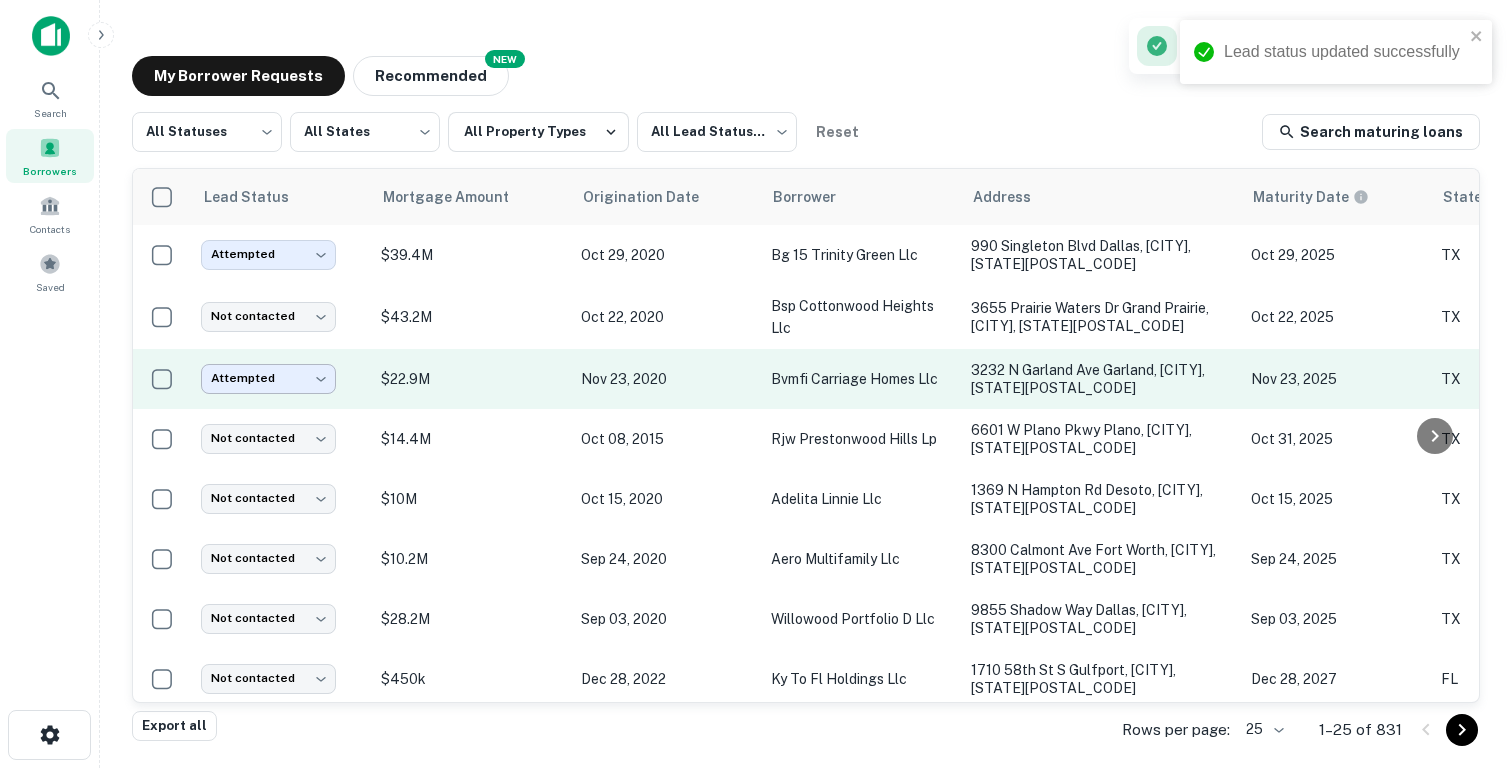 click on "Attempted ********* ​" at bounding box center [268, 378] 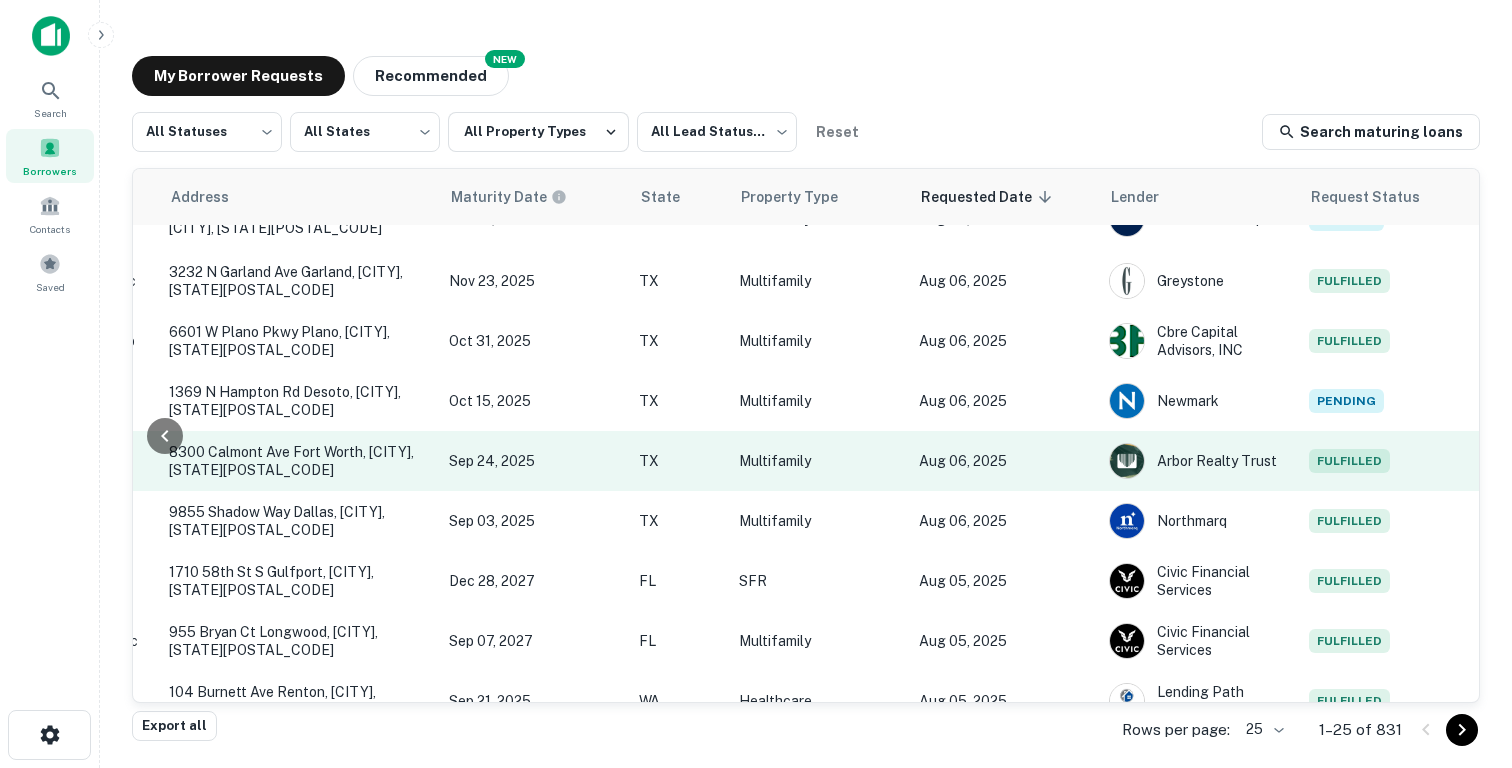 scroll, scrollTop: 0, scrollLeft: 802, axis: horizontal 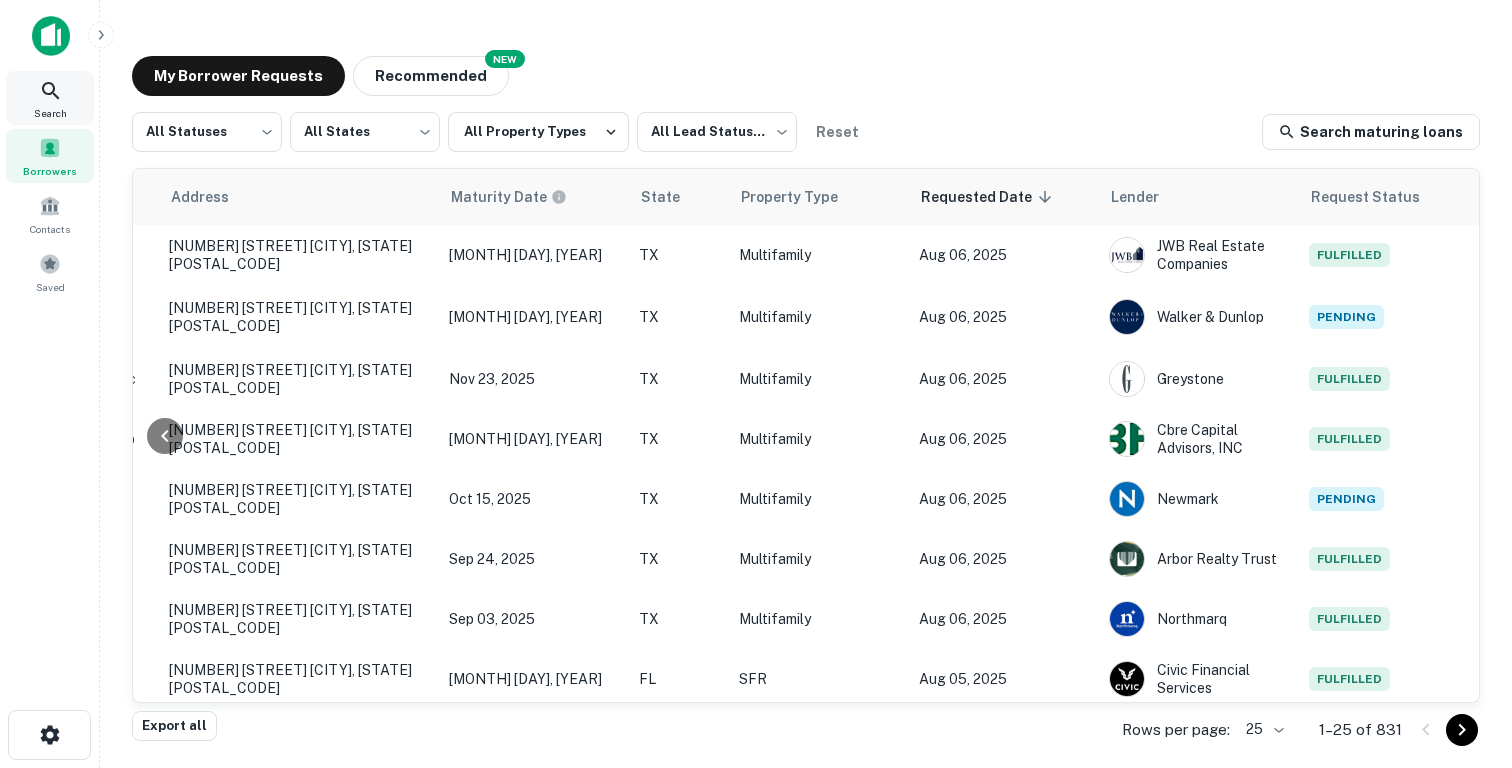click 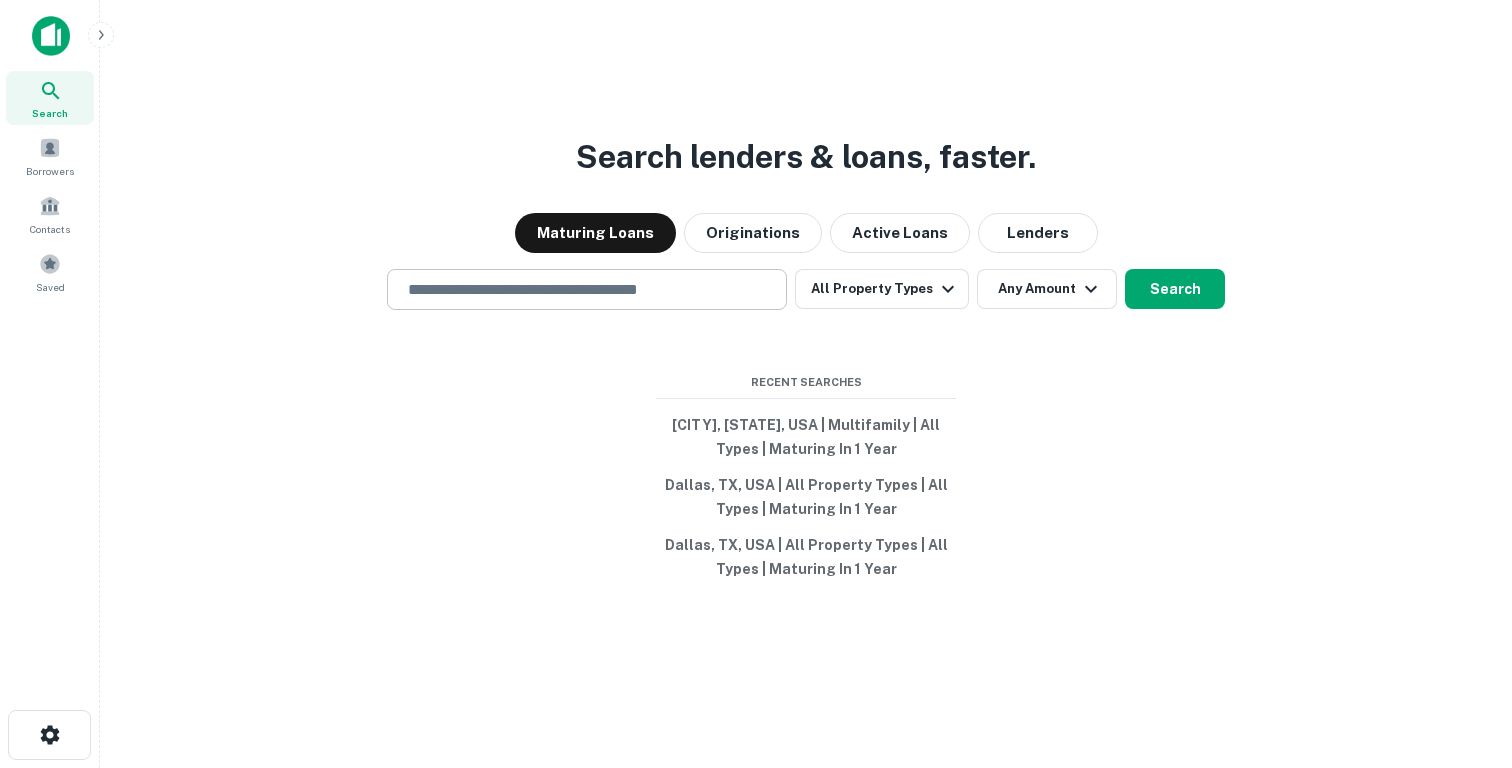 scroll, scrollTop: 0, scrollLeft: 0, axis: both 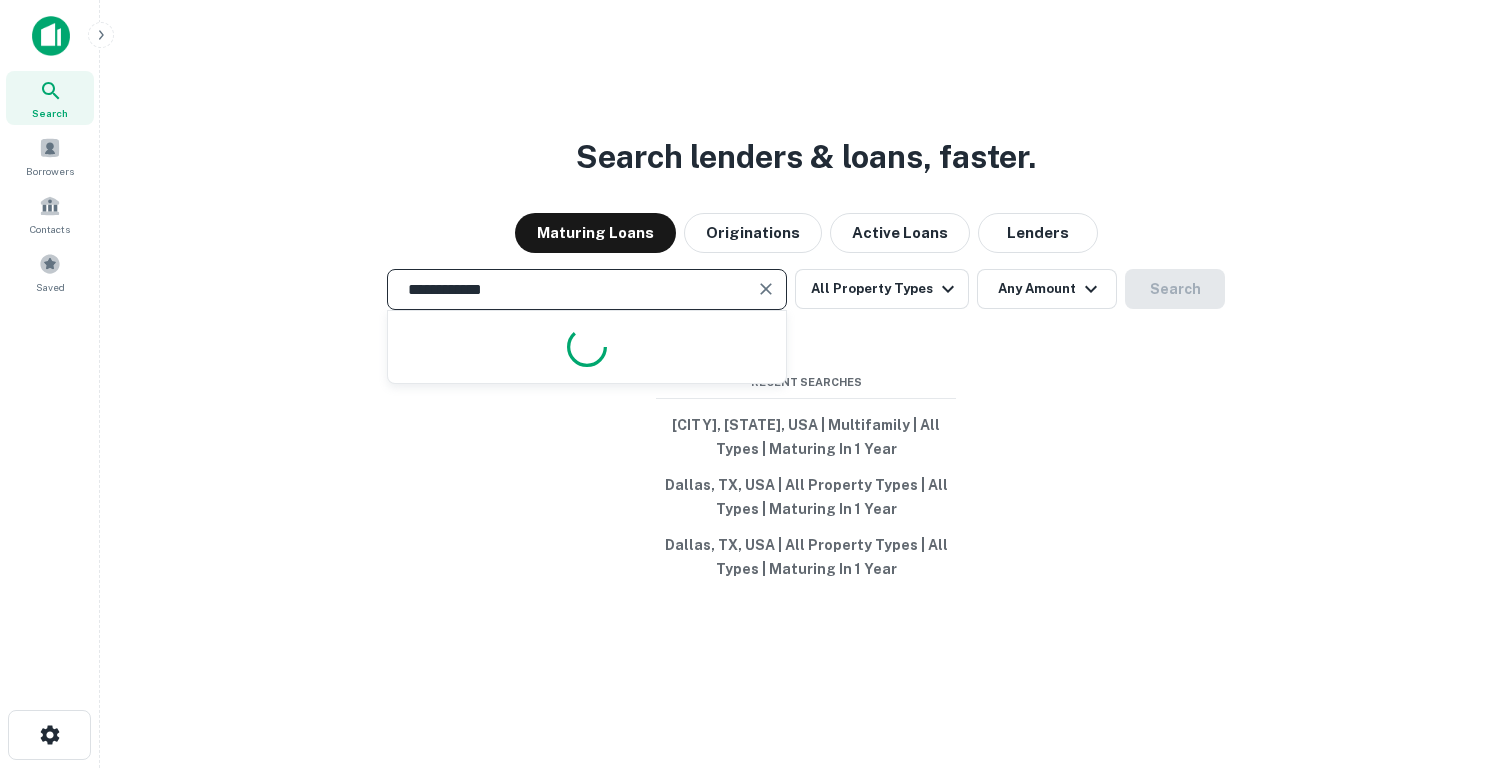 type on "**********" 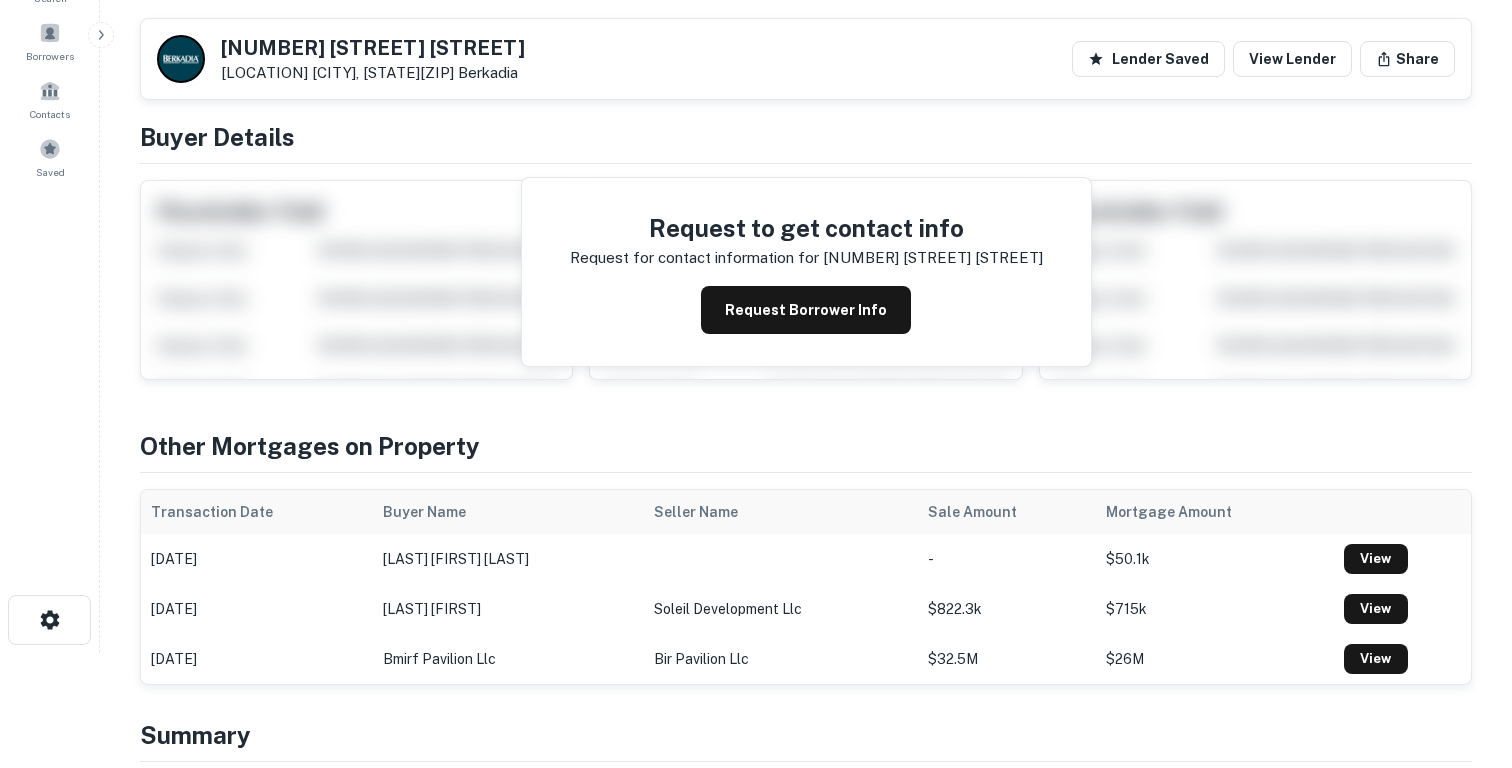 scroll, scrollTop: 110, scrollLeft: 0, axis: vertical 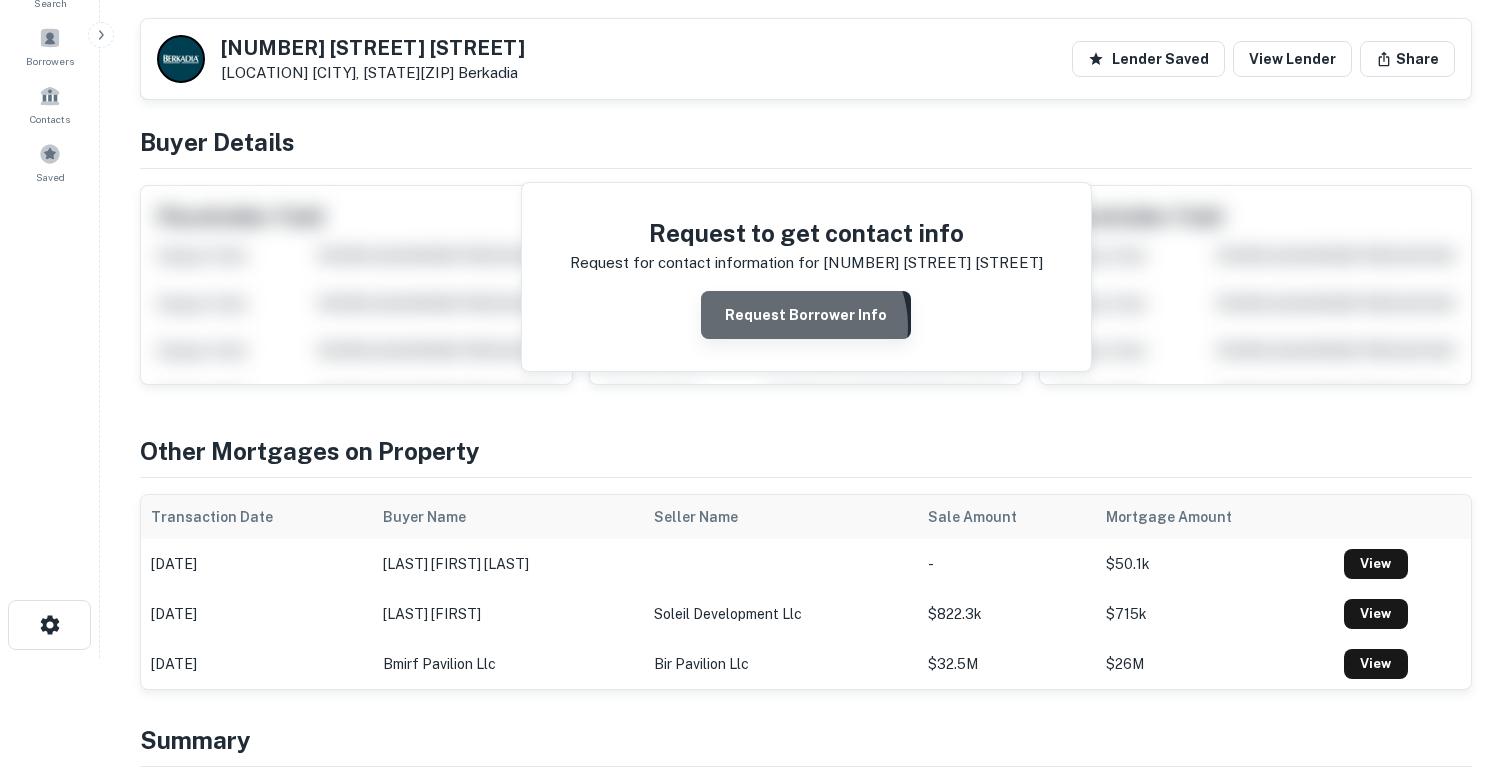click on "Request Borrower Info" at bounding box center (806, 315) 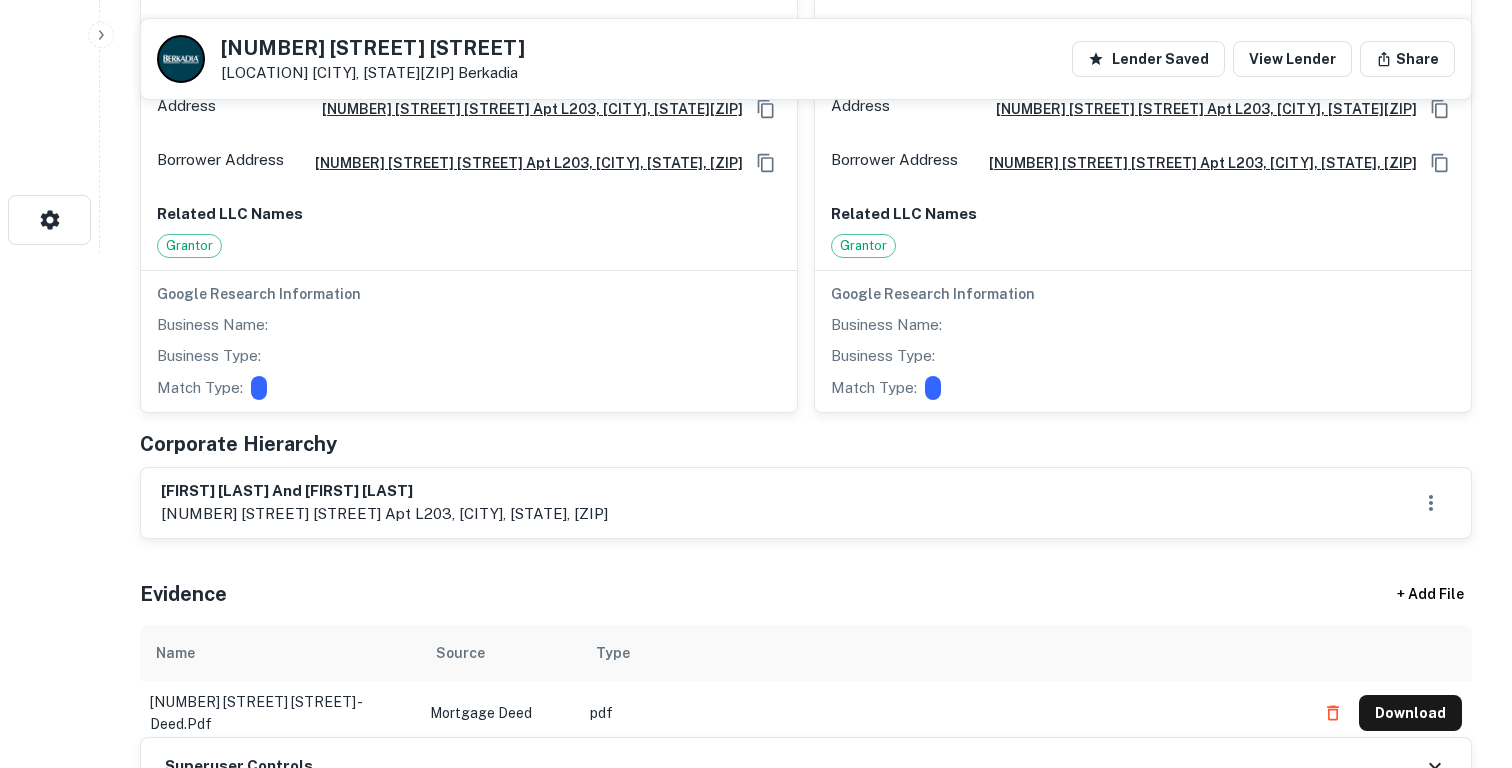 scroll, scrollTop: 722, scrollLeft: 0, axis: vertical 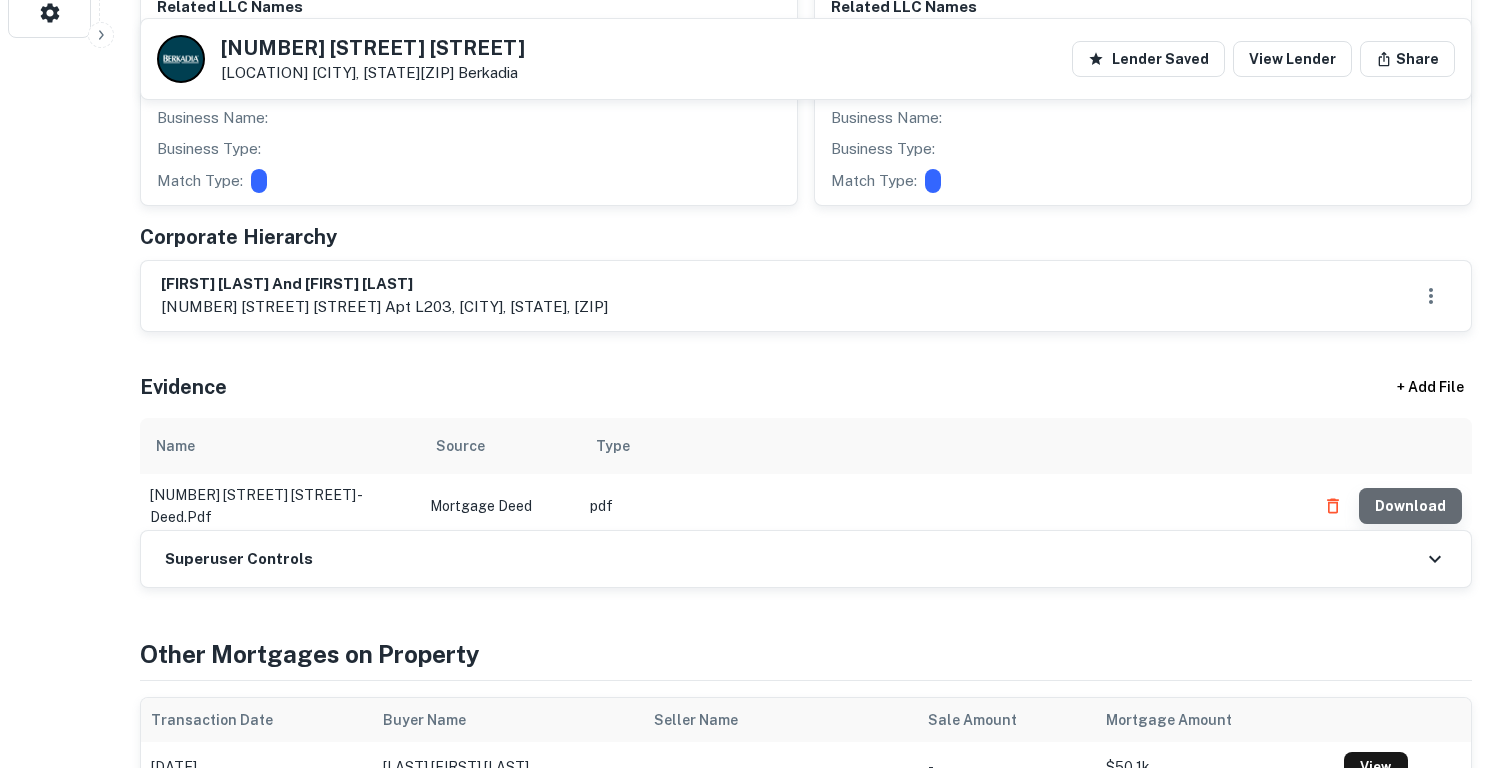 click on "Download" at bounding box center [1410, 506] 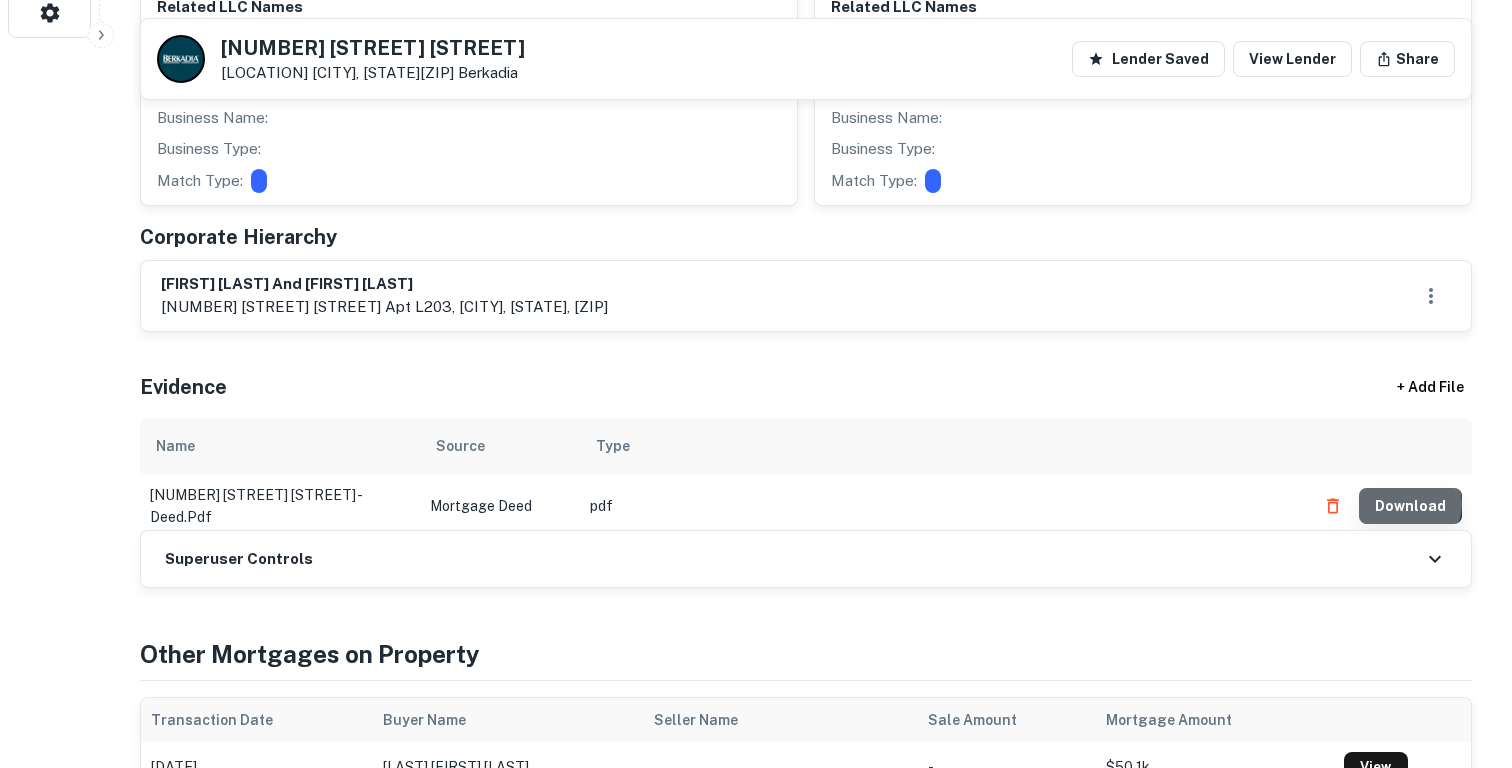 click on "Download" at bounding box center (1410, 506) 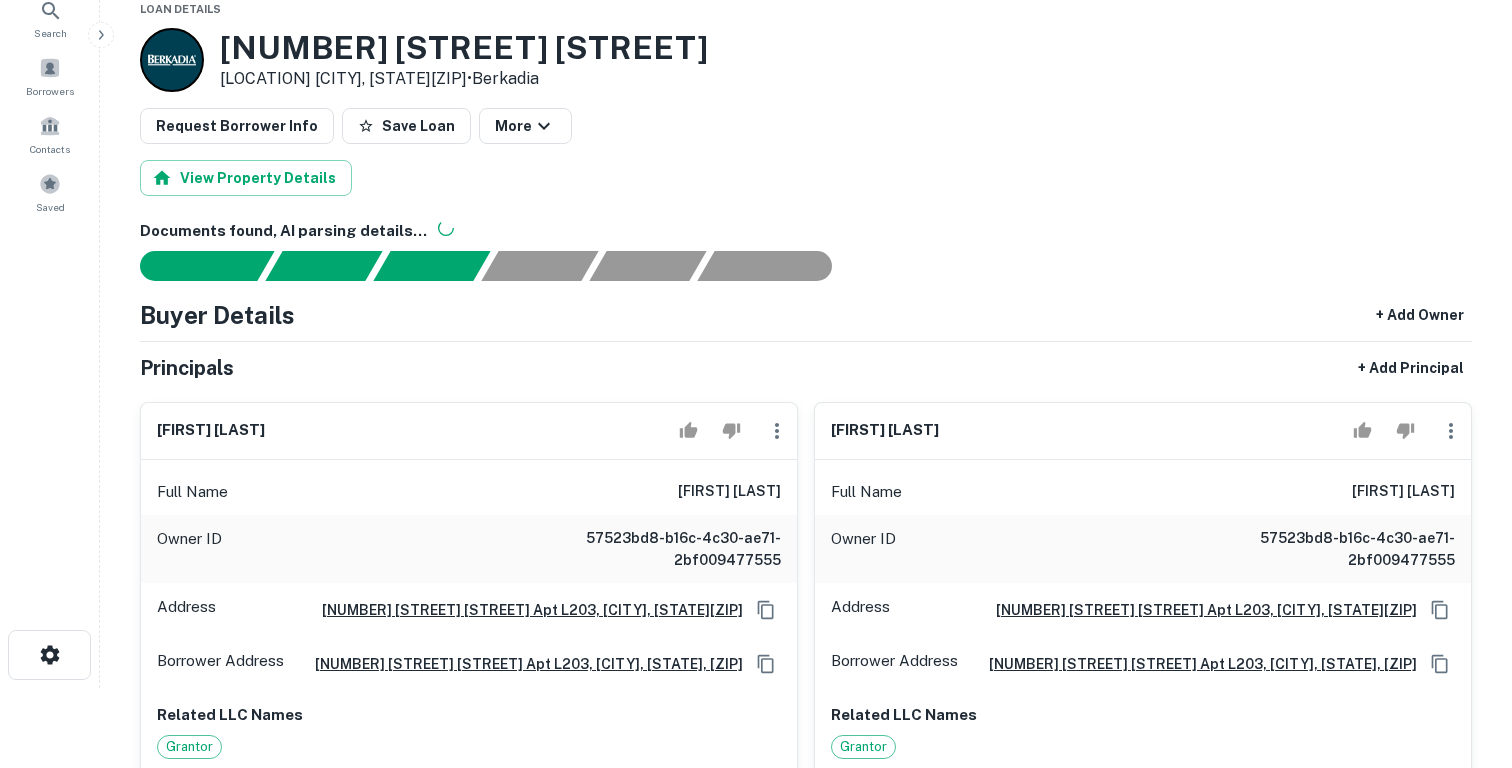 scroll, scrollTop: 0, scrollLeft: 0, axis: both 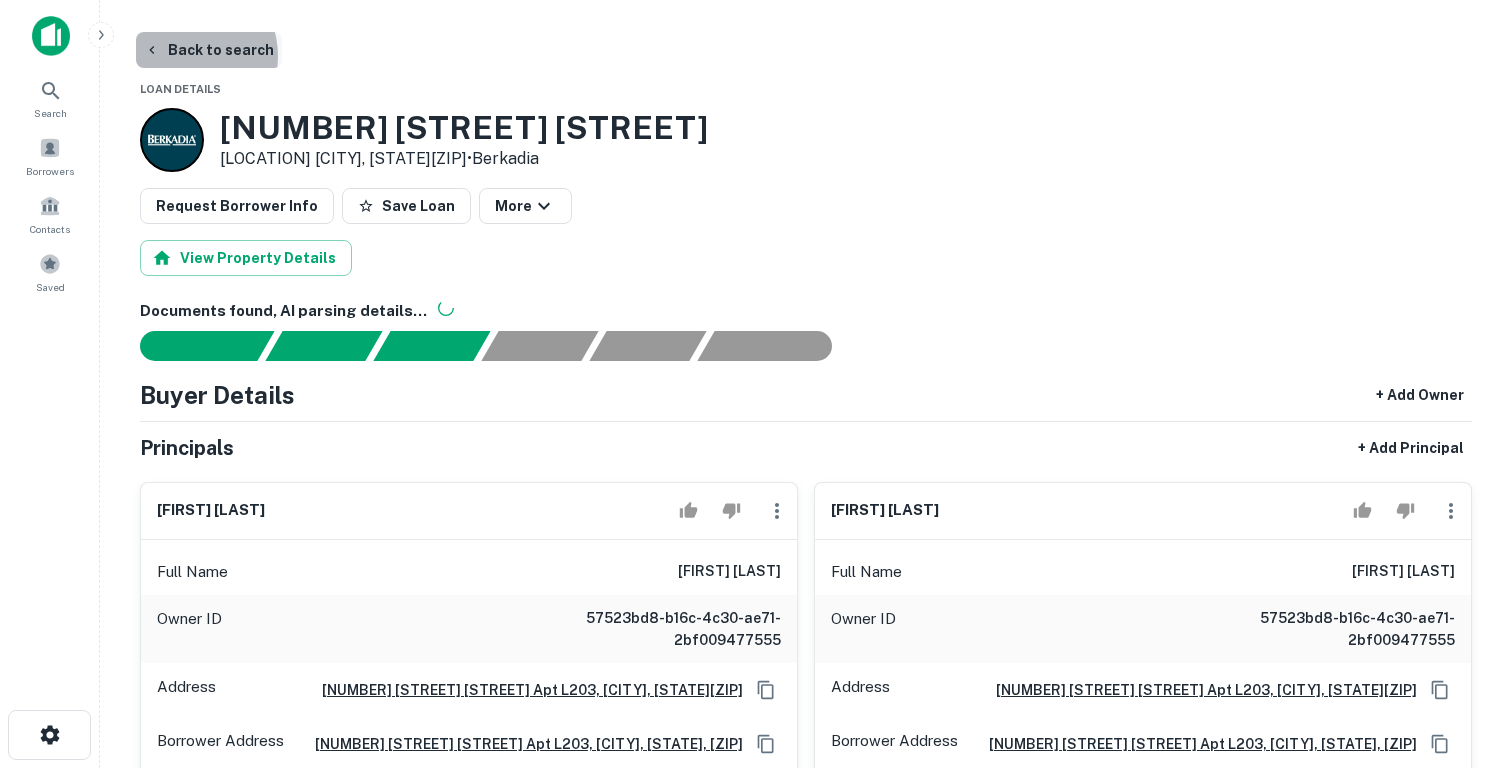 click on "Back to search" at bounding box center (209, 50) 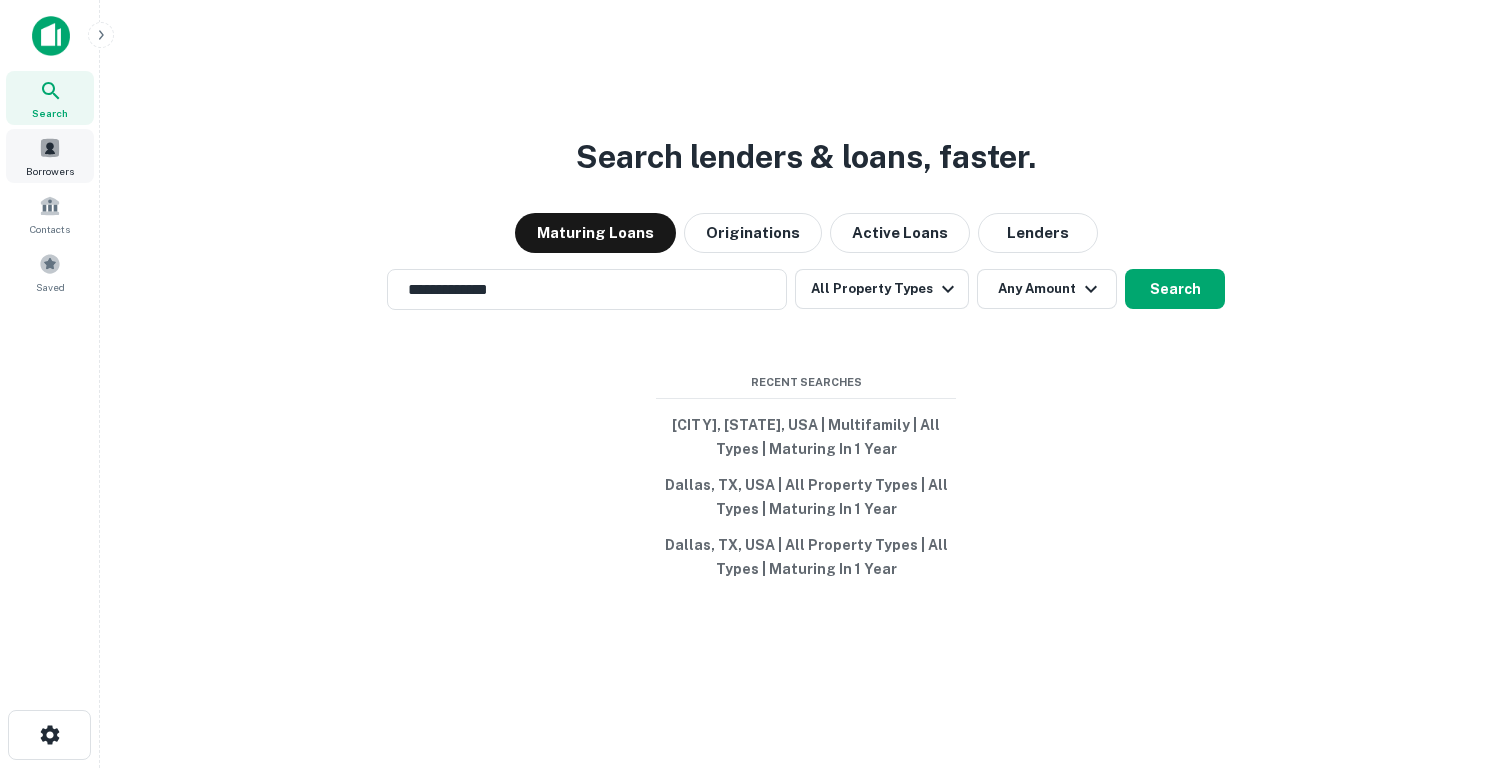 click at bounding box center [50, 148] 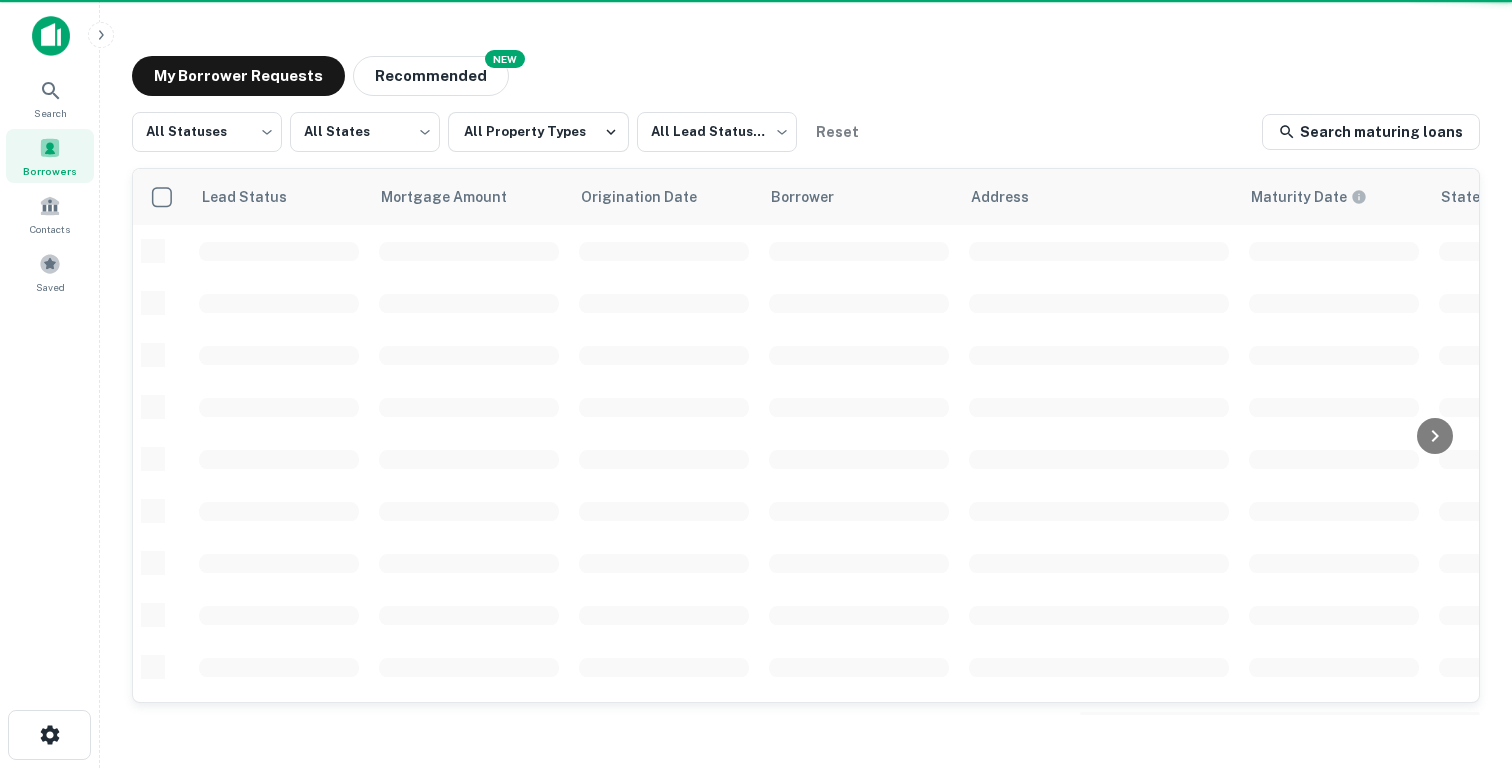 scroll, scrollTop: 0, scrollLeft: 0, axis: both 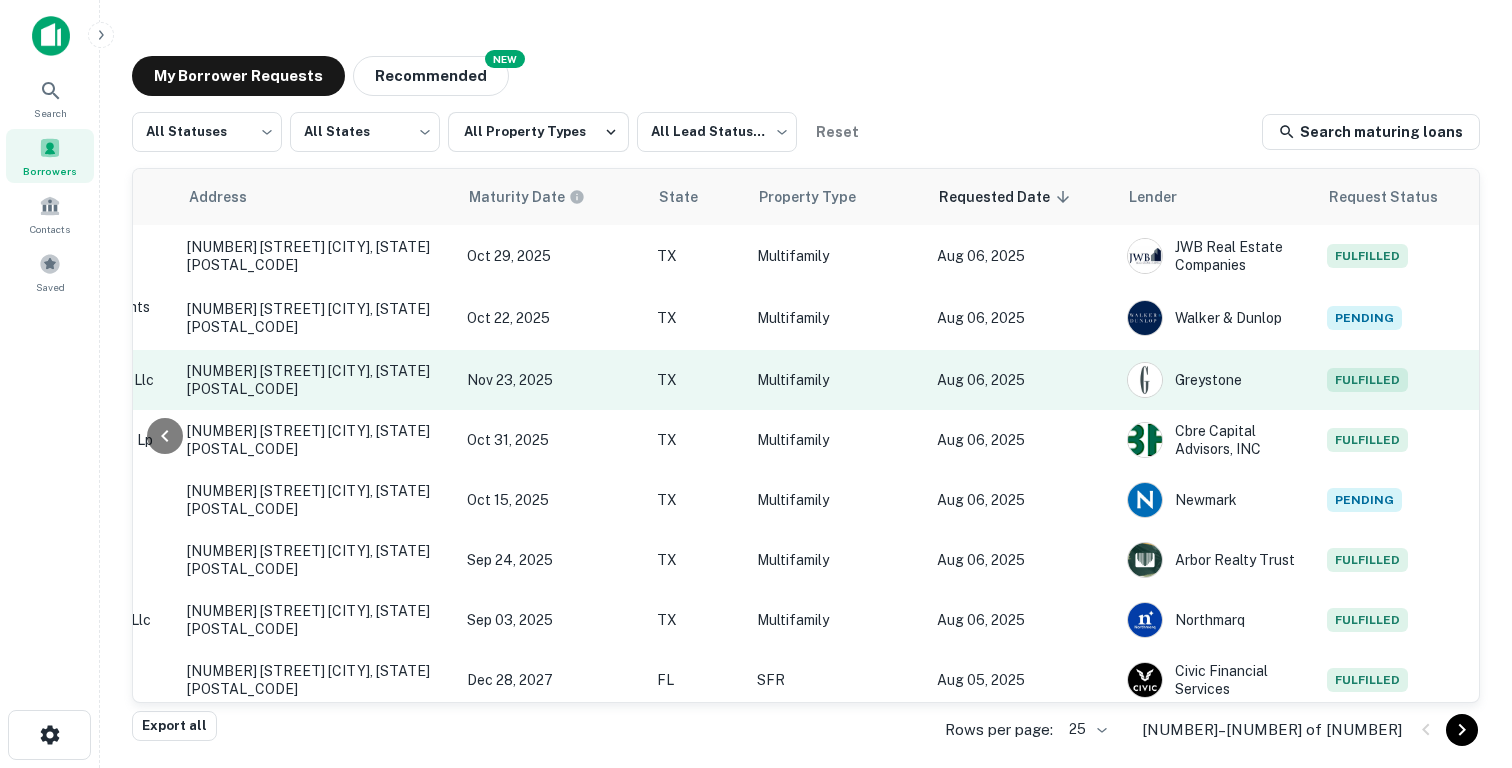click on "TX" at bounding box center (697, 380) 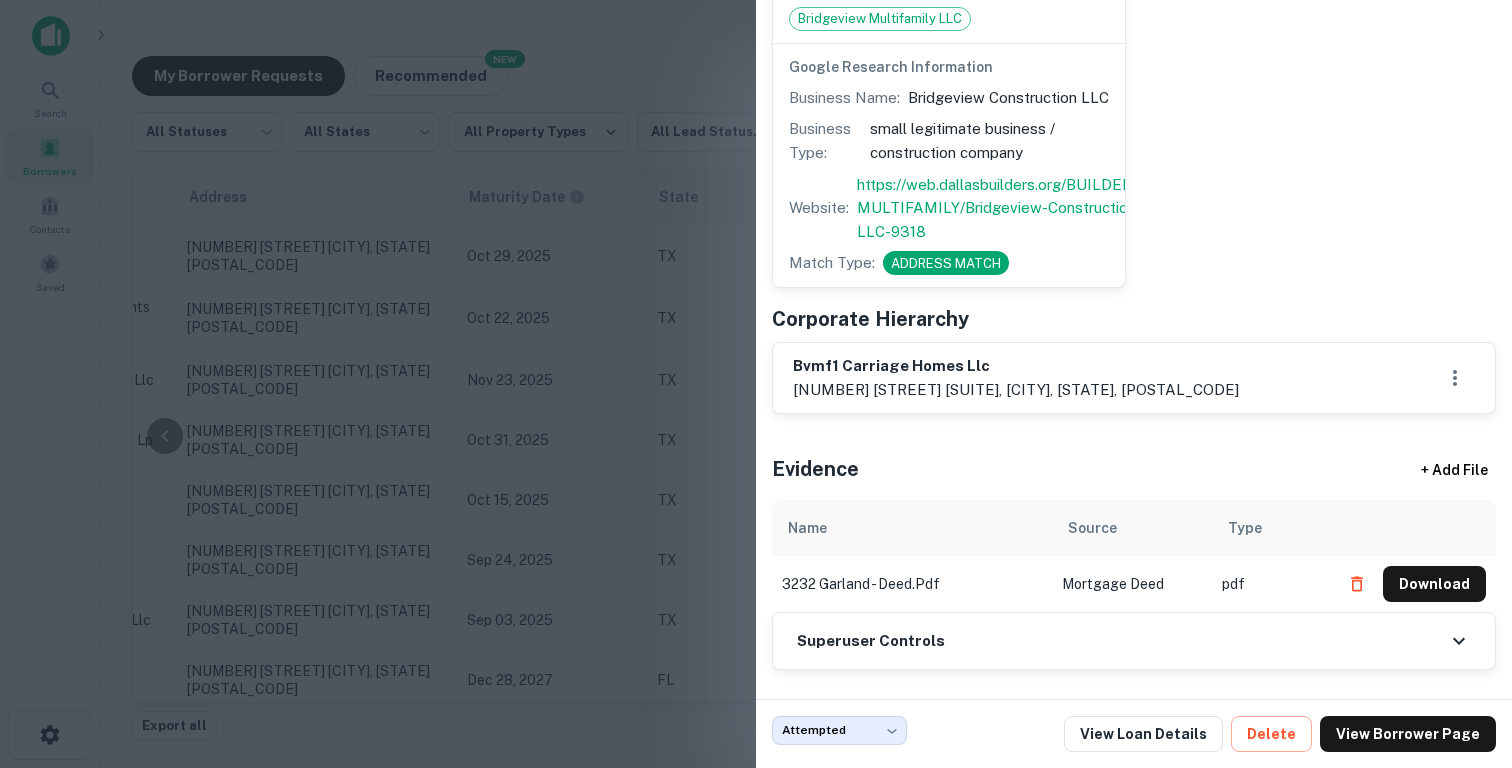 scroll, scrollTop: 935, scrollLeft: 0, axis: vertical 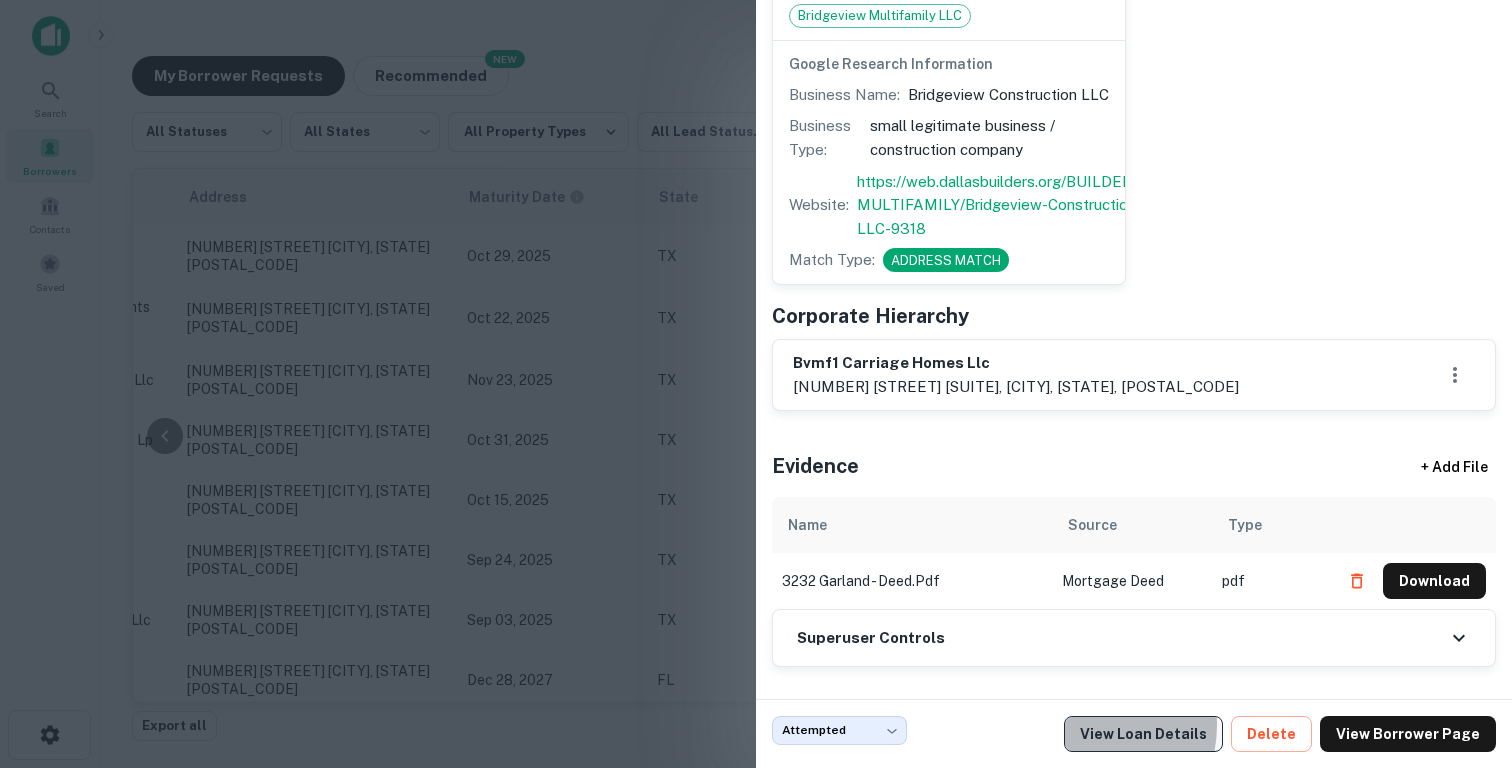 click on "View Loan Details" at bounding box center [1143, 734] 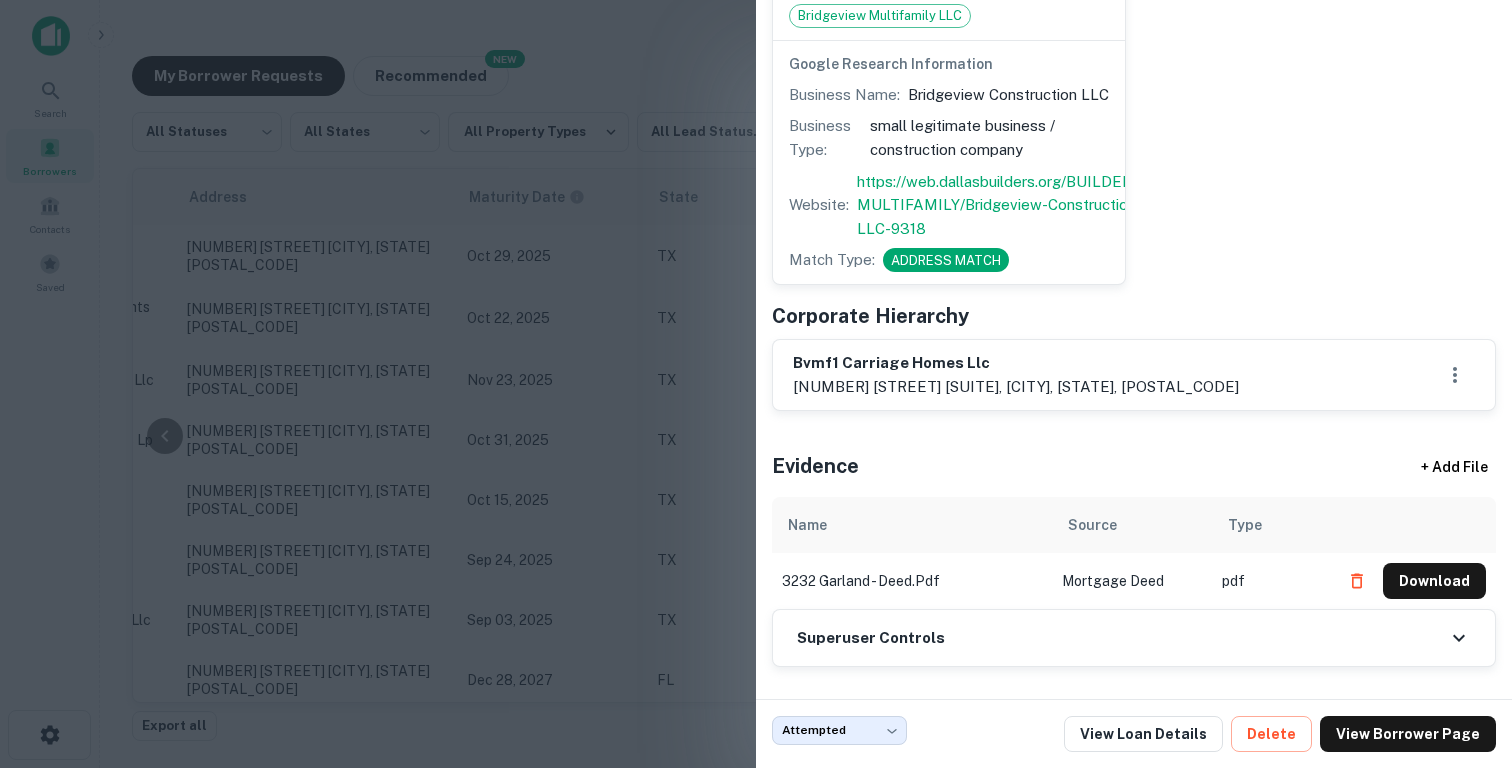 click at bounding box center [756, 384] 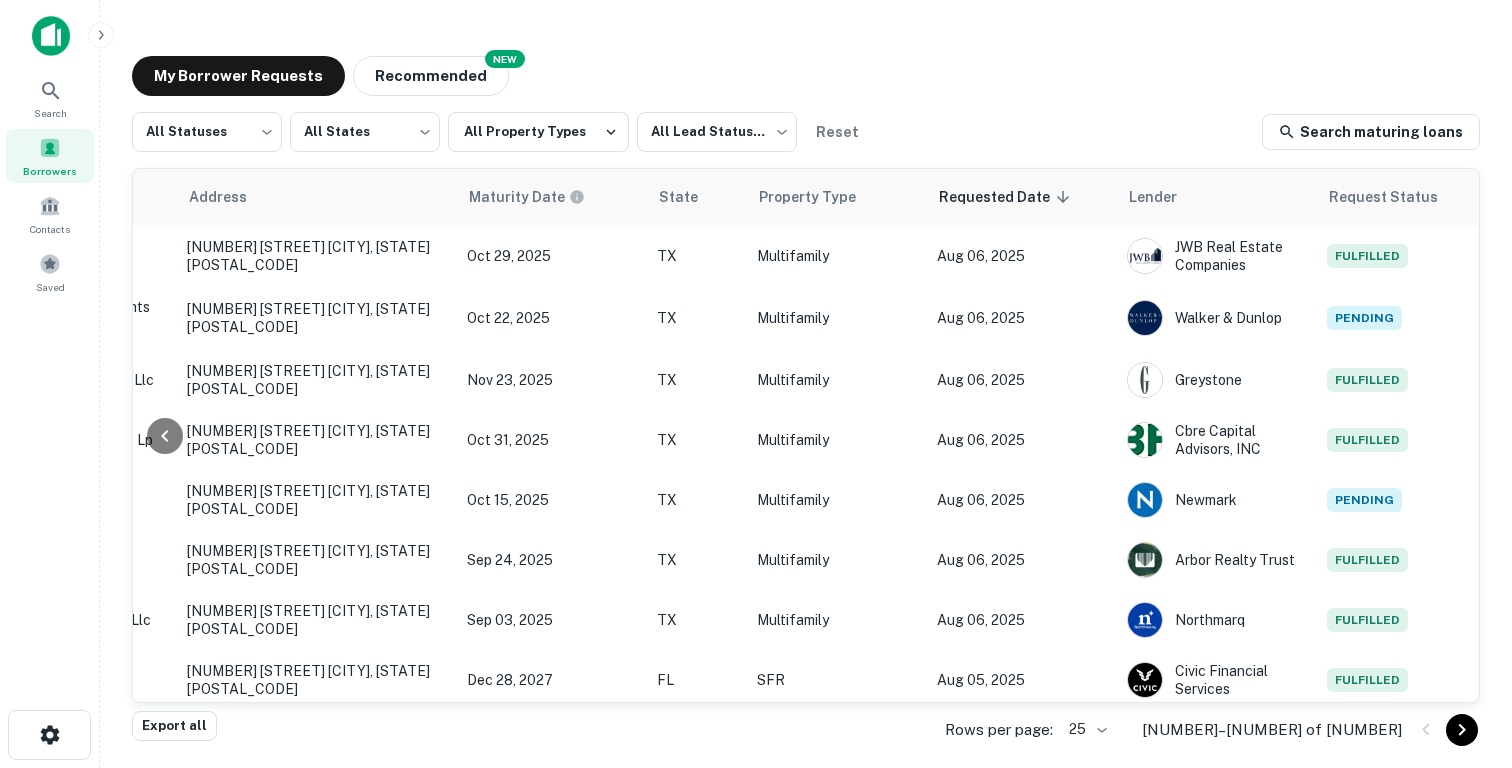 scroll, scrollTop: 0, scrollLeft: 784, axis: horizontal 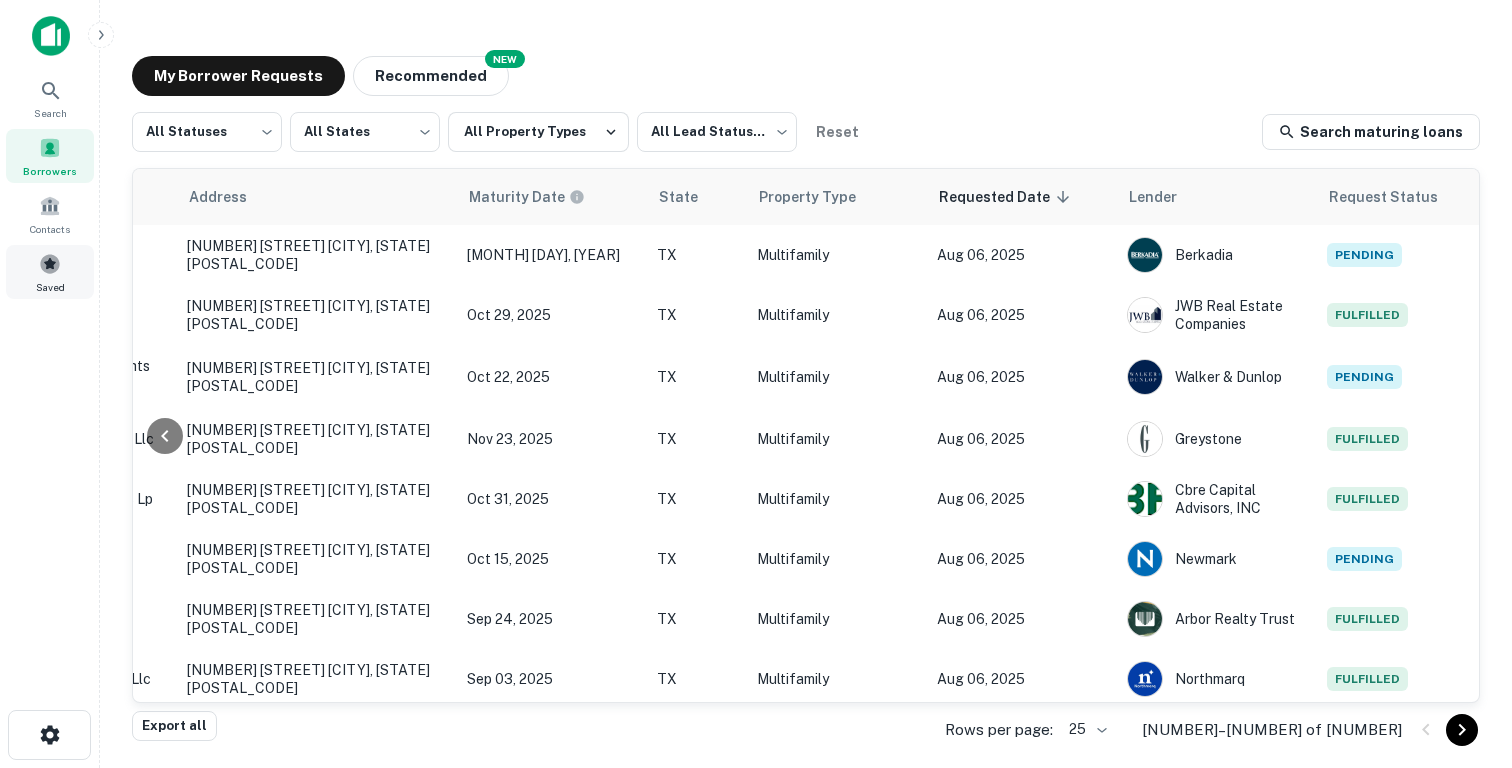 click on "Saved" at bounding box center (50, 272) 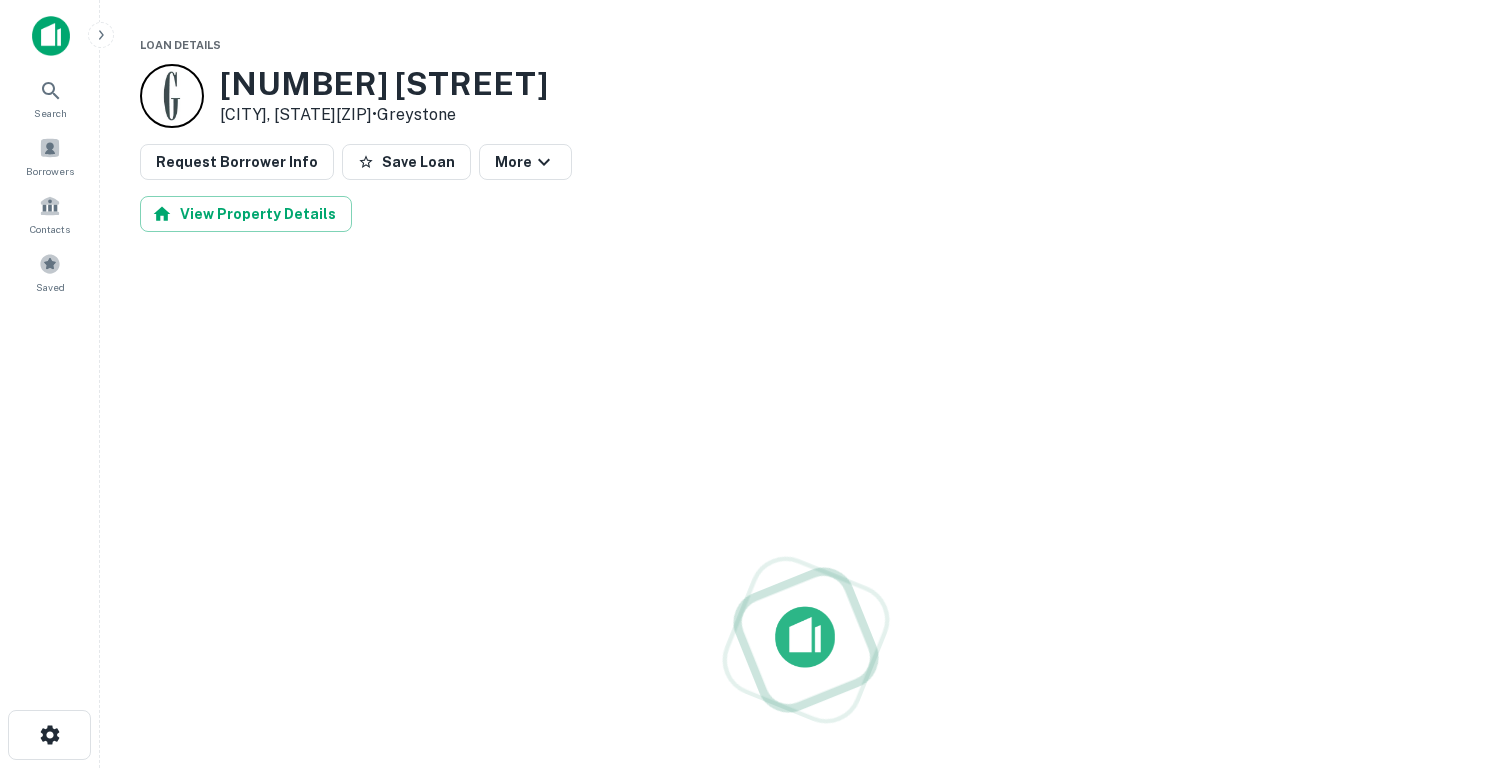 scroll, scrollTop: 0, scrollLeft: 0, axis: both 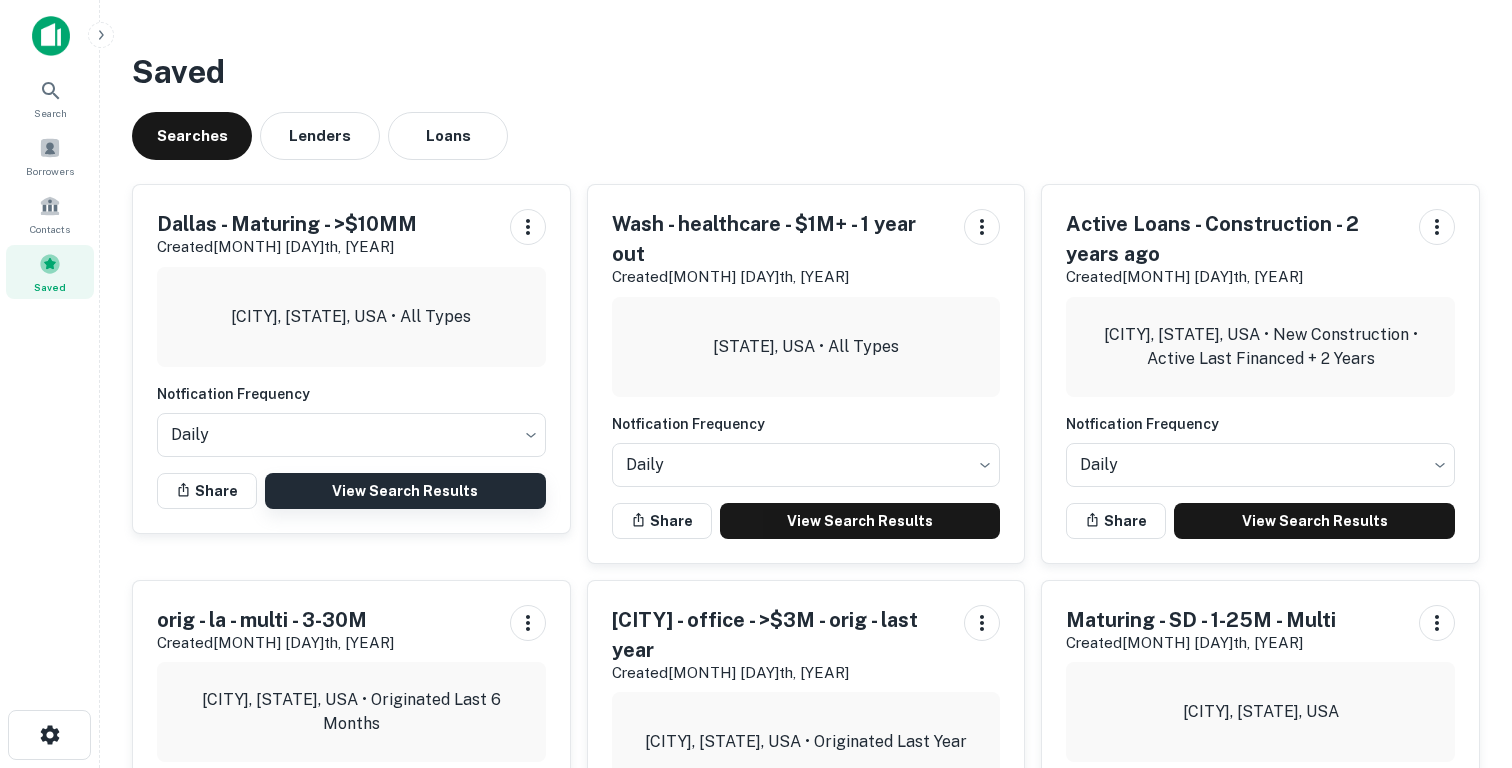 click on "View Search Results" at bounding box center (405, 491) 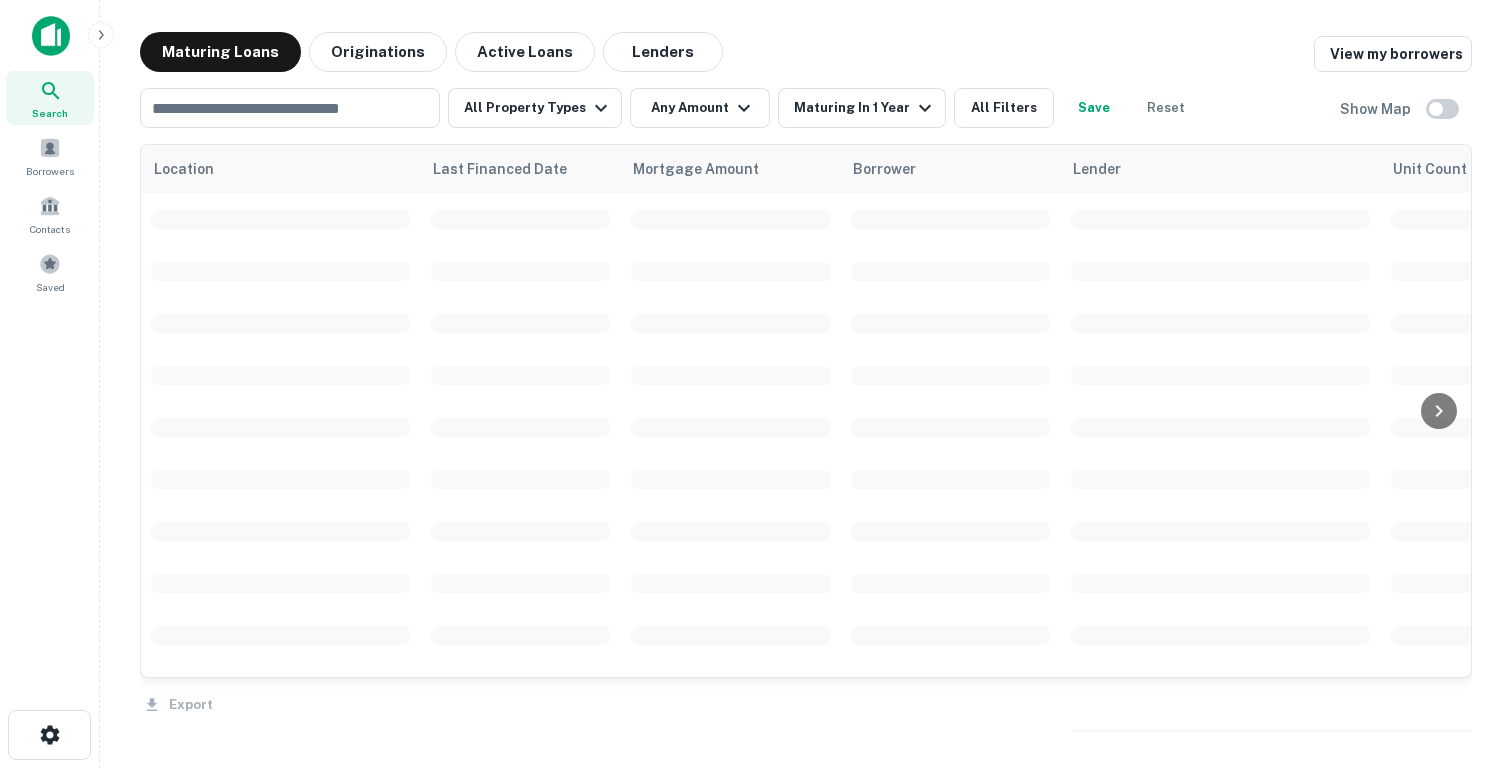 scroll, scrollTop: 0, scrollLeft: 0, axis: both 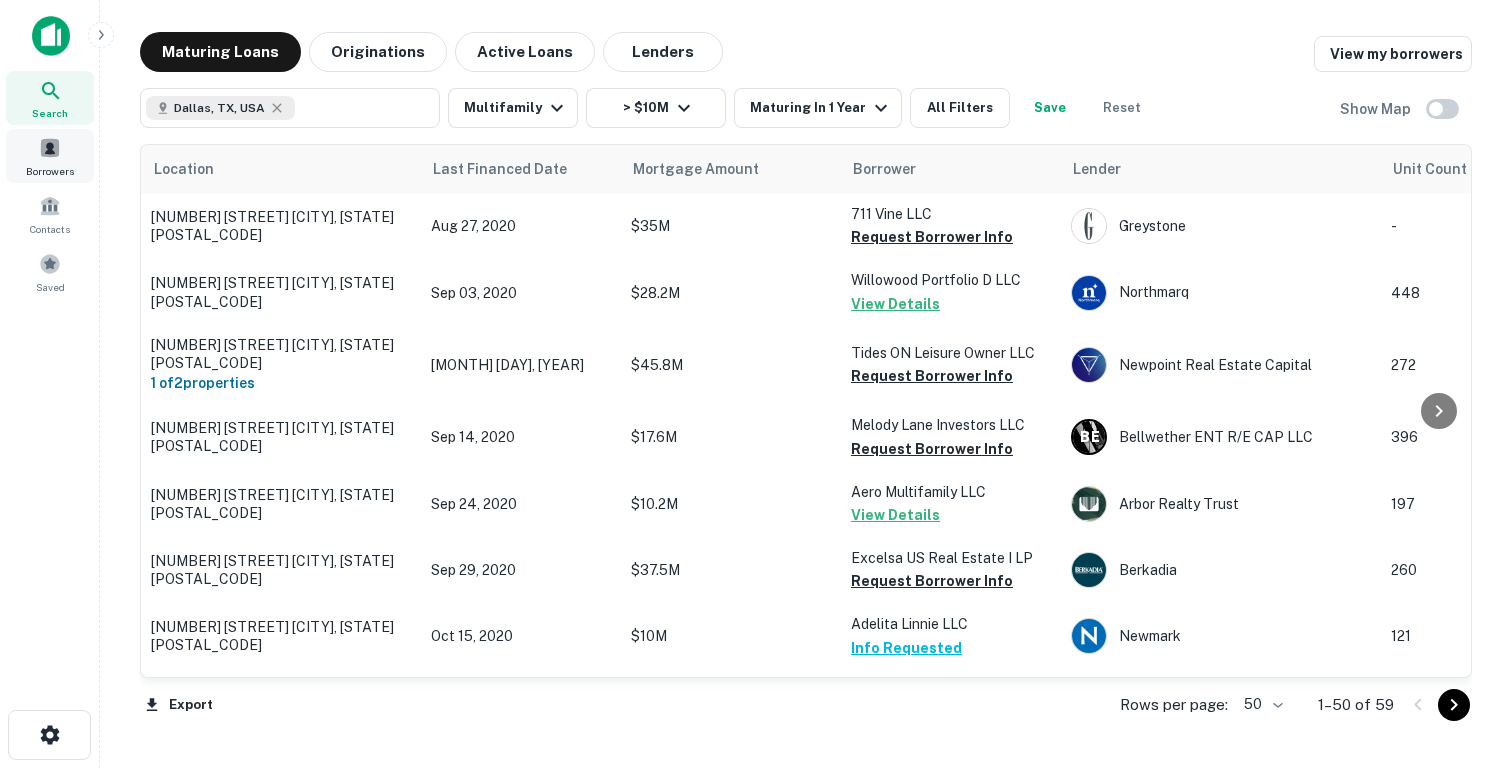 click at bounding box center (50, 148) 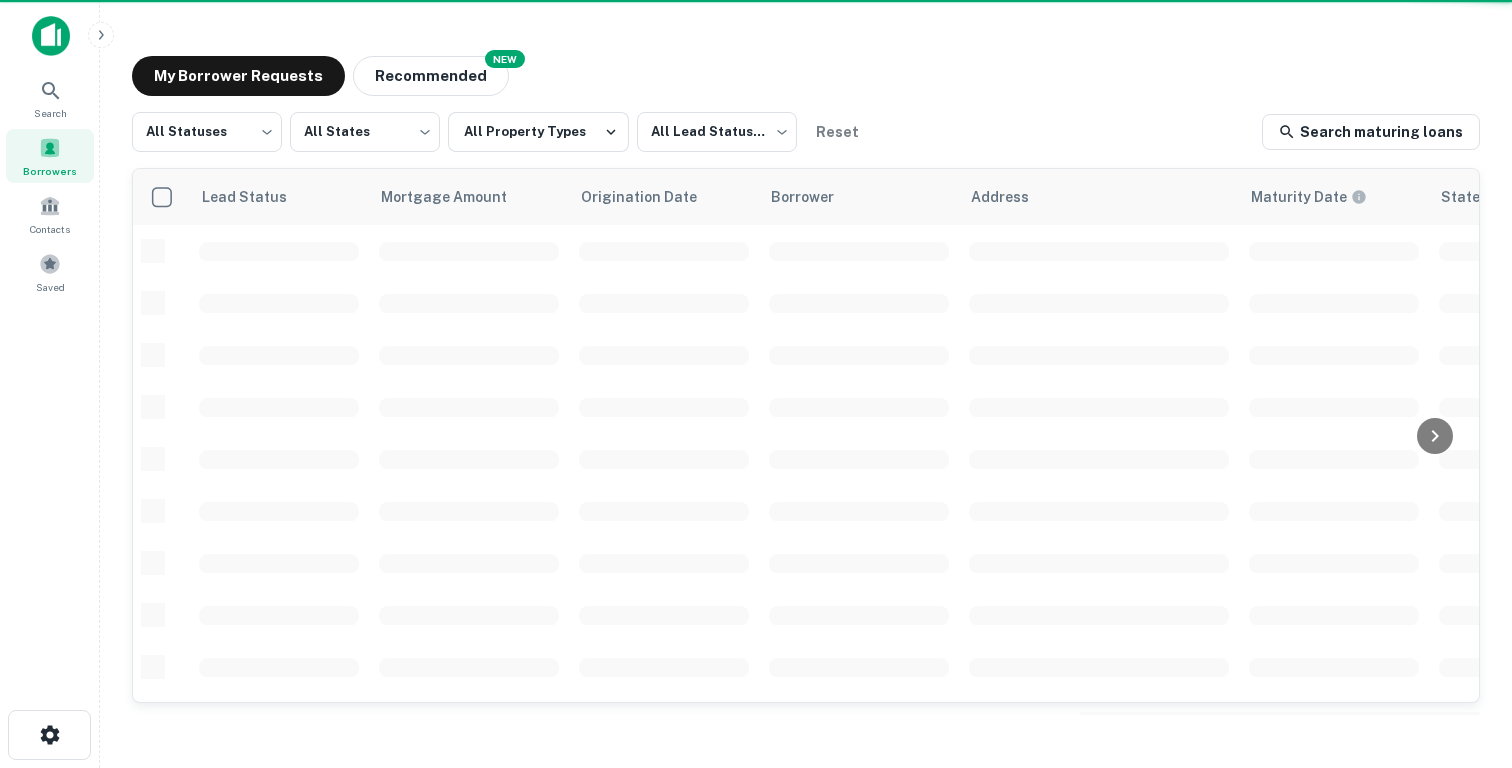 scroll, scrollTop: 0, scrollLeft: 0, axis: both 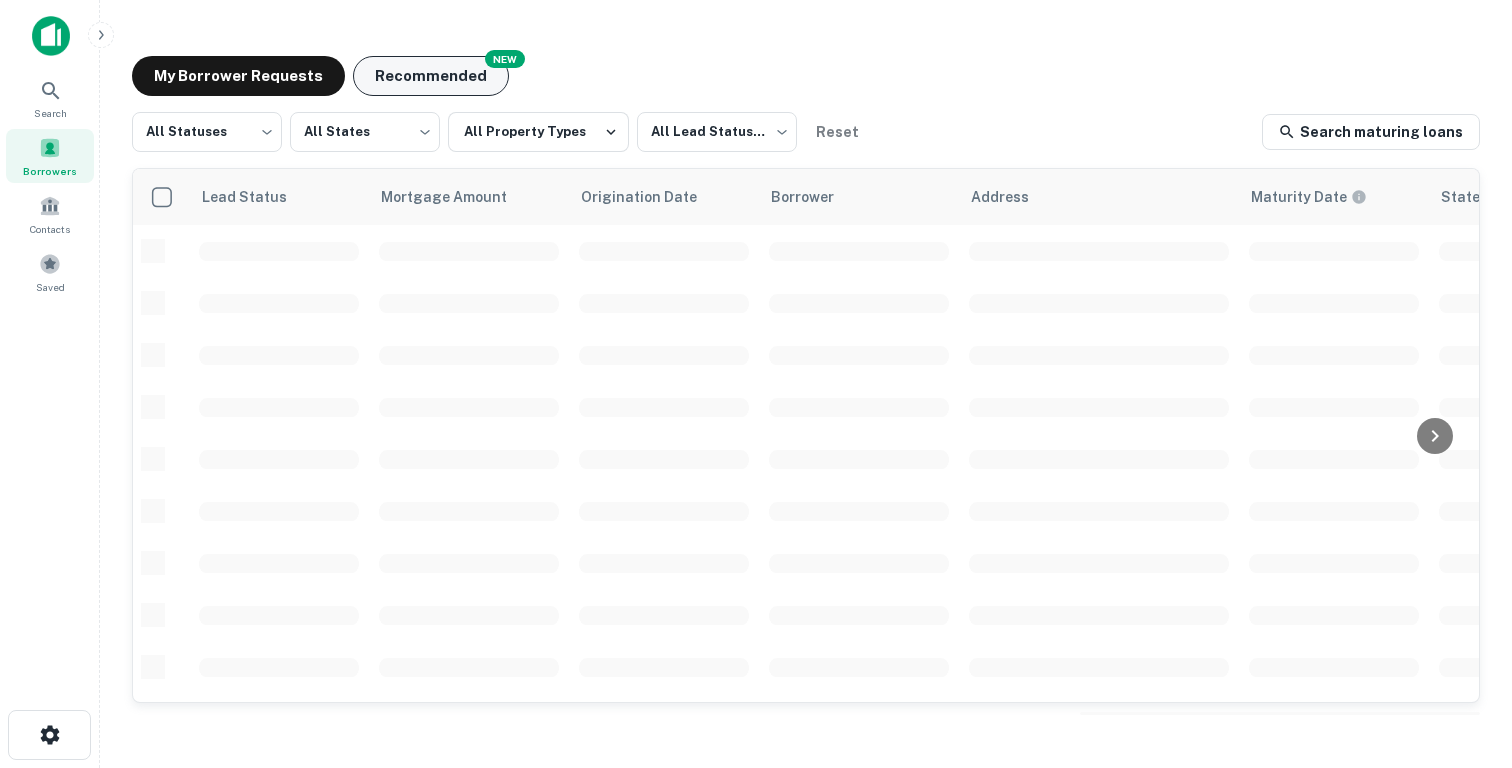 click on "Recommended" at bounding box center (431, 76) 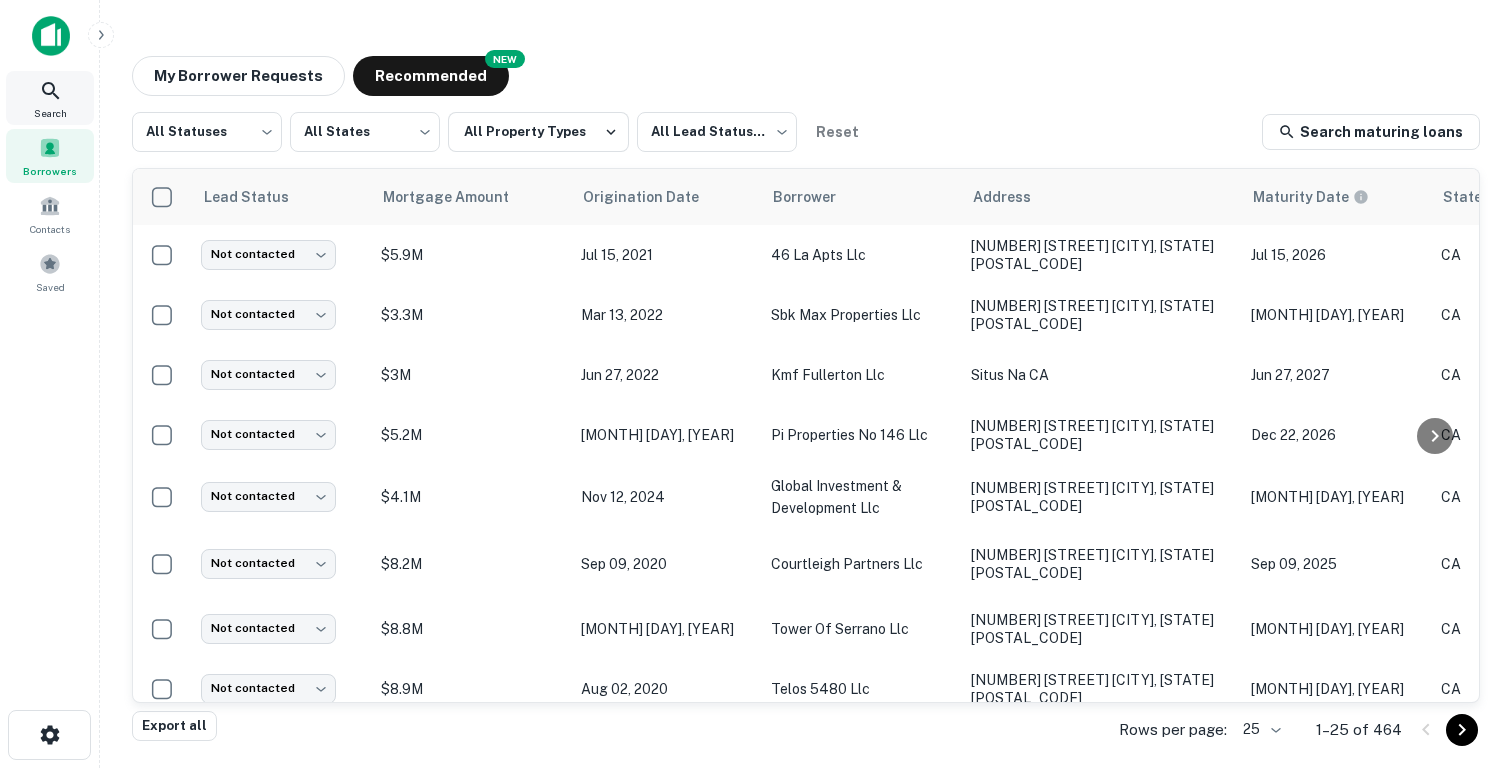 click 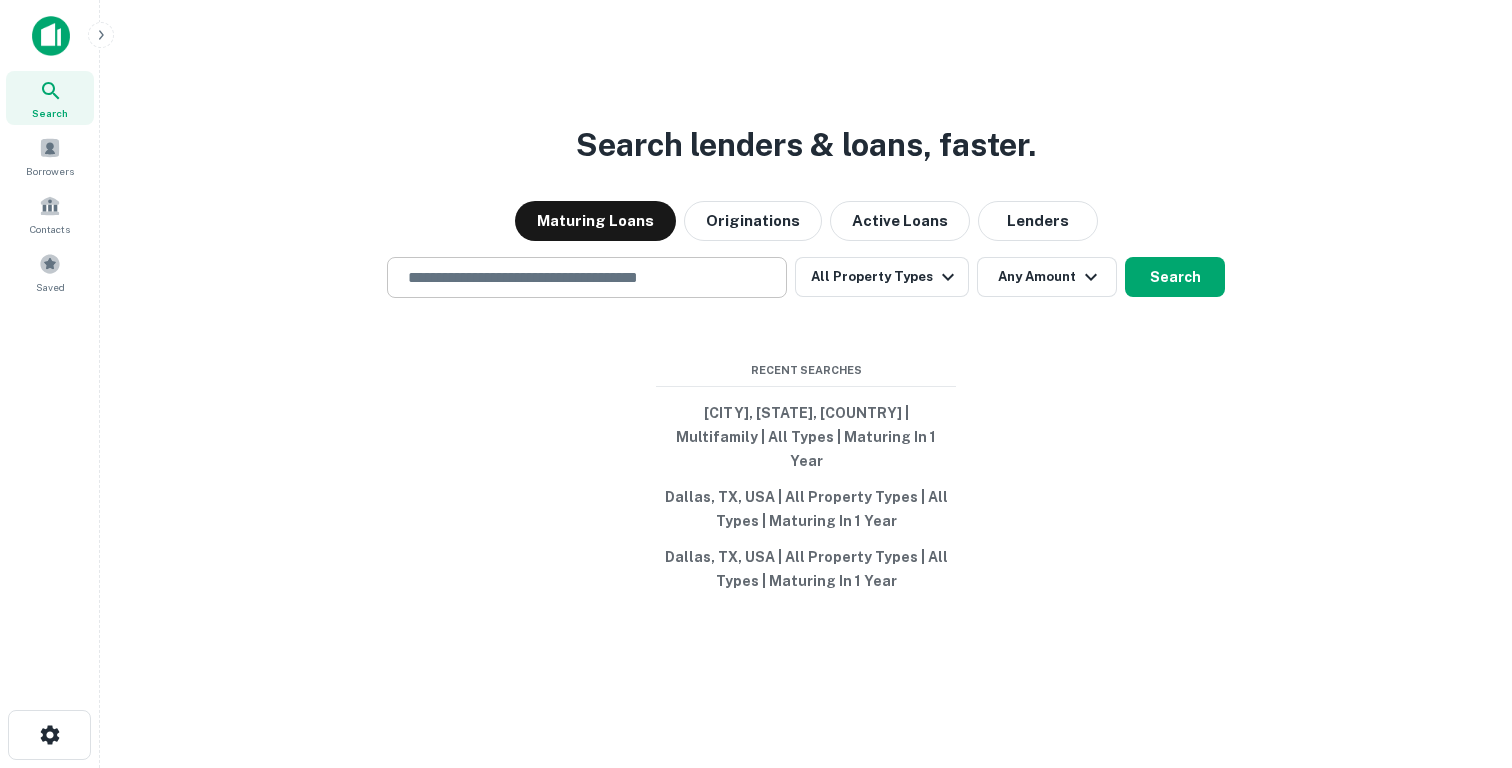 scroll, scrollTop: 0, scrollLeft: 0, axis: both 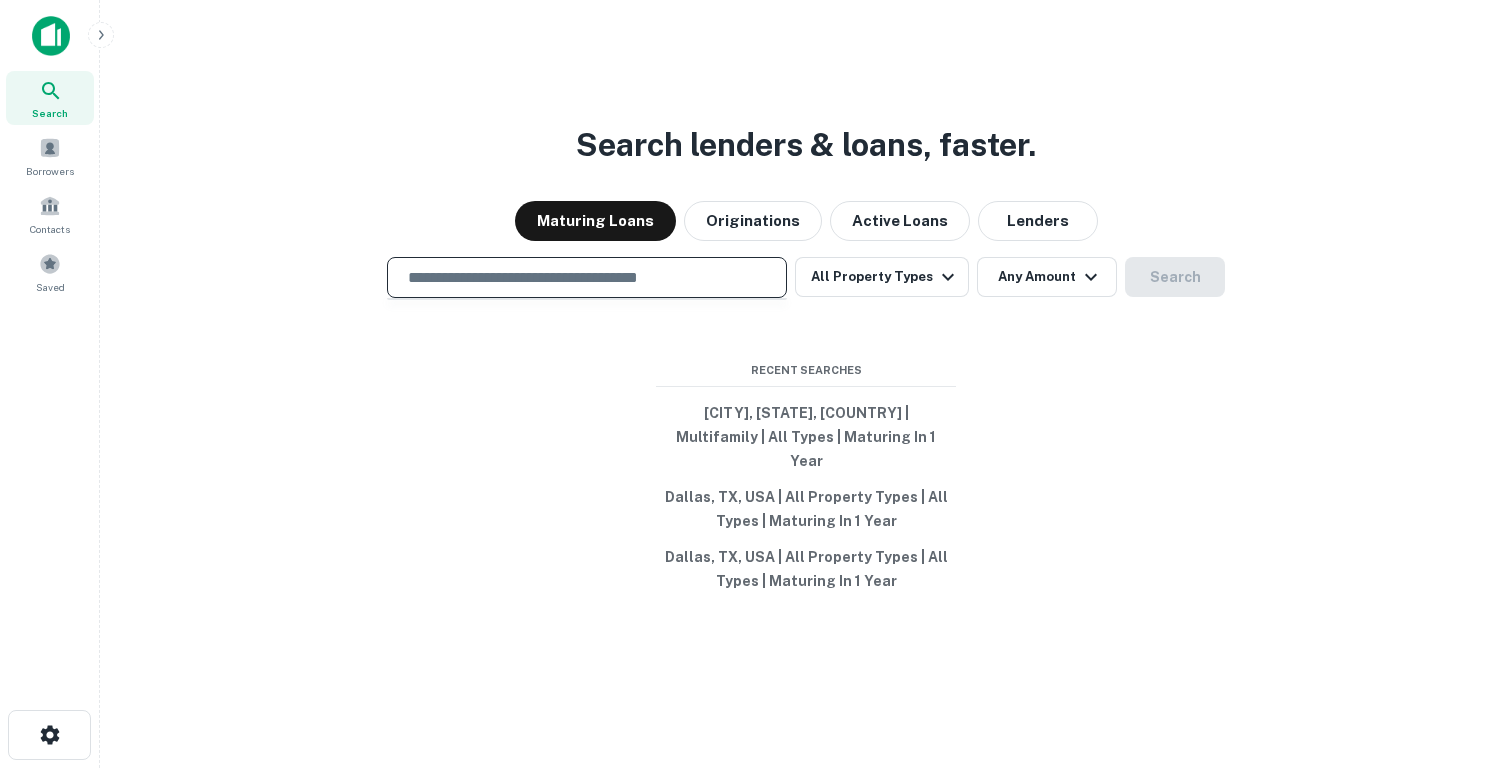 click at bounding box center (587, 277) 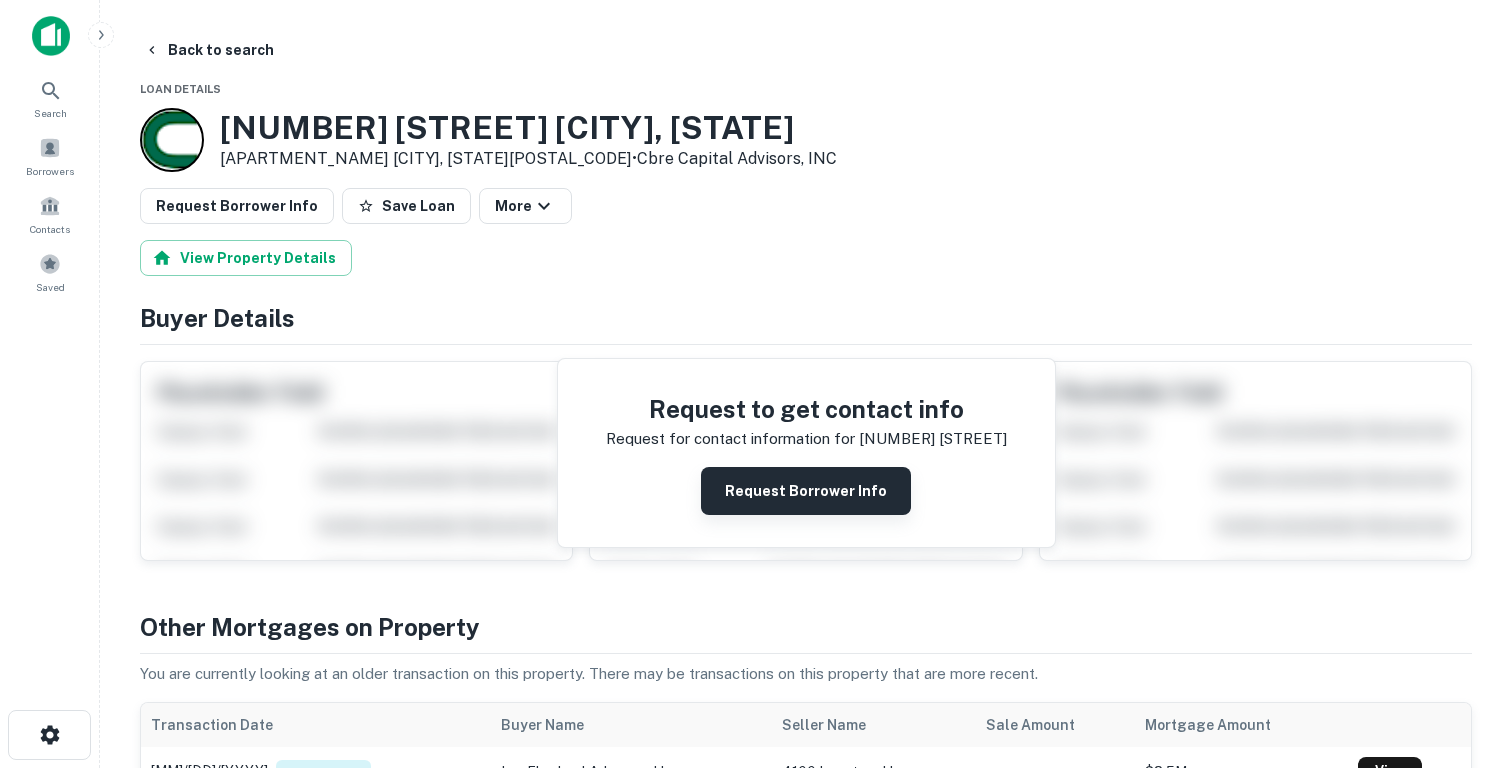 click on "Request Borrower Info" at bounding box center (806, 491) 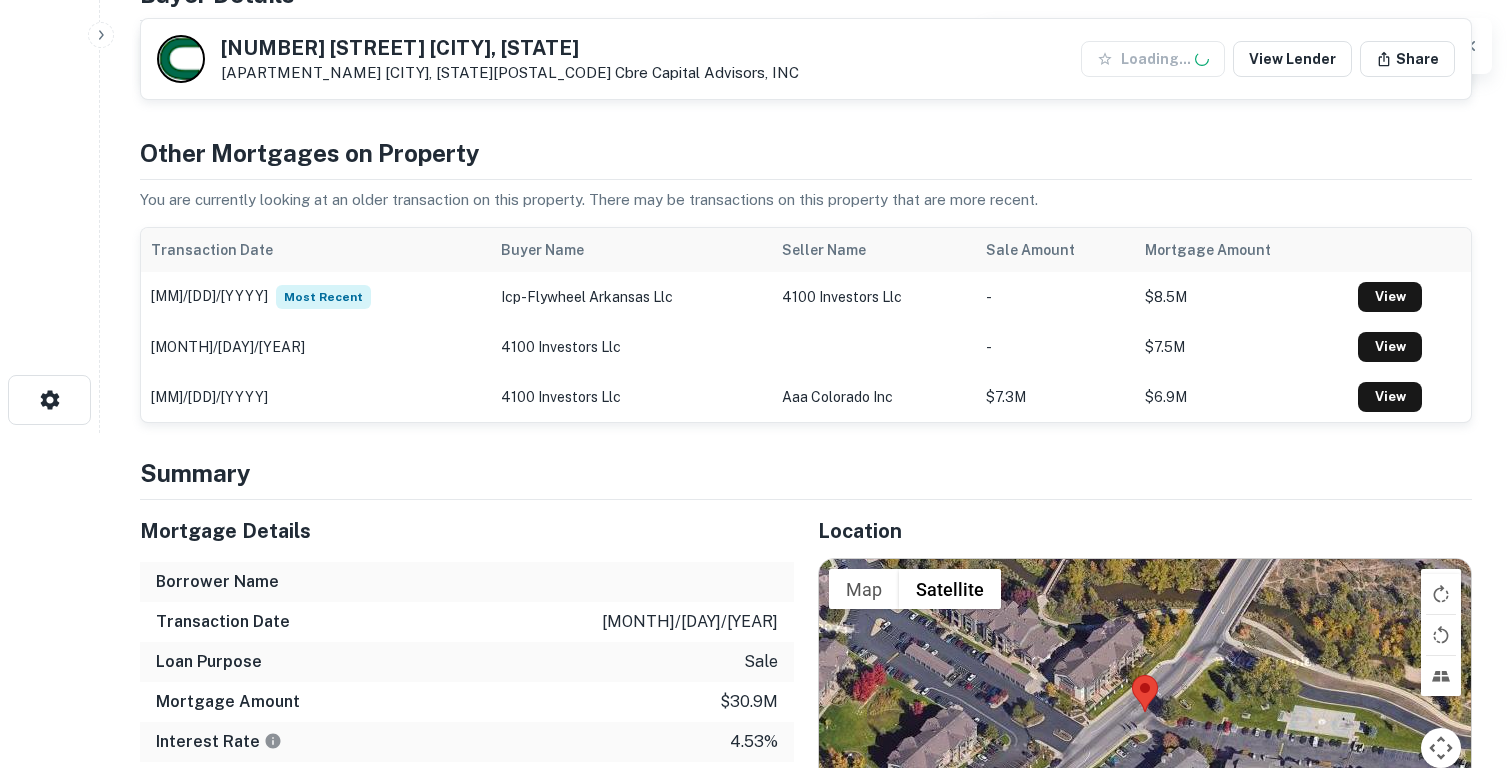 scroll, scrollTop: 339, scrollLeft: 0, axis: vertical 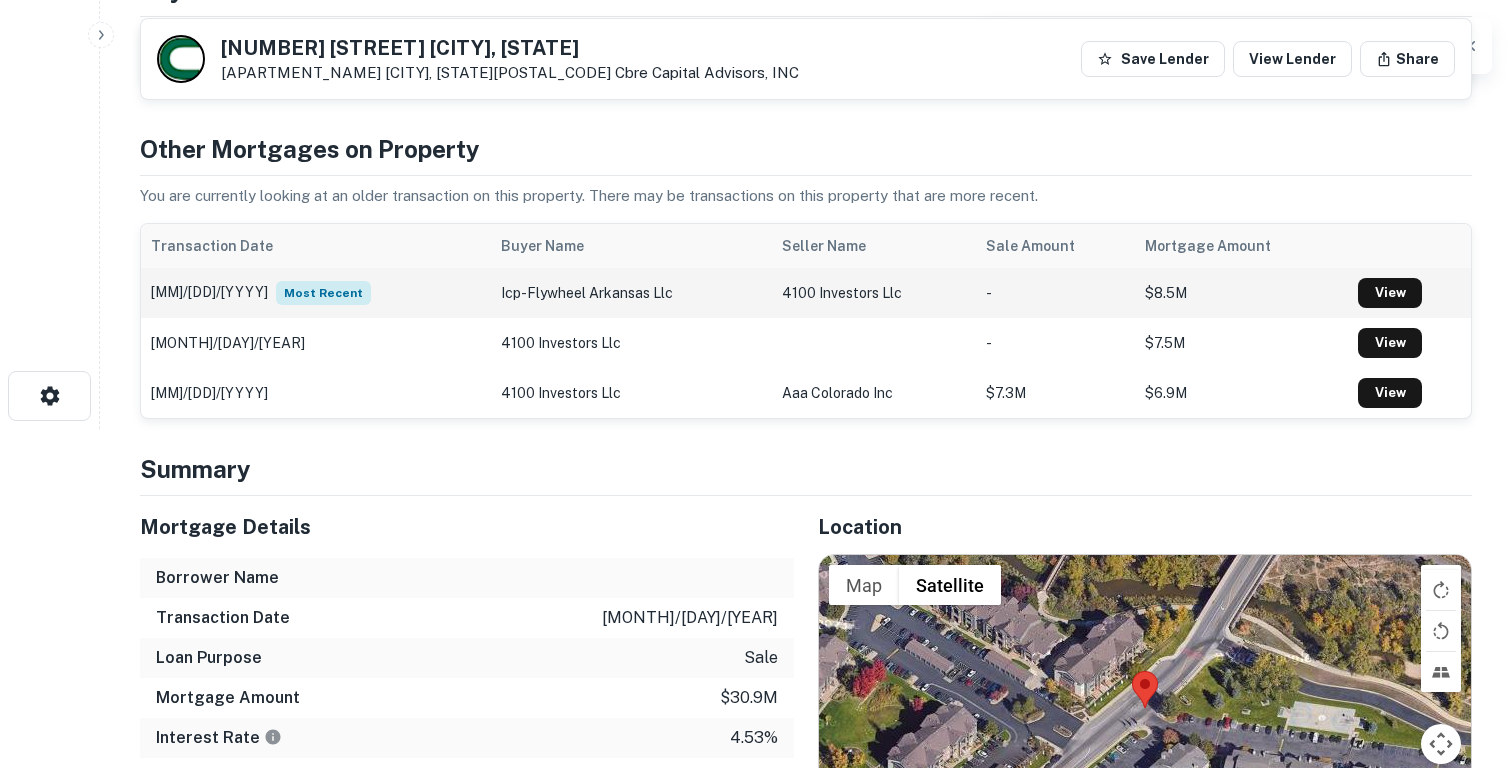 click on "Most Recent" at bounding box center (323, 293) 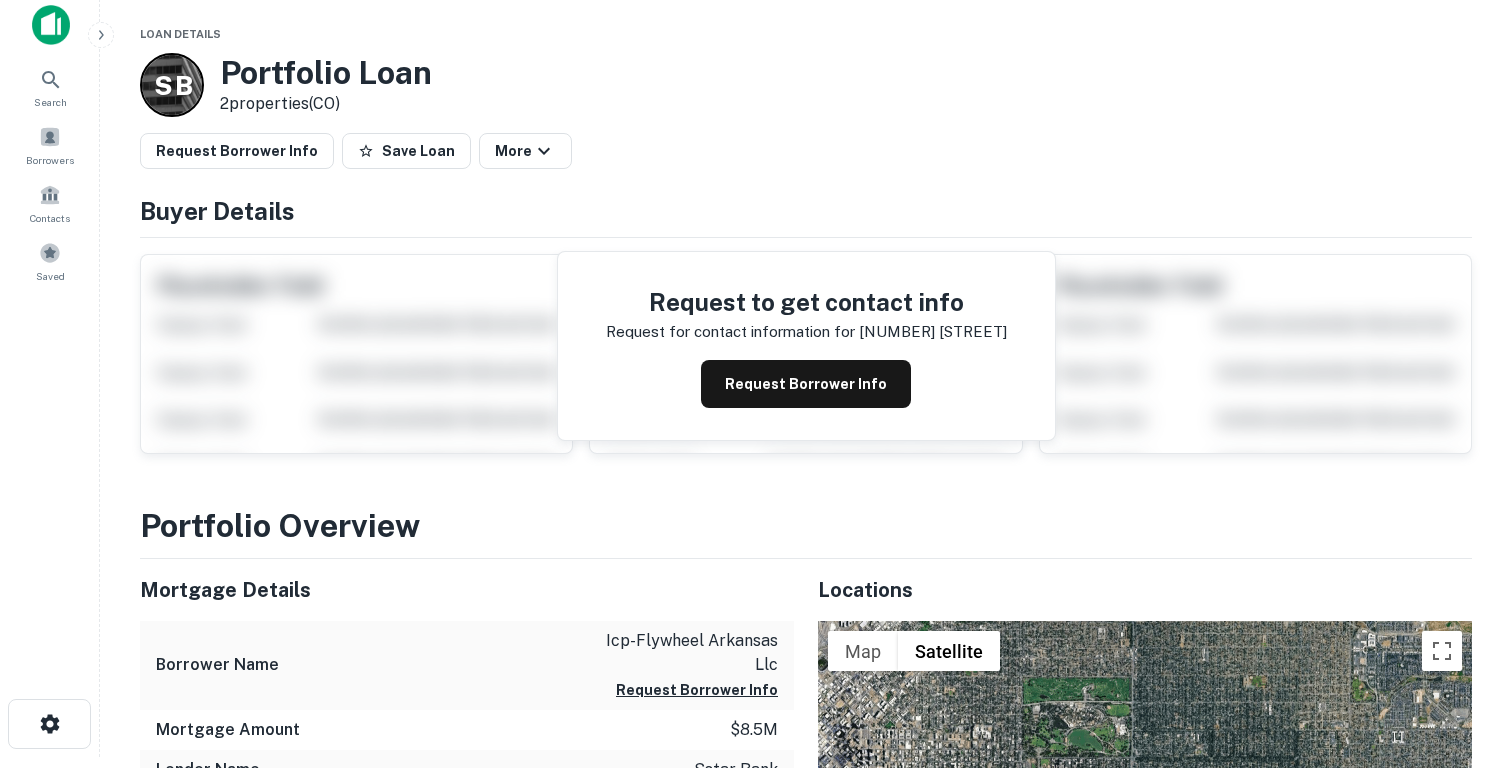 scroll, scrollTop: 0, scrollLeft: 0, axis: both 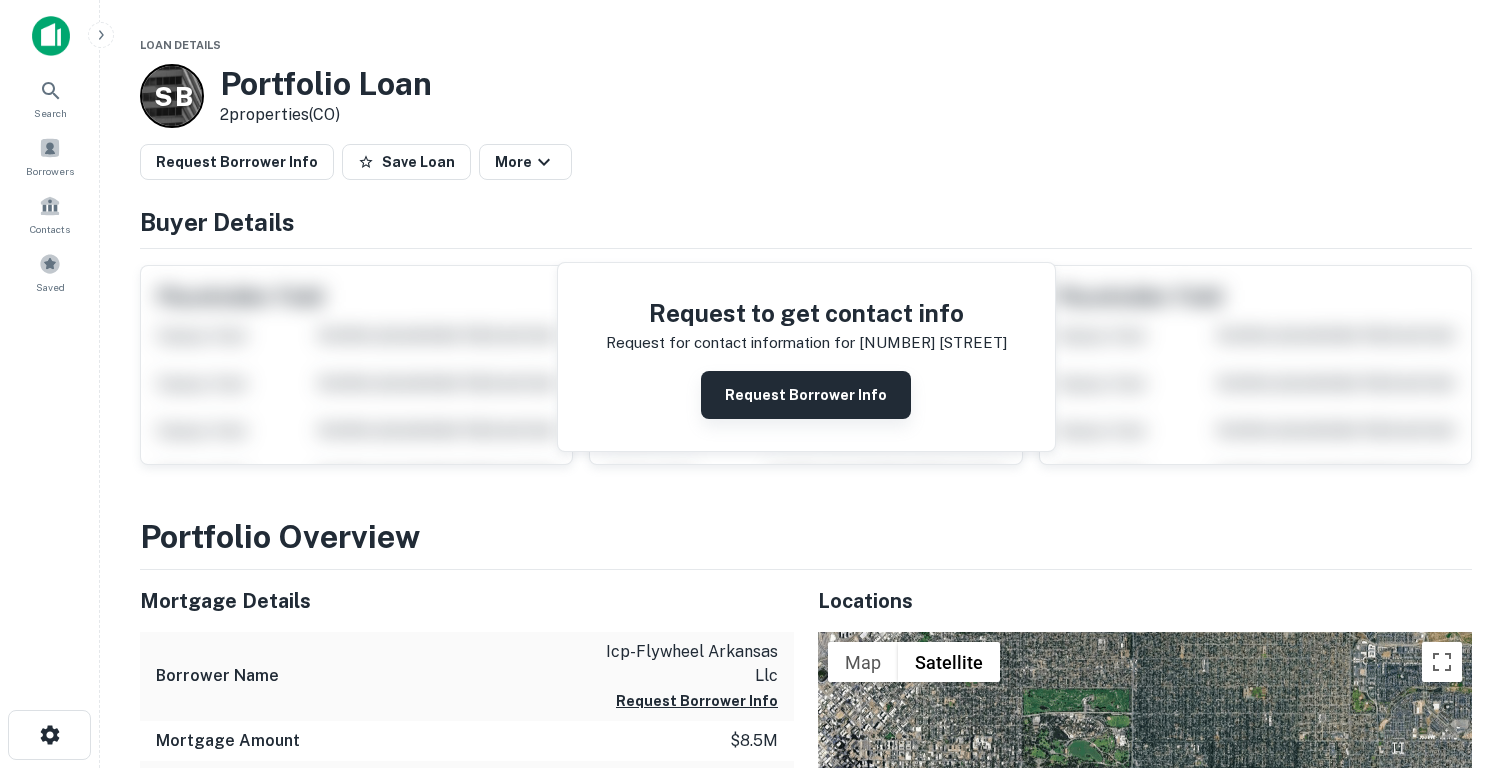 click on "Request Borrower Info" at bounding box center [806, 395] 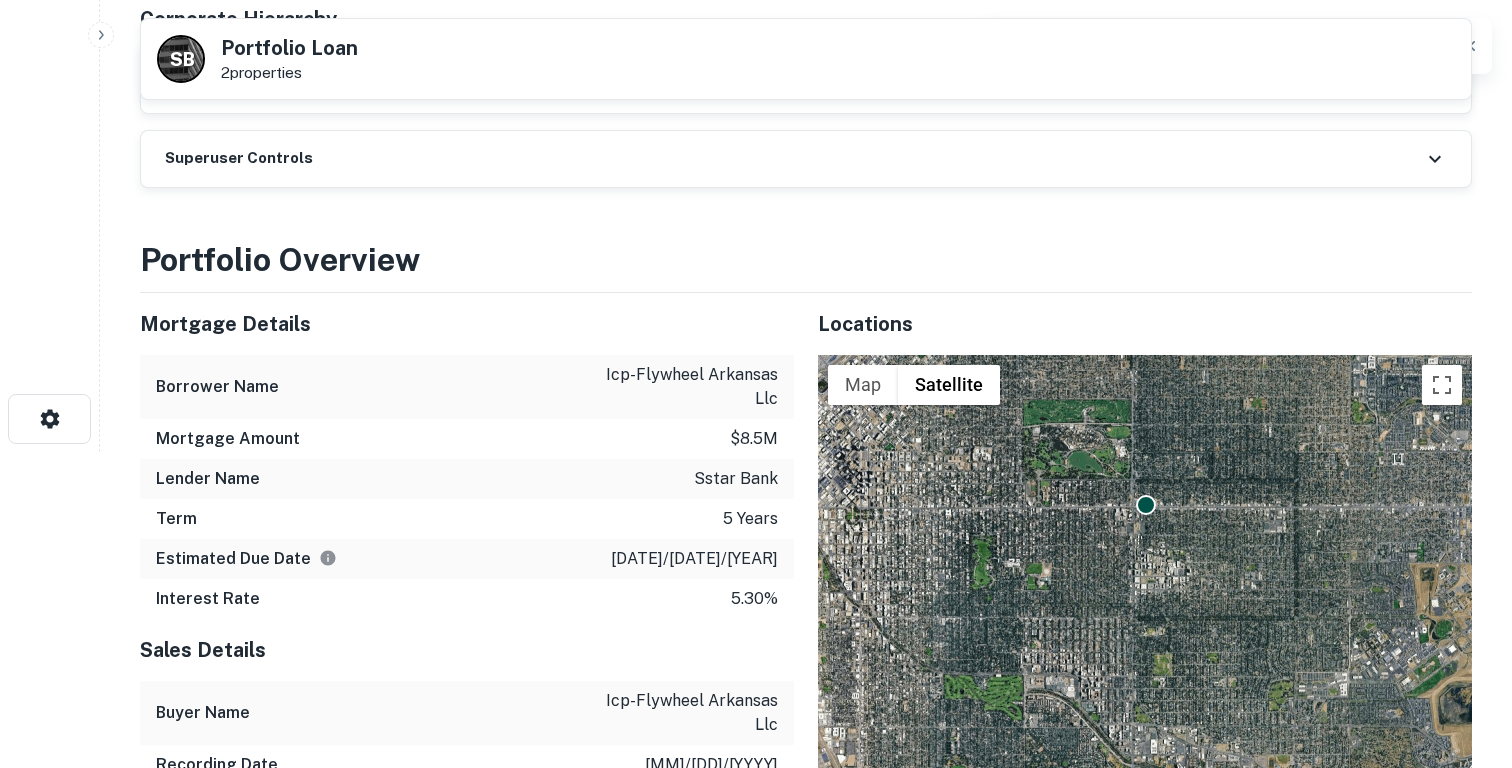 scroll, scrollTop: 0, scrollLeft: 0, axis: both 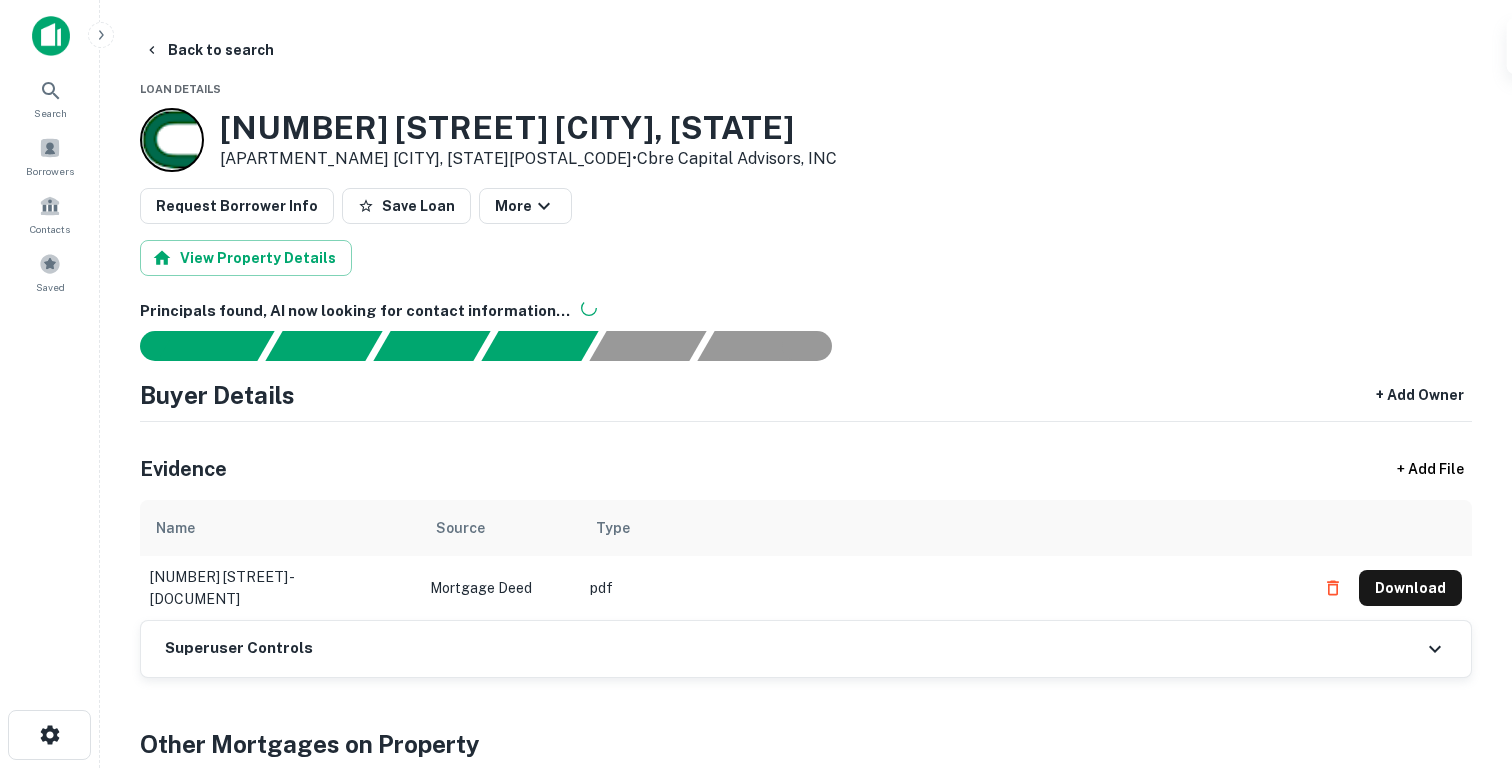 click on "[APARTMENT_NAME] [CITY], [STATE][POSTAL_CODE]
Back to search Loan Details 7575 East Arkansas Avenue Torrey pines apartment homes Denver, CO80231   •  Cbre Capital Advisors, INC Request Borrower Info Save Loan More View Property Details Principals found, AI now looking for contact information...   Buyer Details + Add Owner Evidence + Add File Name Source Type 7575 east arkansas avenue - deed.pdf Mortgage Deed pdf Download Superuser Controls Other Mortgages on Property You are currently looking at an older transaction on this property. There may be transactions on this property that are more recent. Transaction Date Buyer Name Seller Name Sale Amount Mortgage Amount 08/28/2022 Most Recent icp-flywheel arkansas llc 4100 investors llc - $8.5M View 08/05/2019 4100 investors llc - $7.5M View 07/26/2017 4100 investors llc aaa colorado inc $7.3M $6.9M View Summary Mortgage Details Borrower Name Transaction Date   4/18/2017 Loan Purpose   sale Mortgage Amount   $30.9m Interest Rate   4.53% Term 121 months Due Date 4/30/2027 LTV   74.19% Property Details $41.7m" at bounding box center [806, 2317] 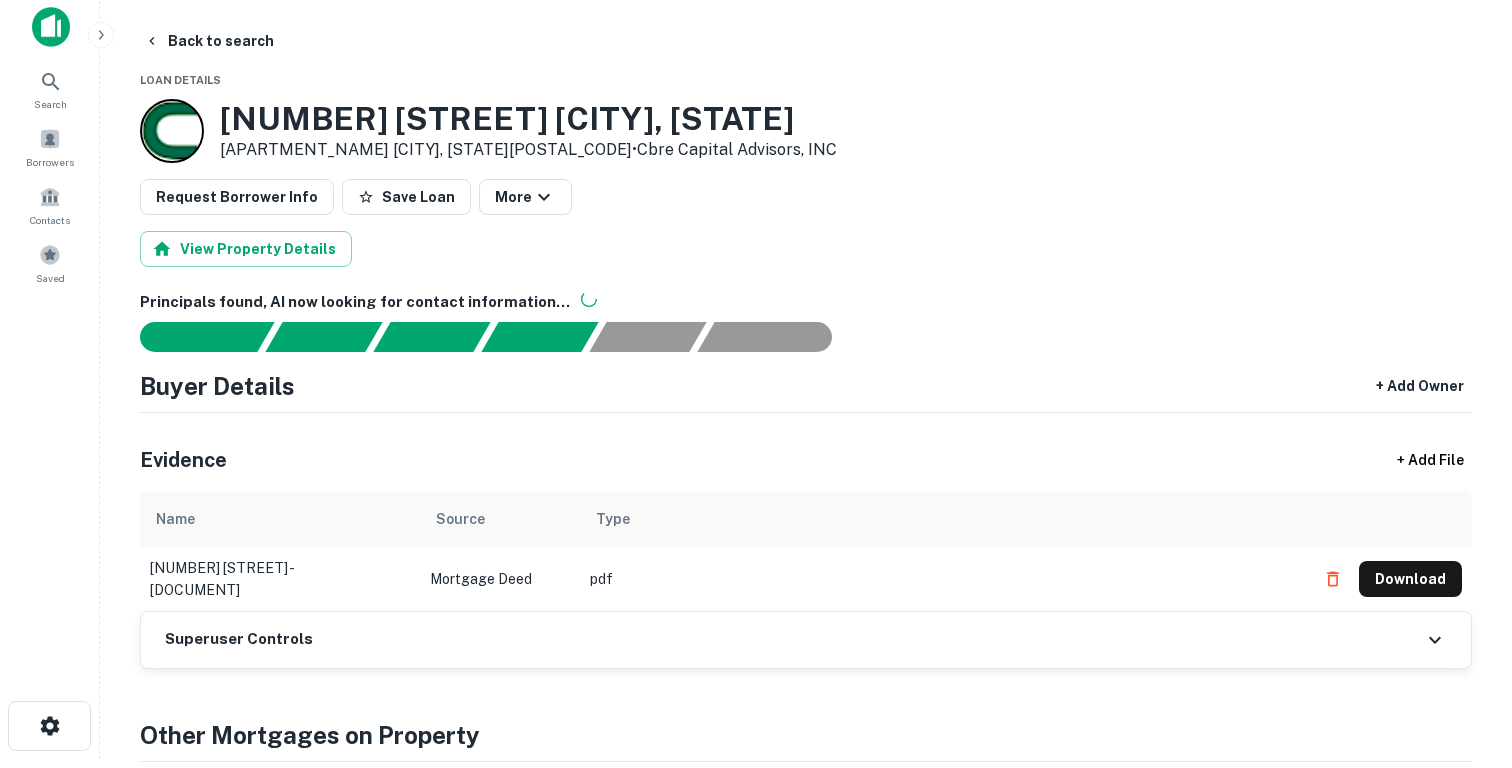 scroll, scrollTop: 0, scrollLeft: 0, axis: both 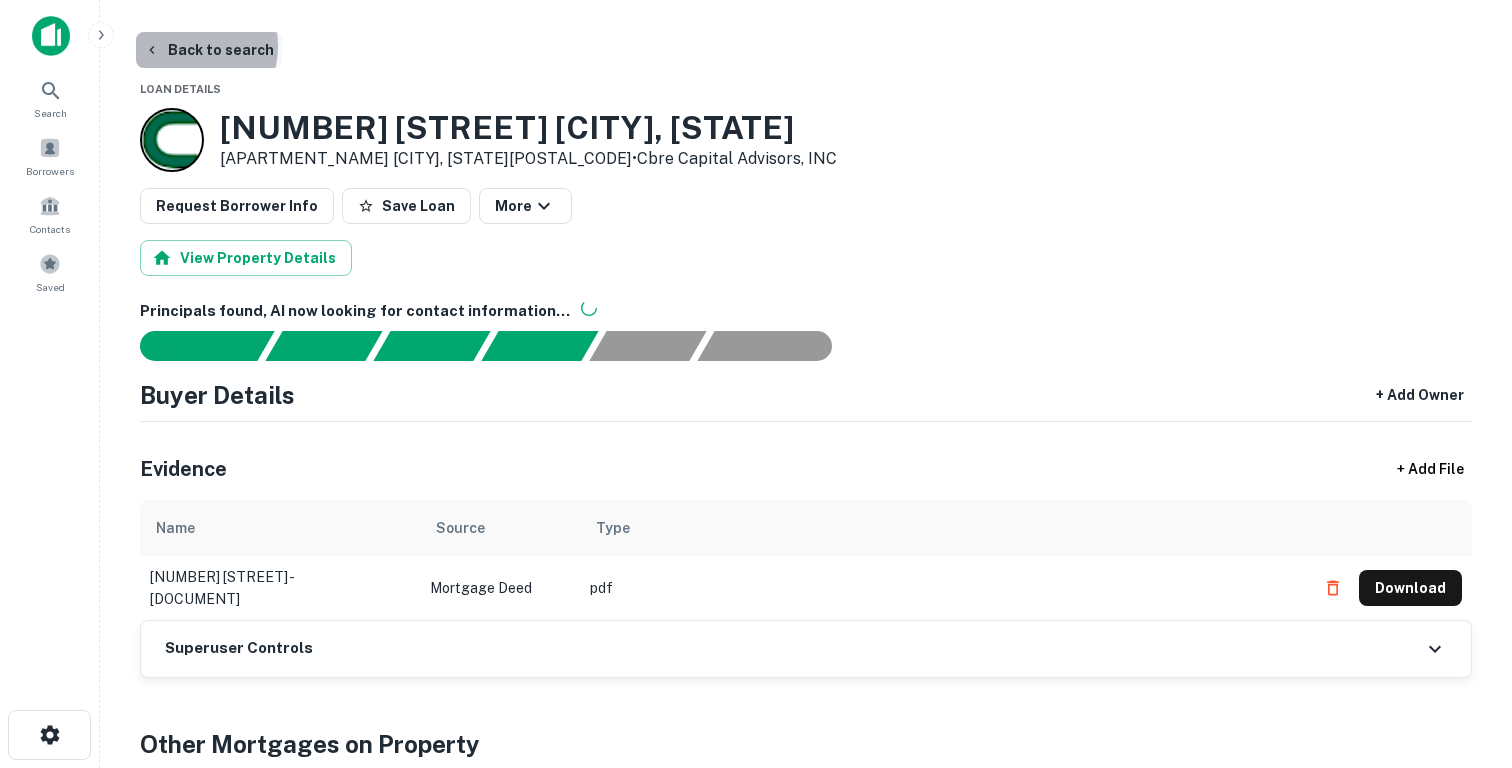 click on "Back to search" at bounding box center (209, 50) 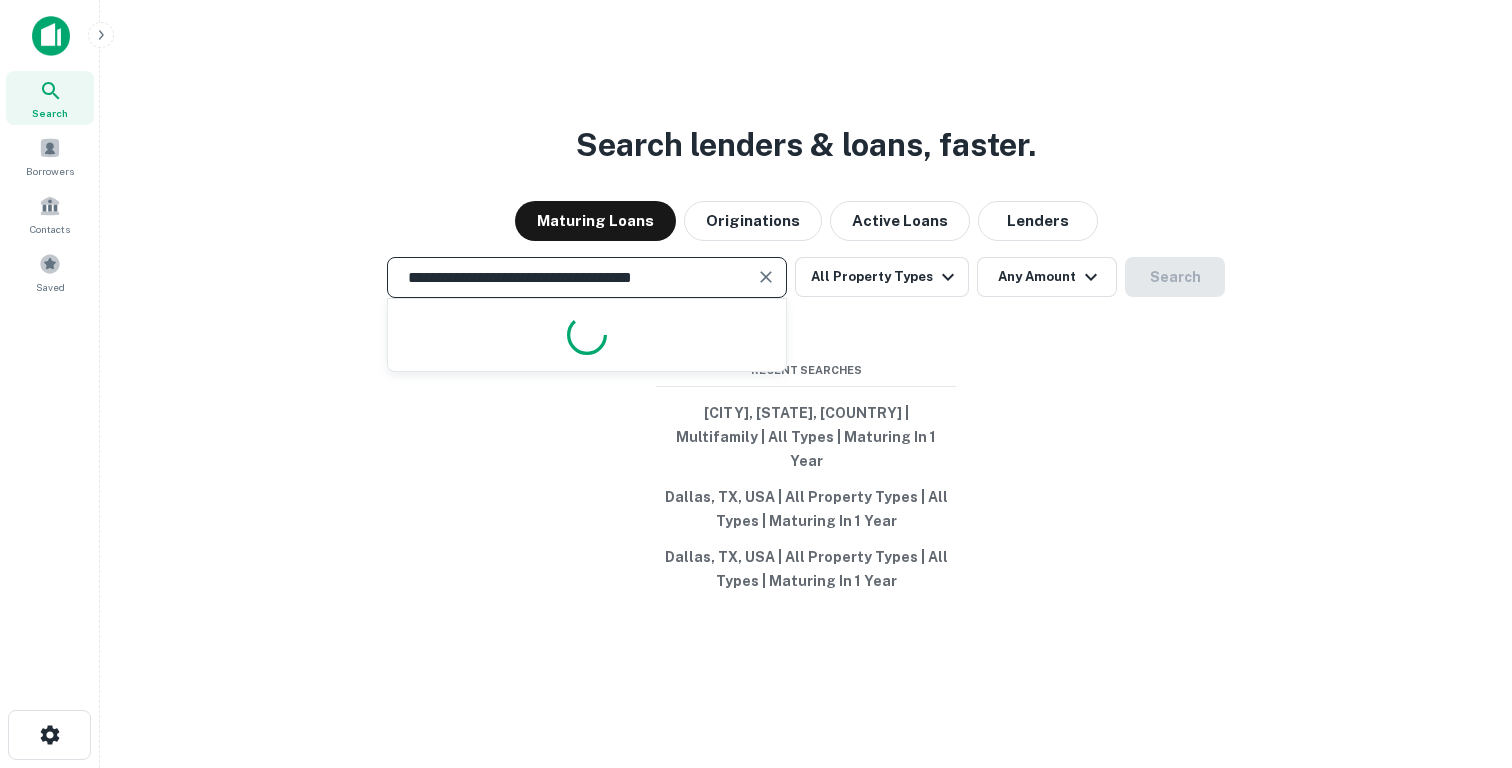 click on "**********" at bounding box center [572, 277] 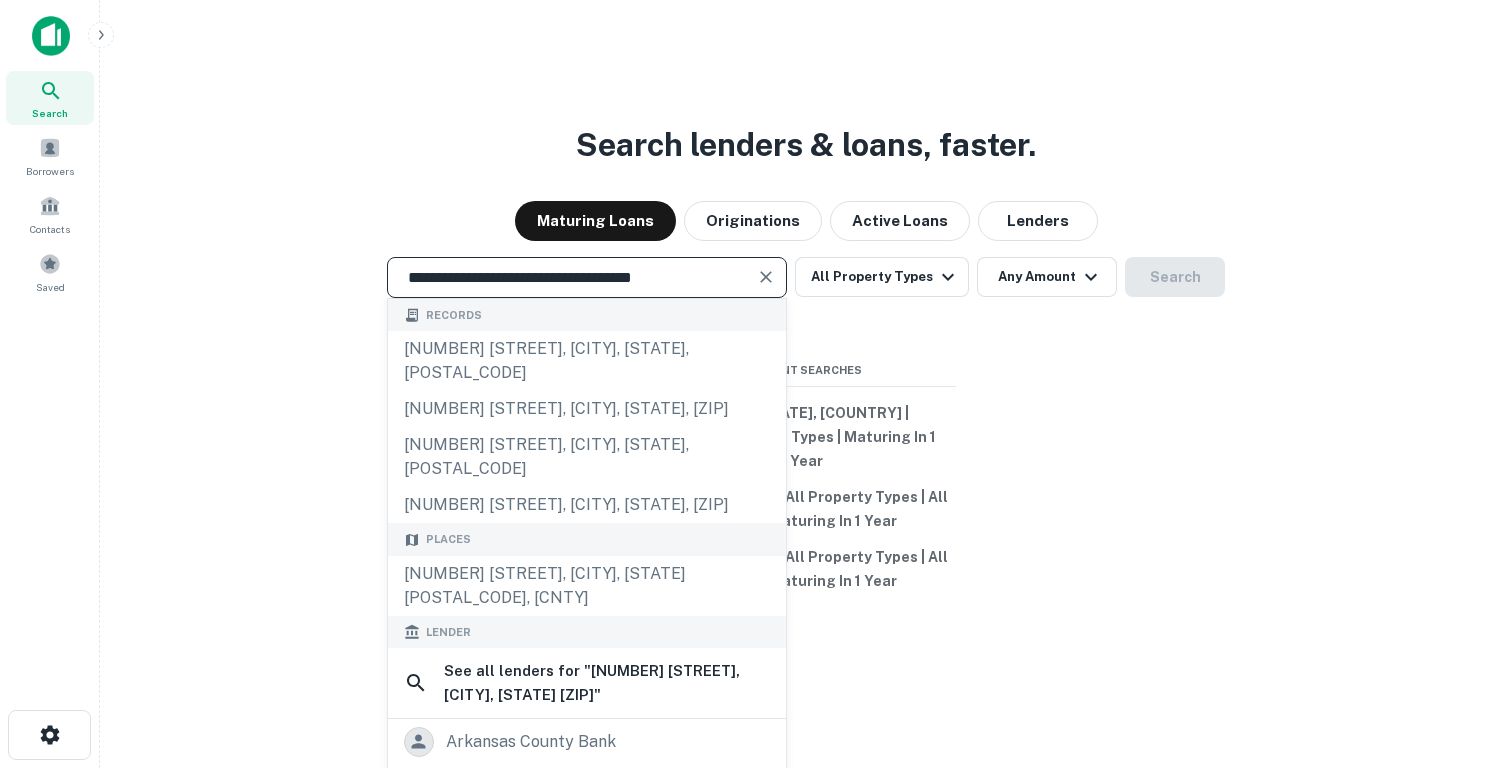 click on "**********" at bounding box center [572, 277] 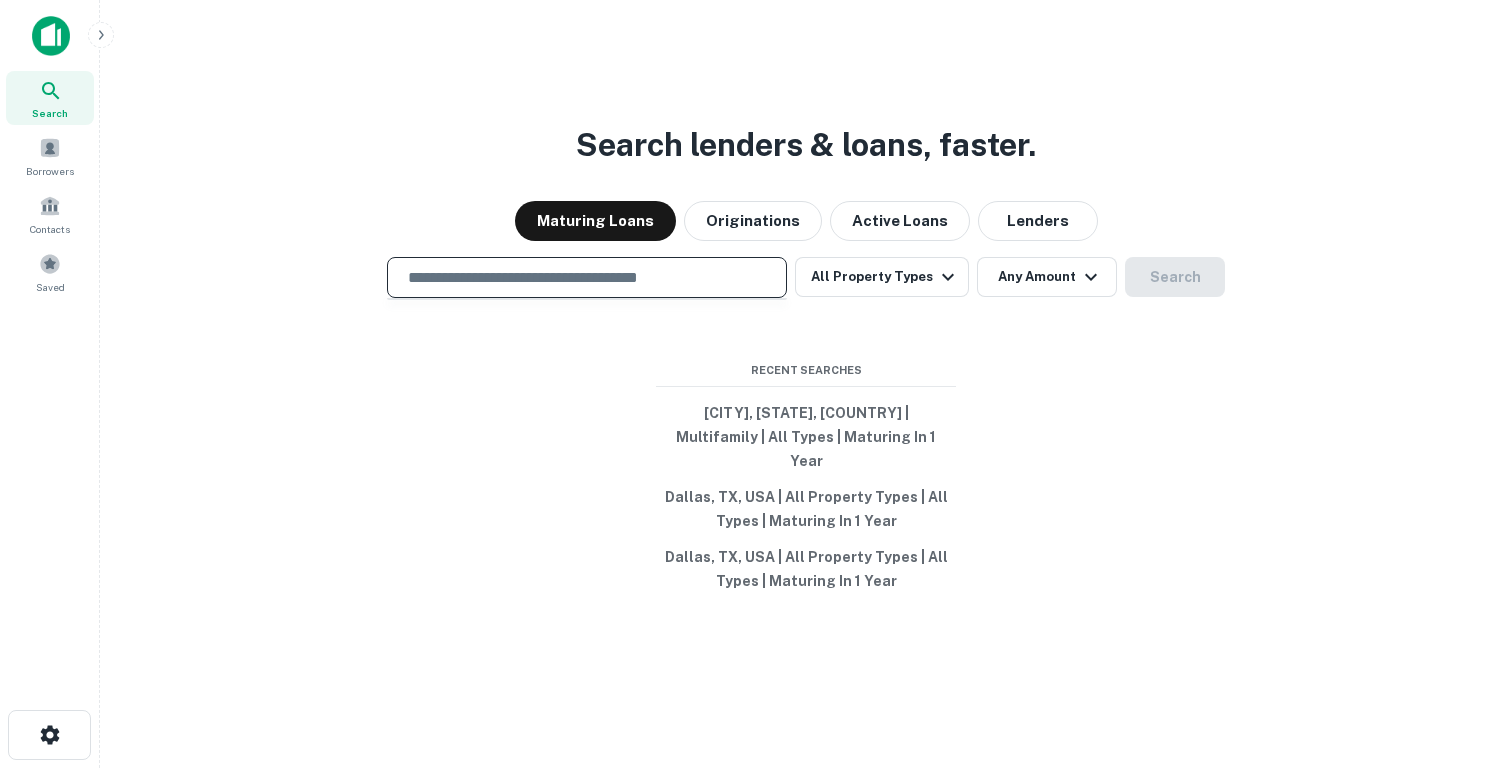 click at bounding box center (587, 277) 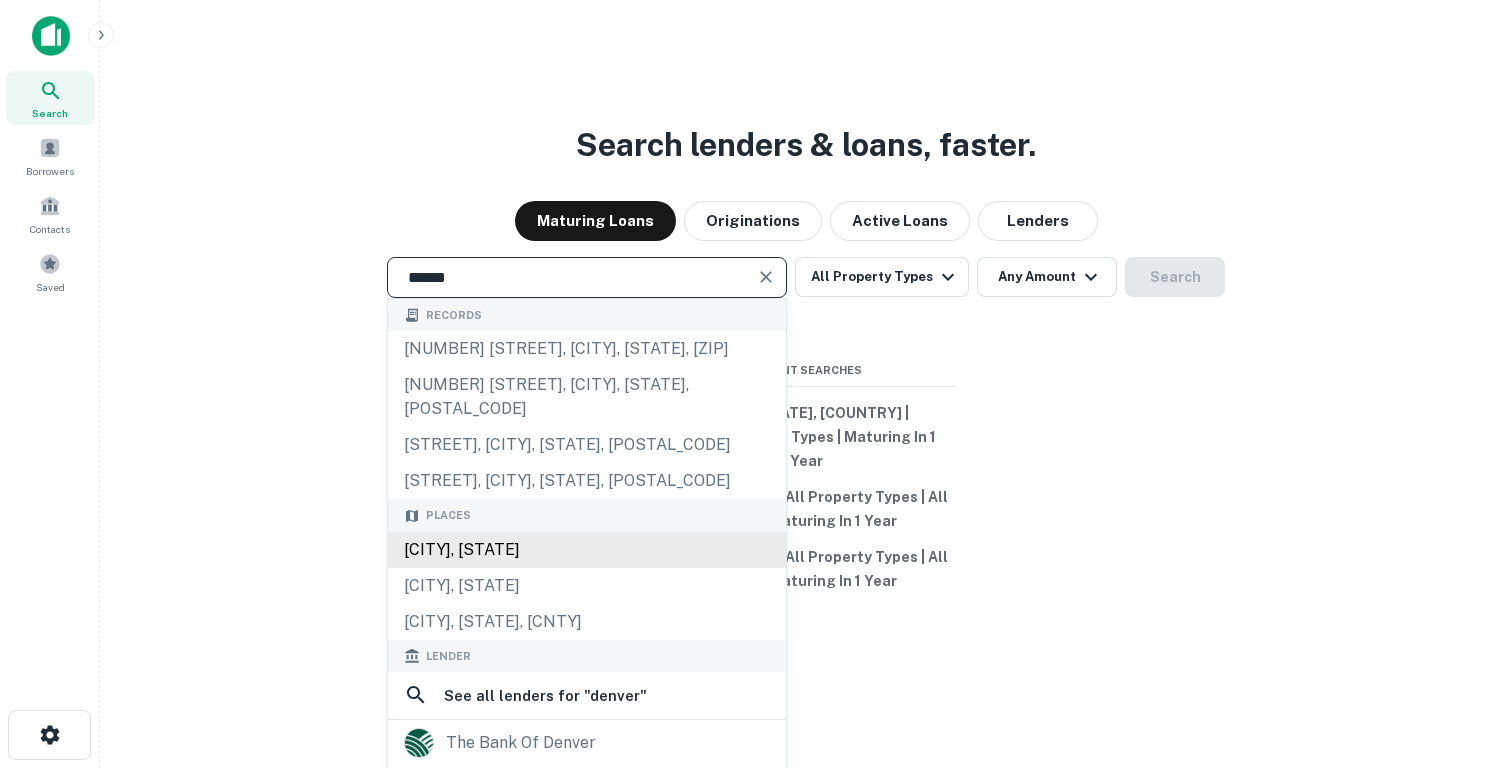 click on "Denver, CO, USA" at bounding box center (587, 550) 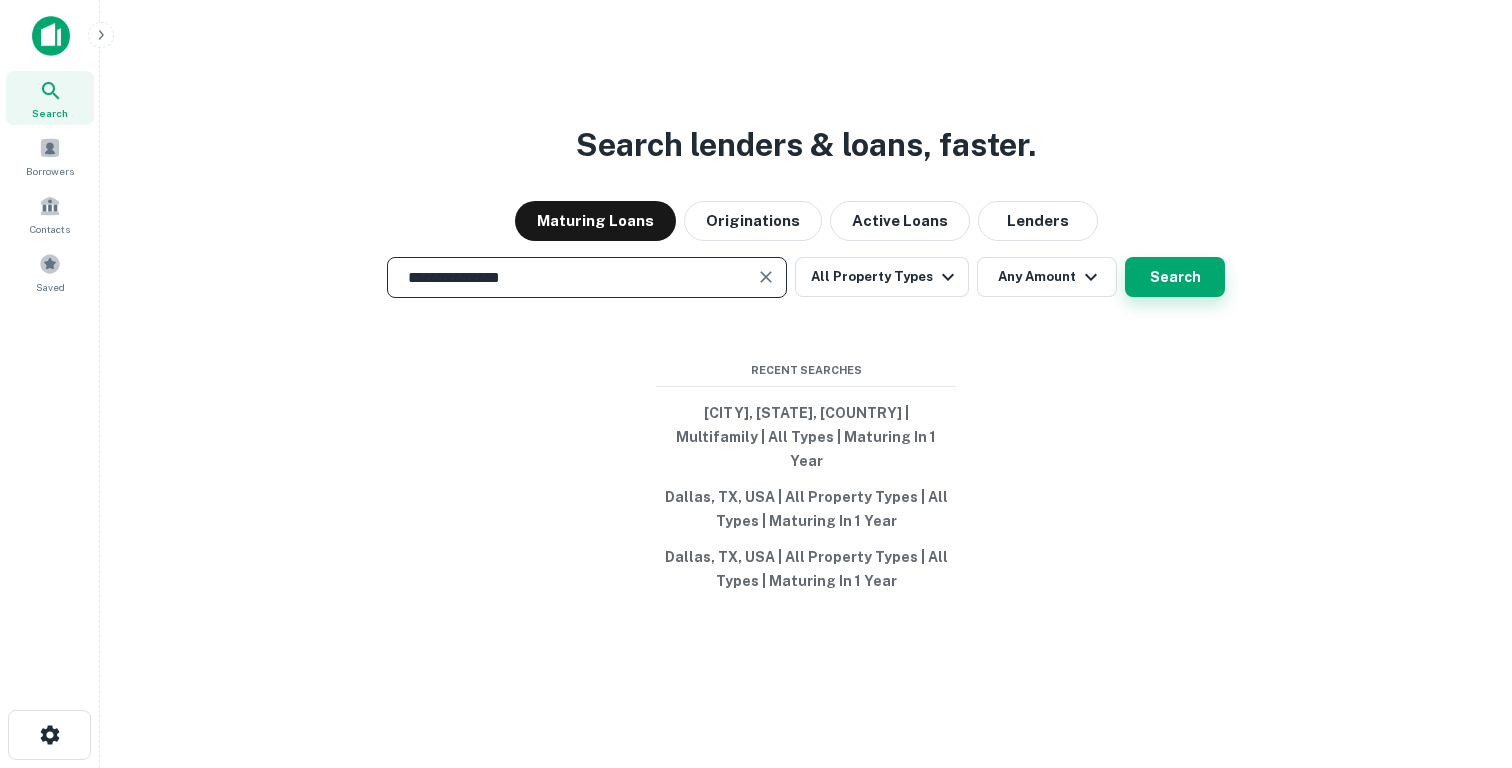 type on "**********" 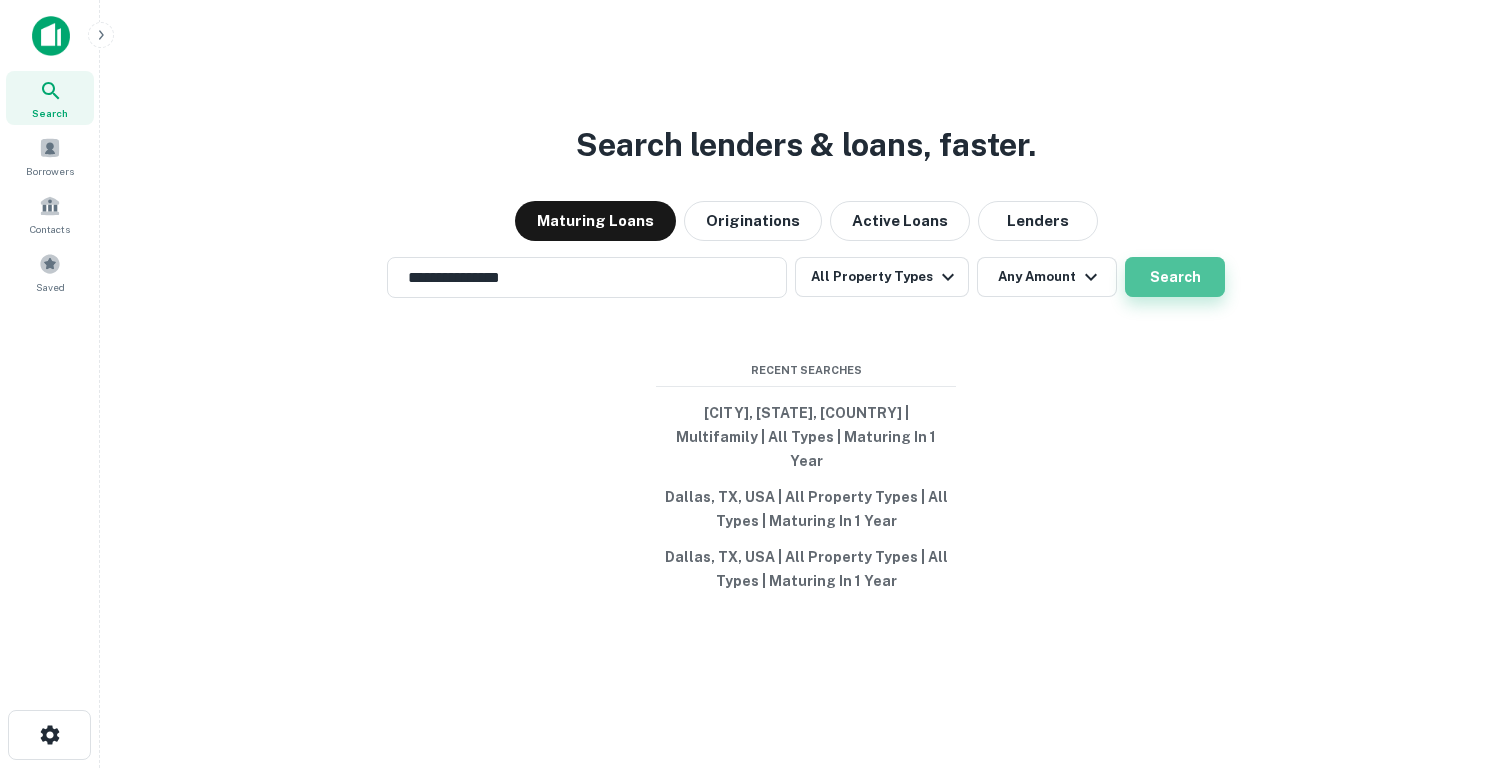 click on "Search" at bounding box center [1175, 277] 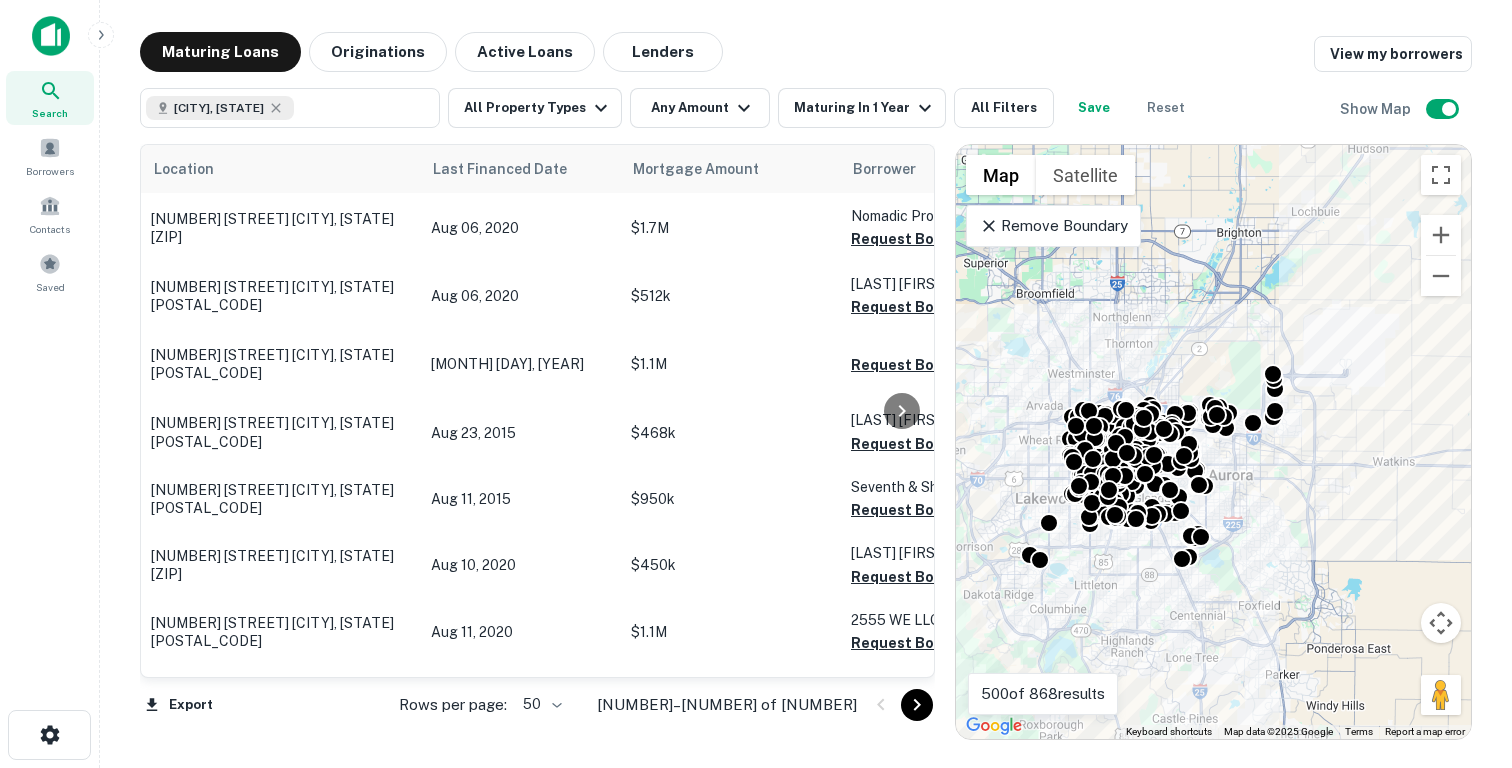 click 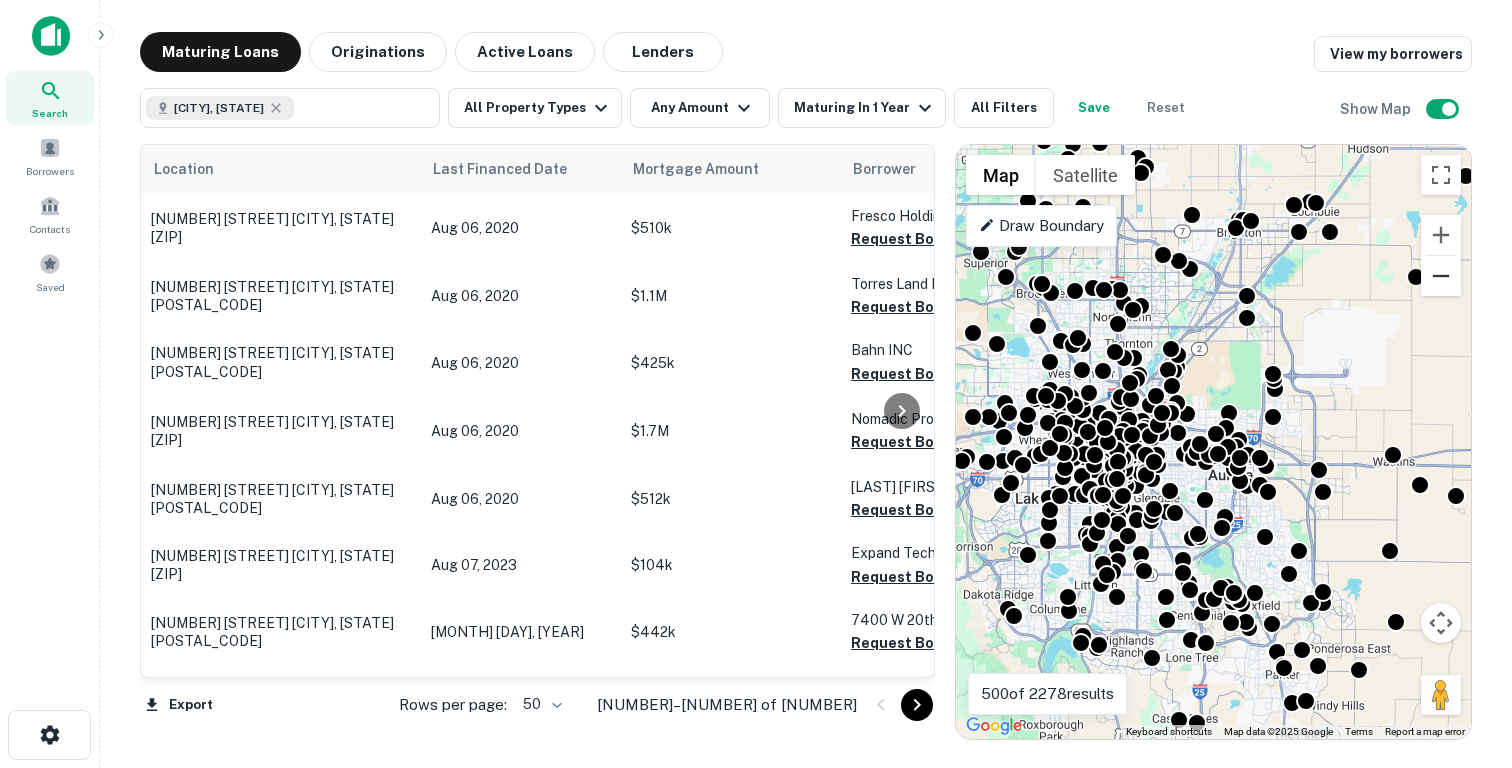 click at bounding box center [1441, 276] 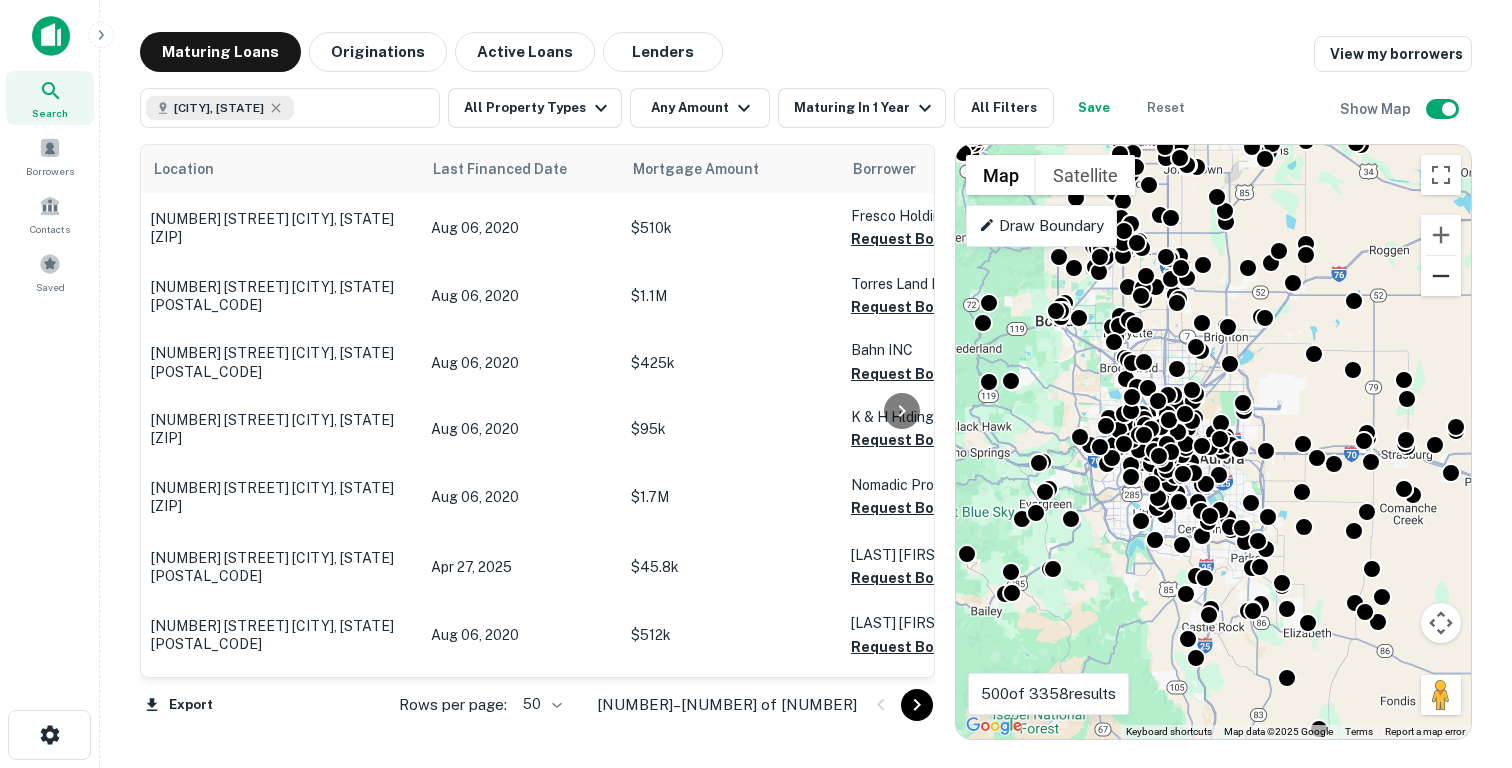 click at bounding box center (1441, 276) 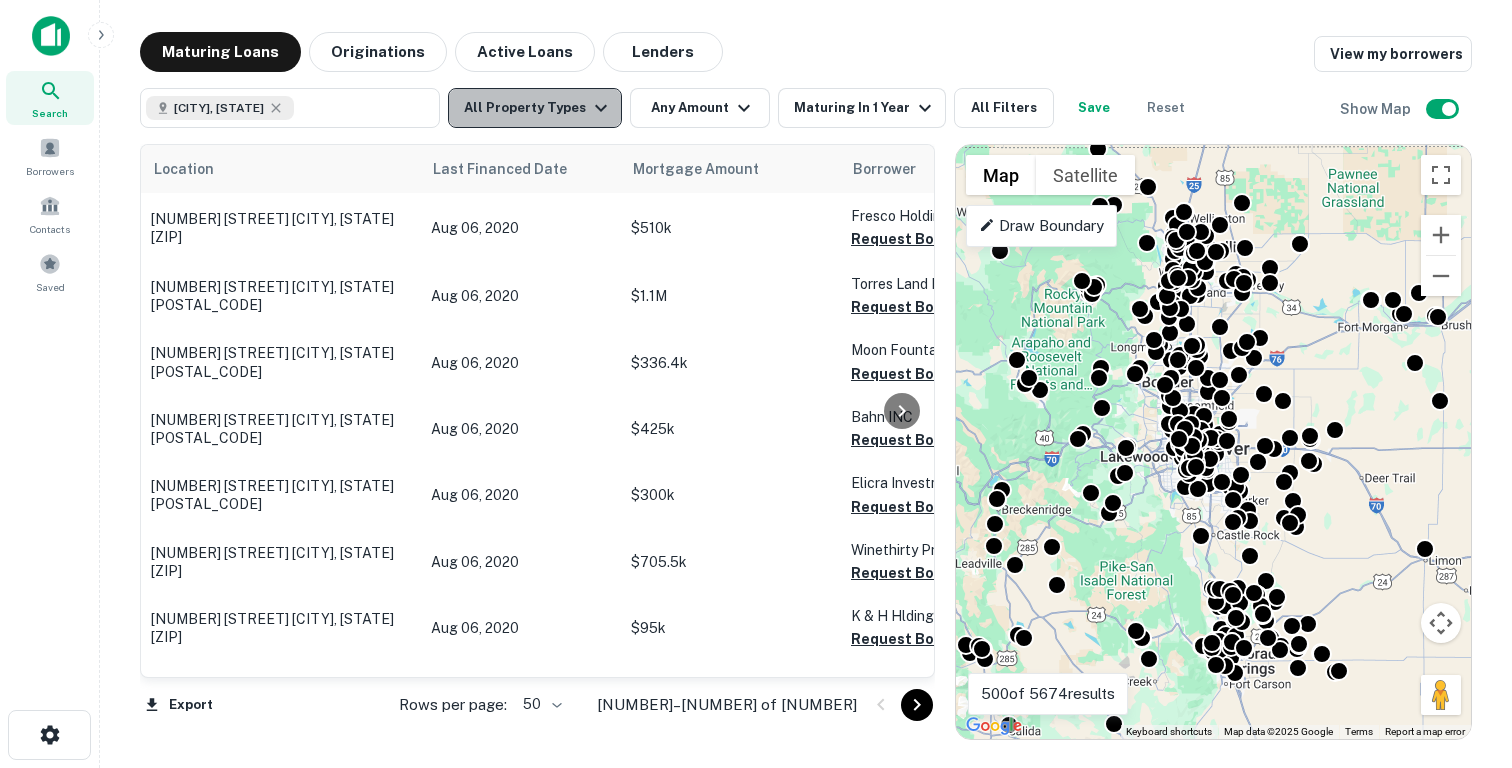 click on "All Property Types" at bounding box center [535, 108] 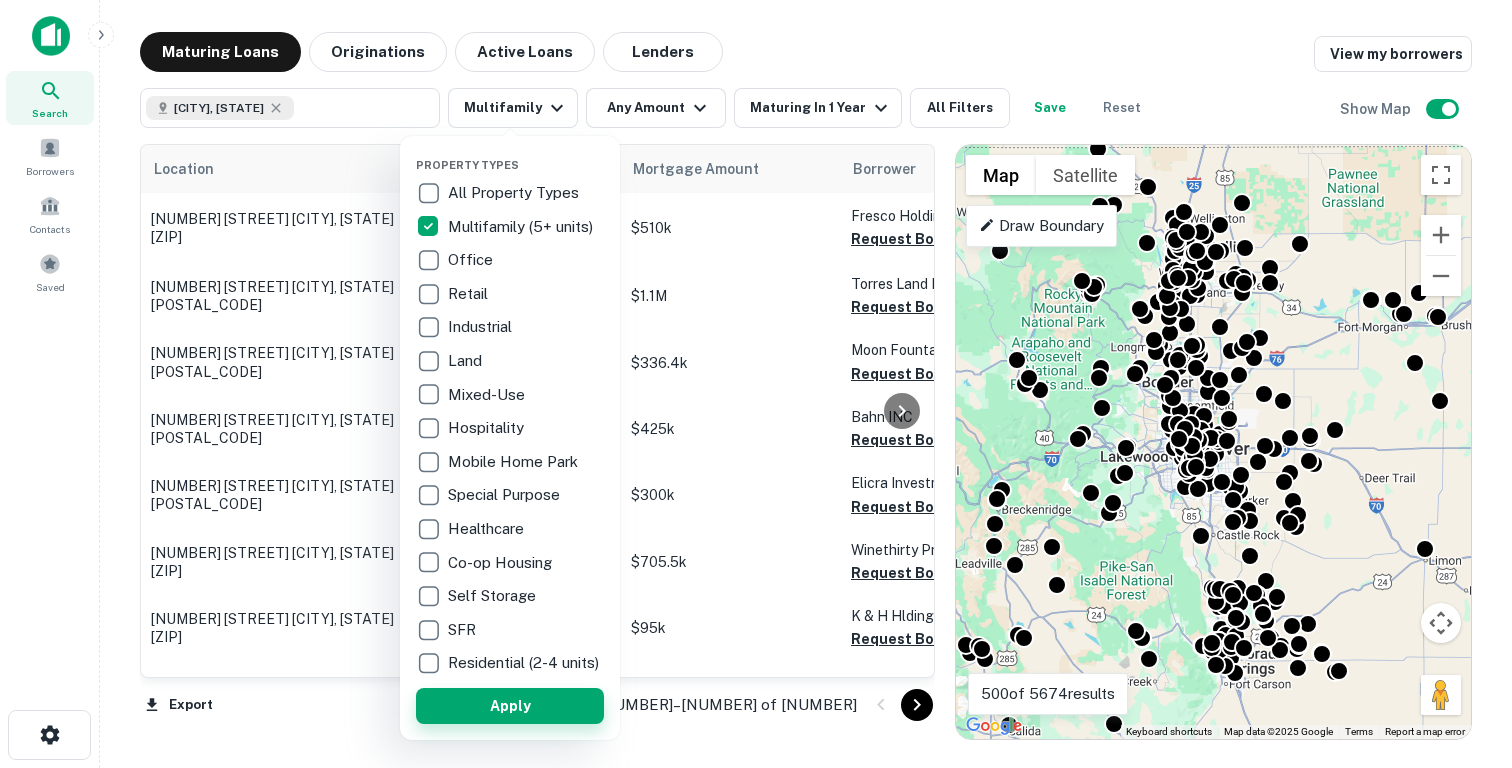 click on "Apply" at bounding box center (510, 706) 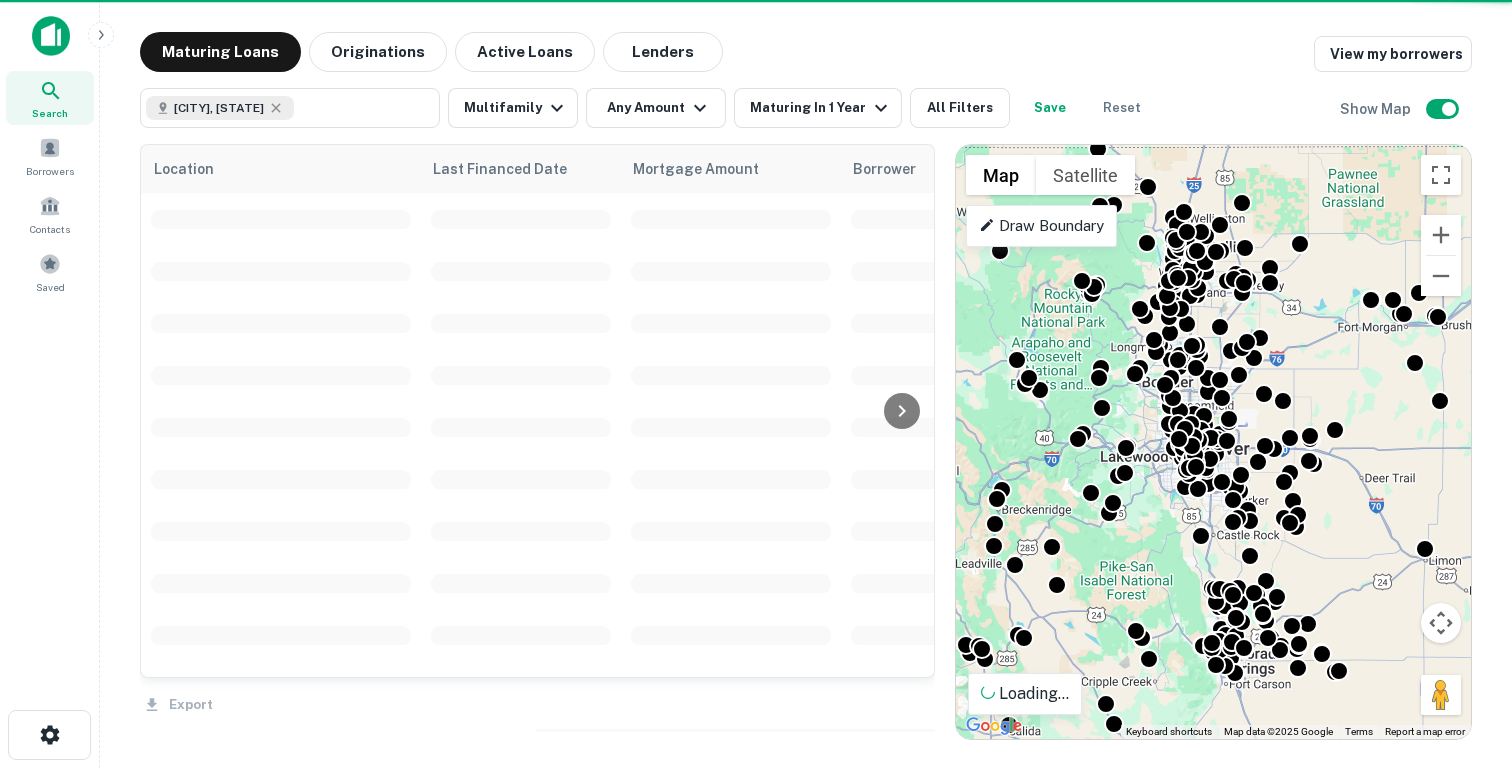 click at bounding box center [756, 384] 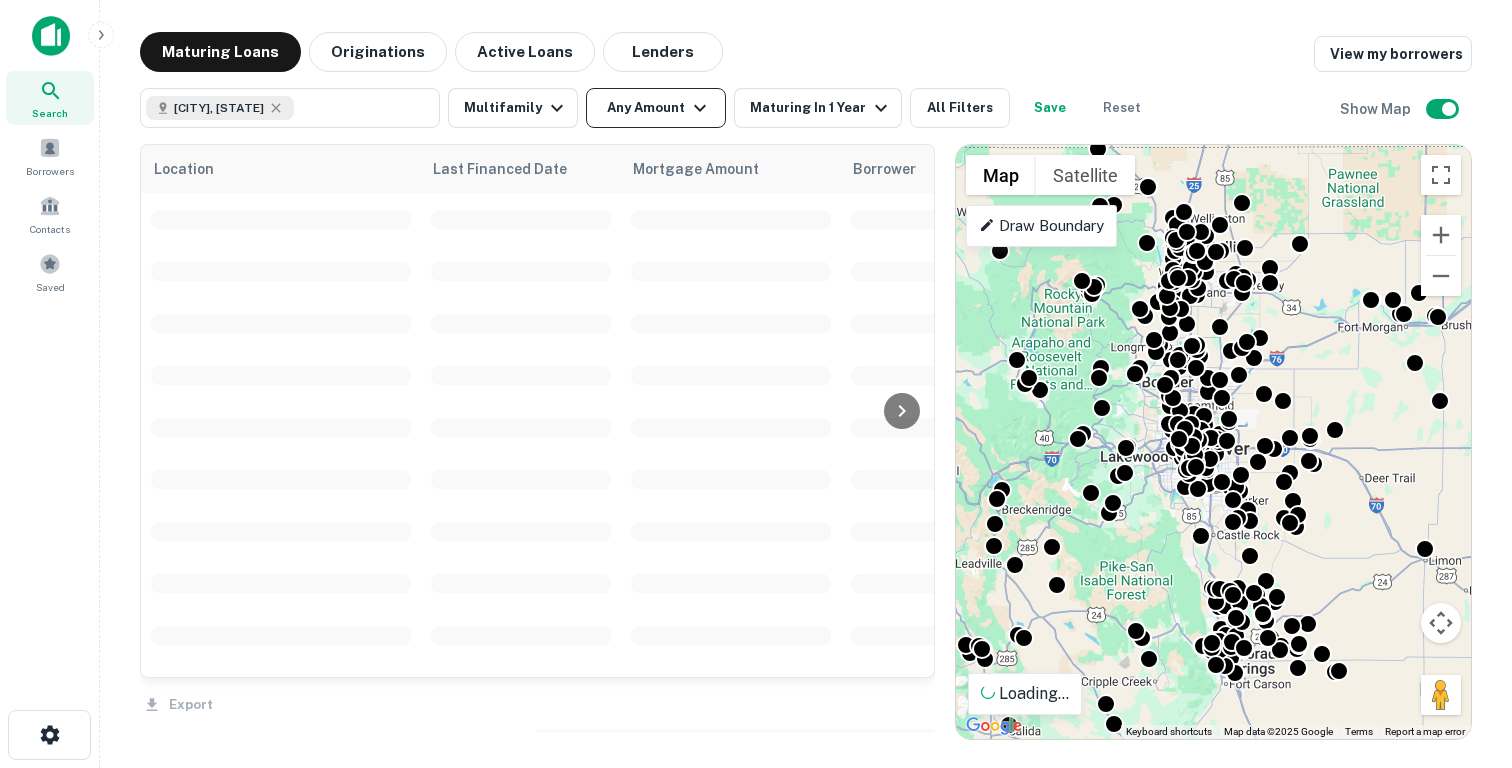 click on "Any Amount" at bounding box center [656, 108] 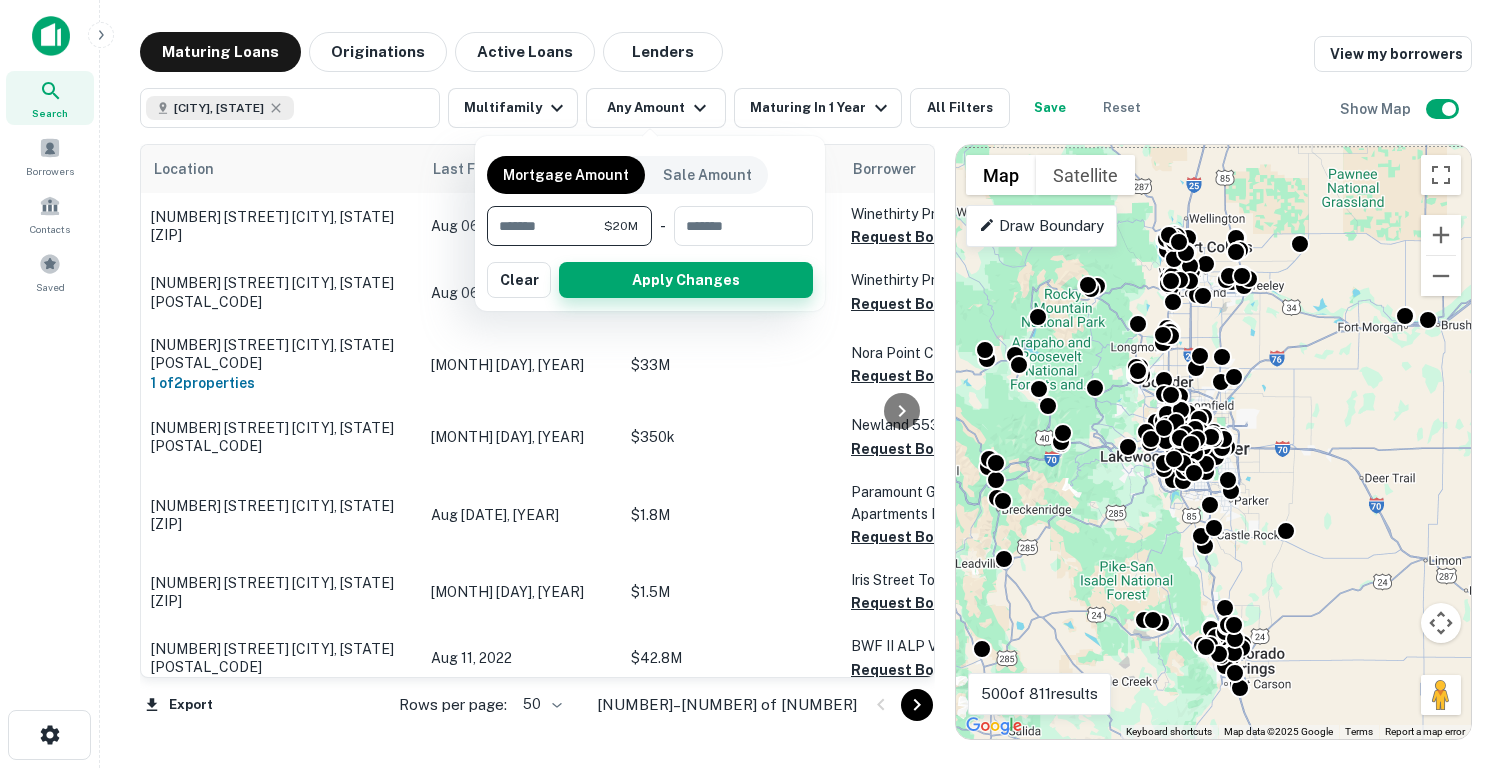 type on "********" 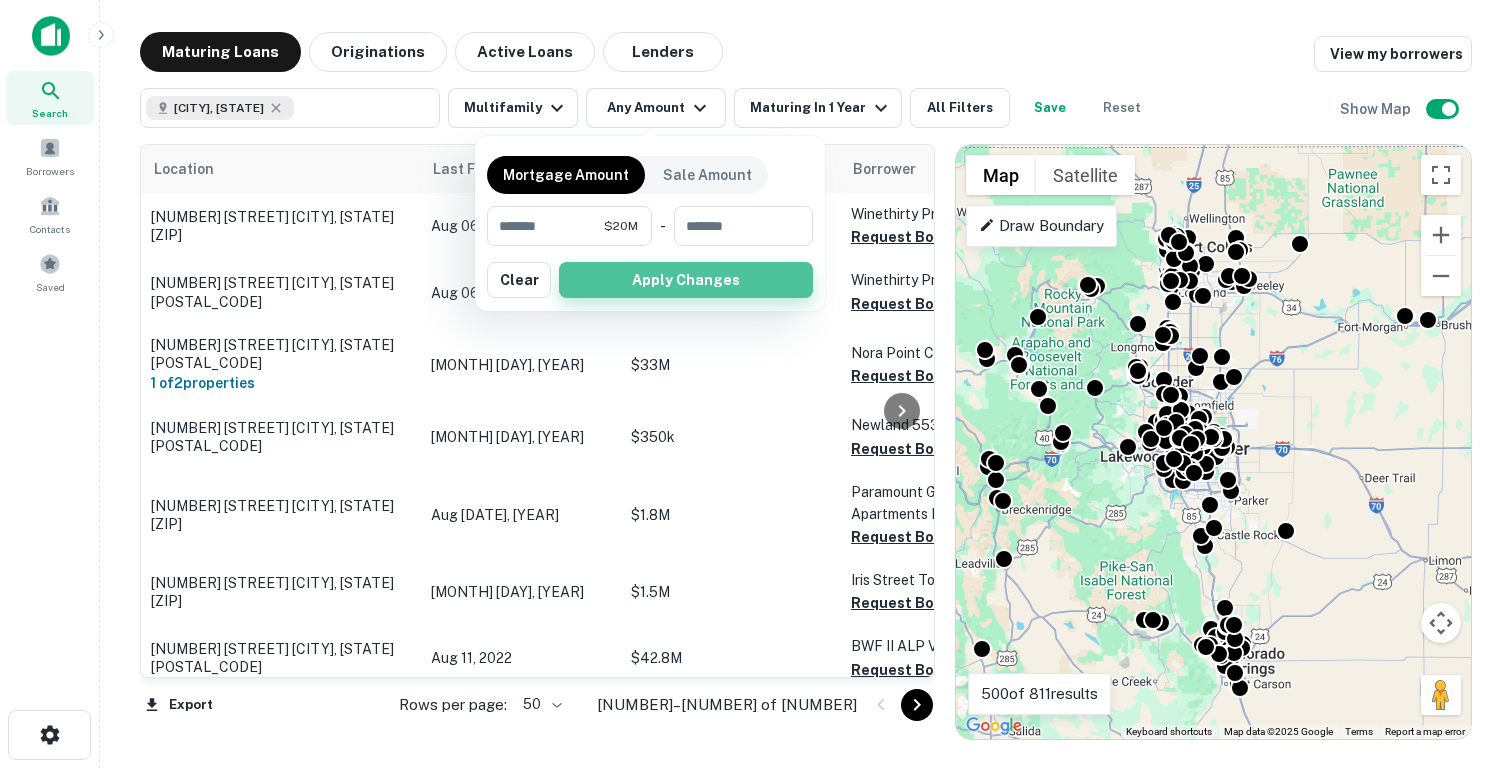 click on "Apply Changes" at bounding box center (686, 280) 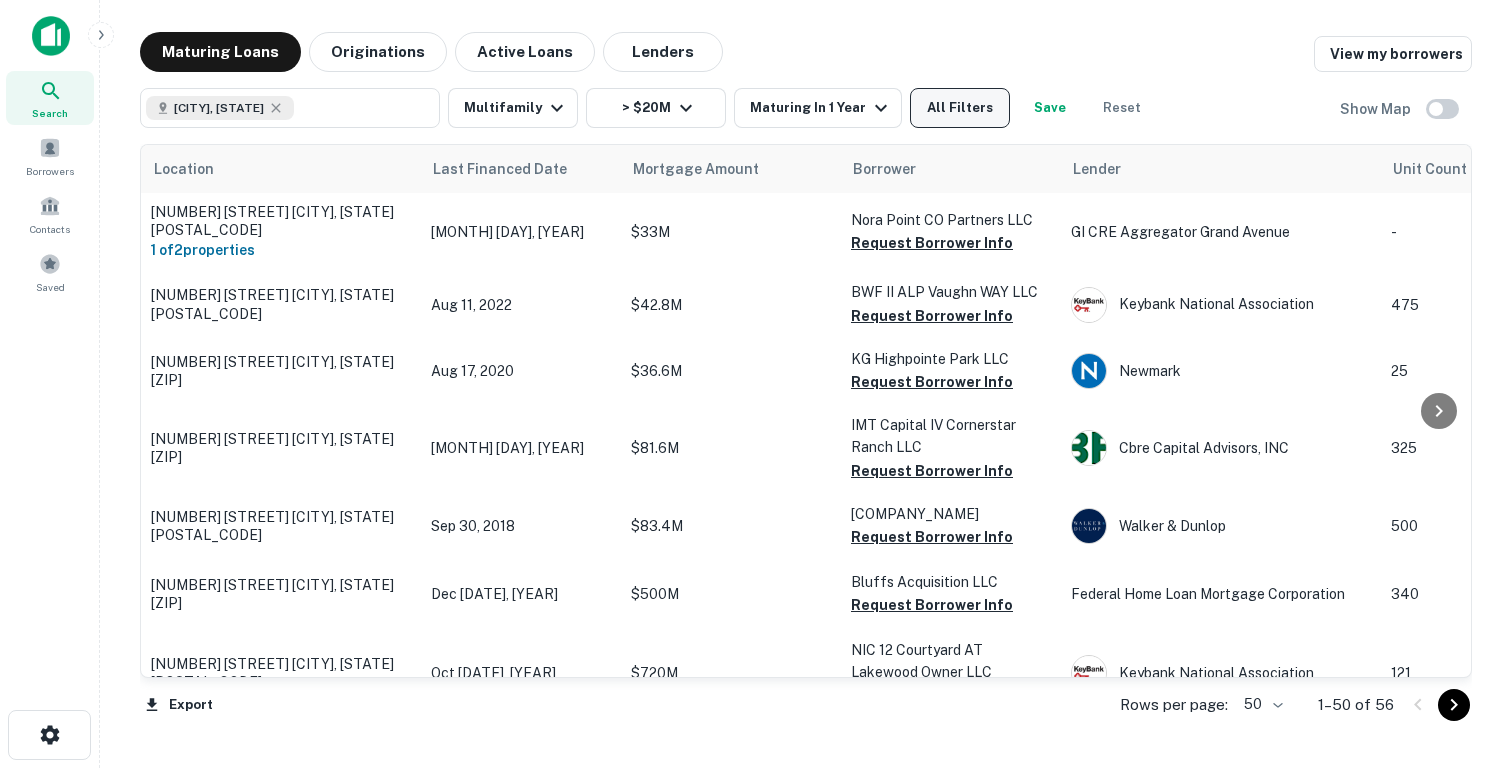 click on "All Filters" at bounding box center (960, 108) 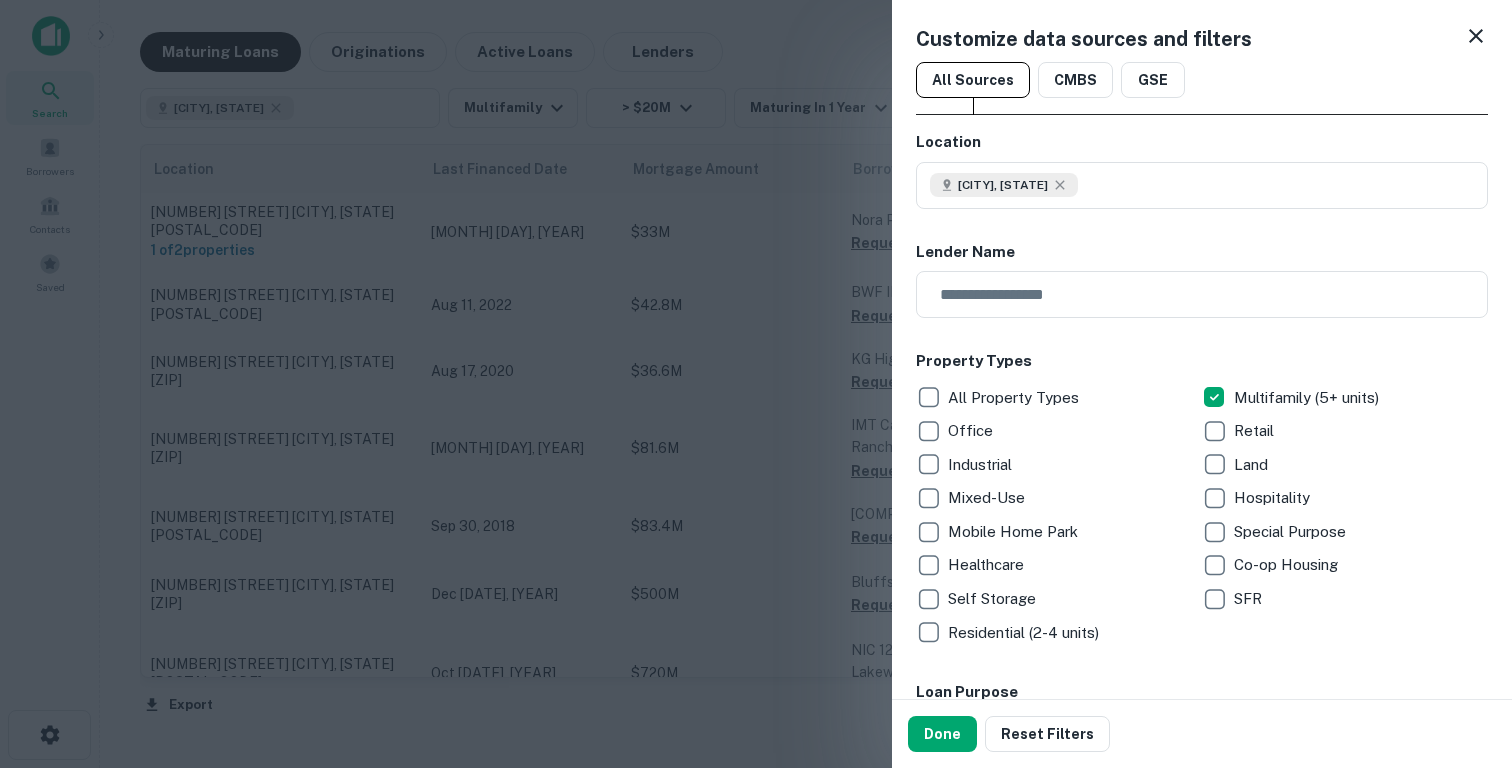 click 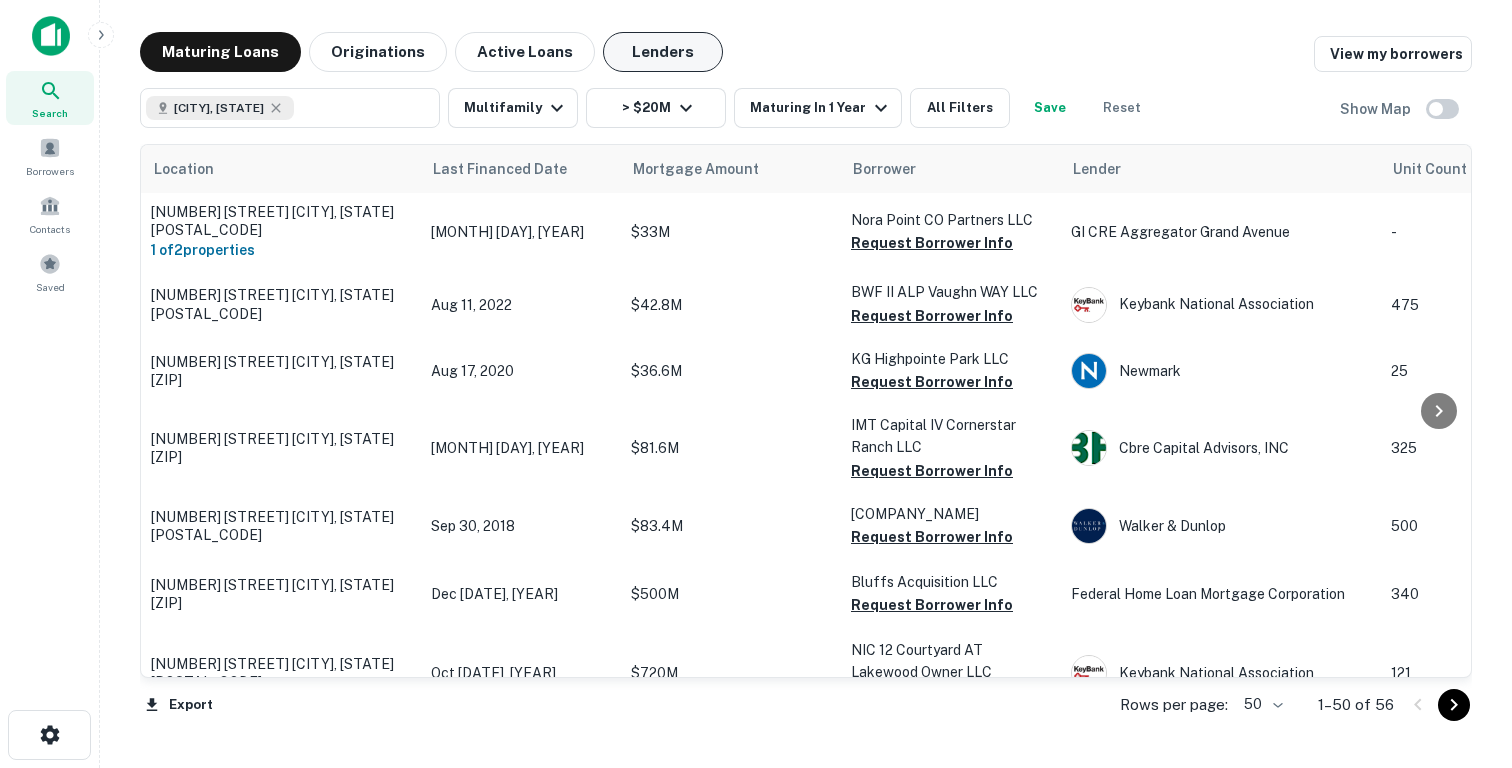 click on "Lenders" at bounding box center (663, 52) 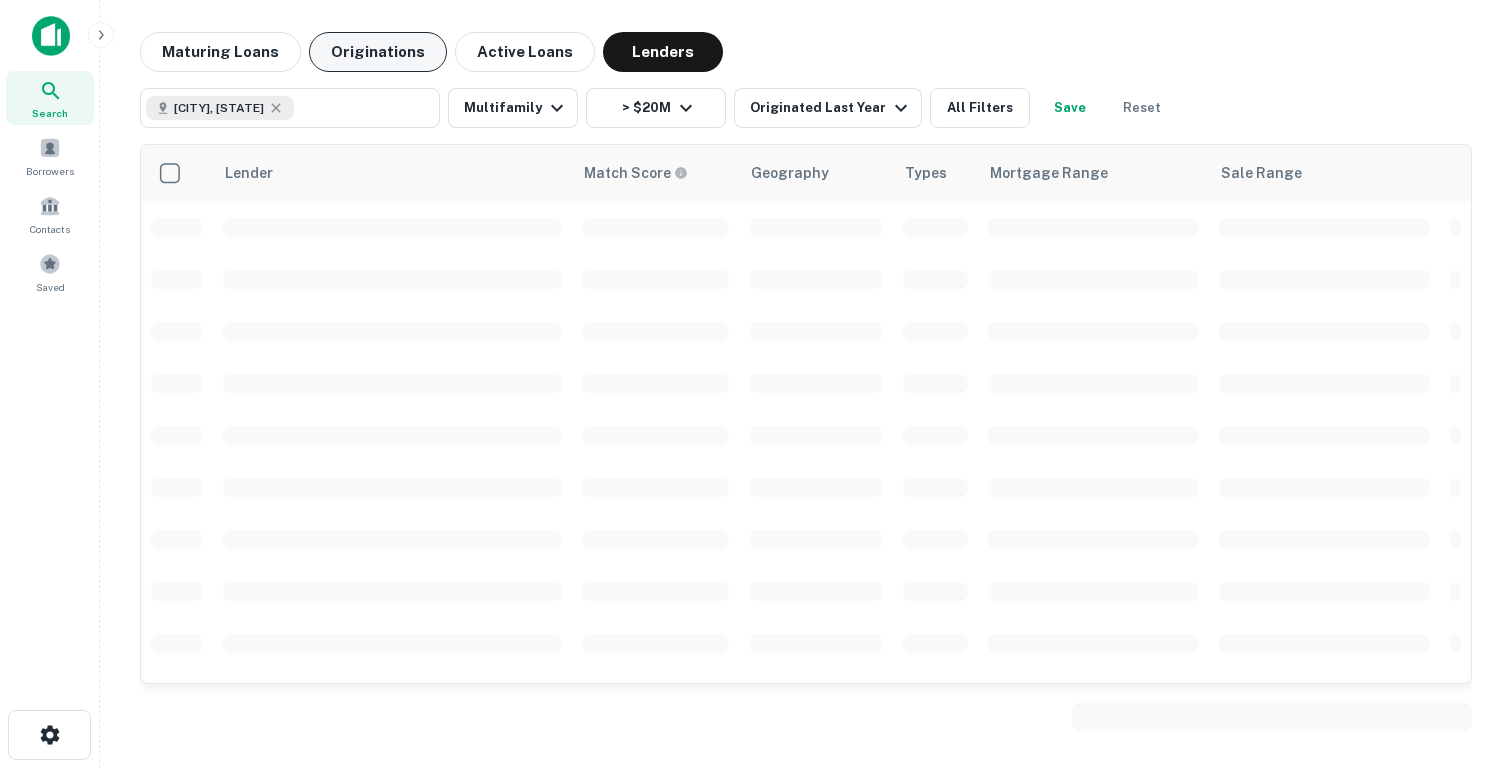 click on "Originations" at bounding box center (378, 52) 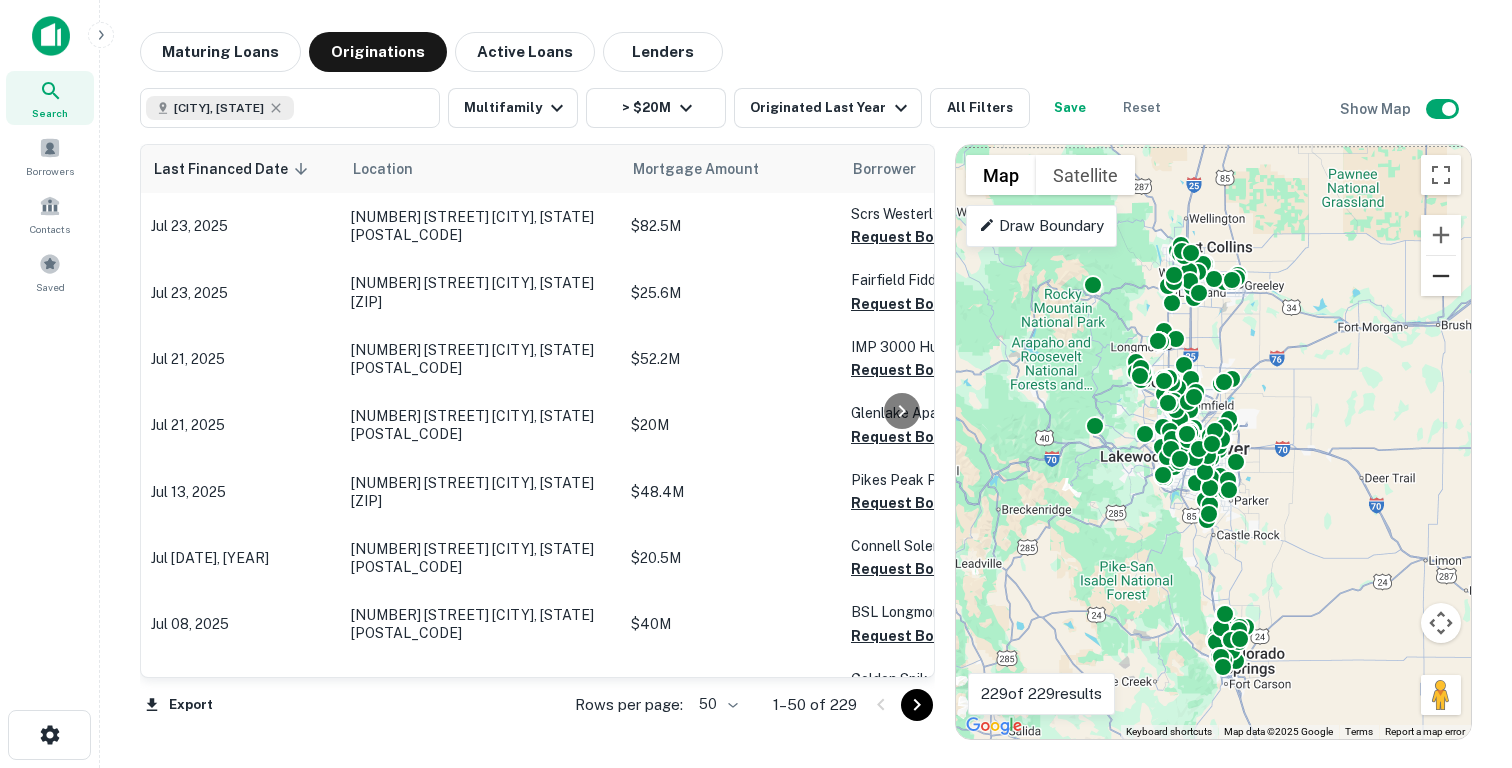 click at bounding box center [1441, 276] 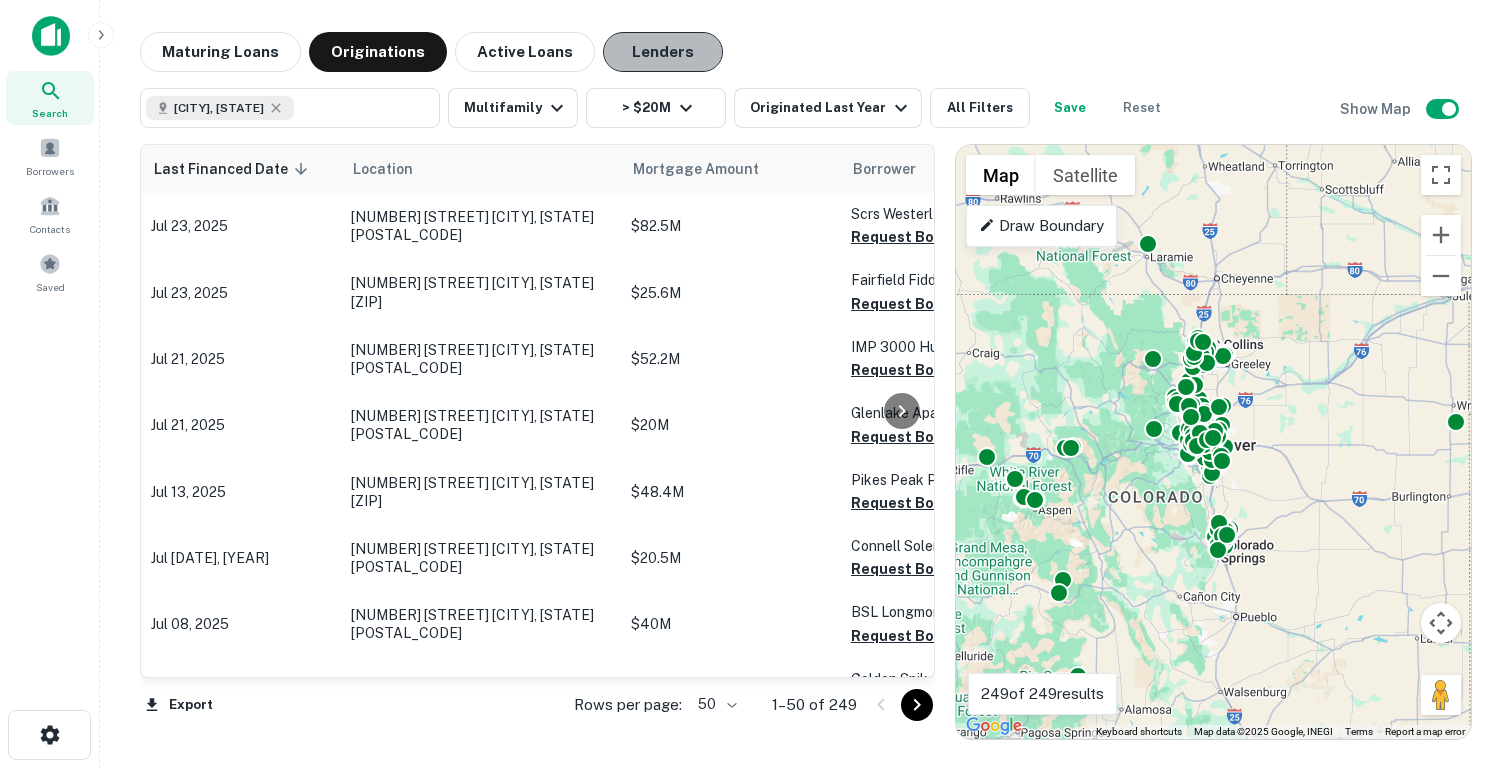 click on "Lenders" at bounding box center (663, 52) 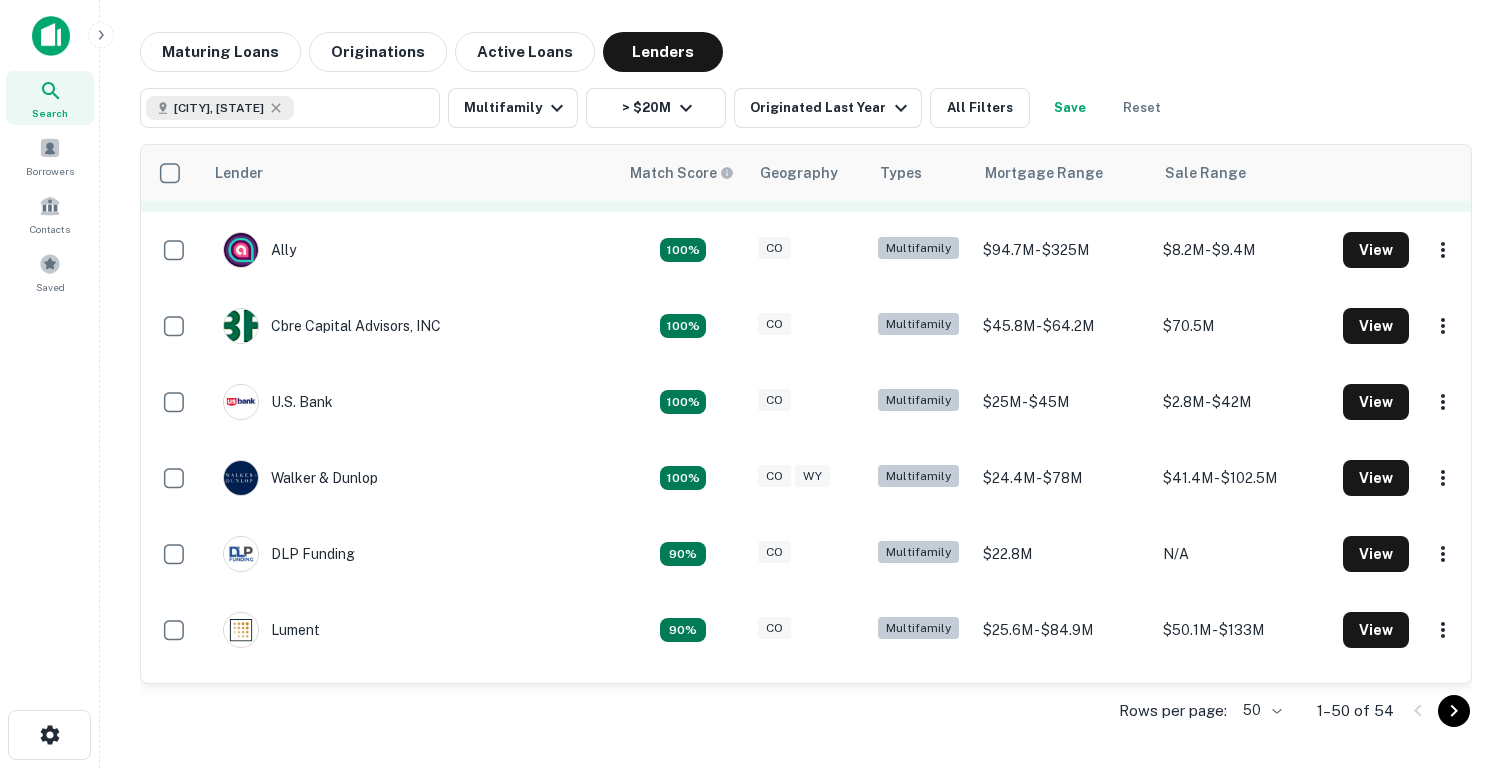 scroll, scrollTop: 0, scrollLeft: 0, axis: both 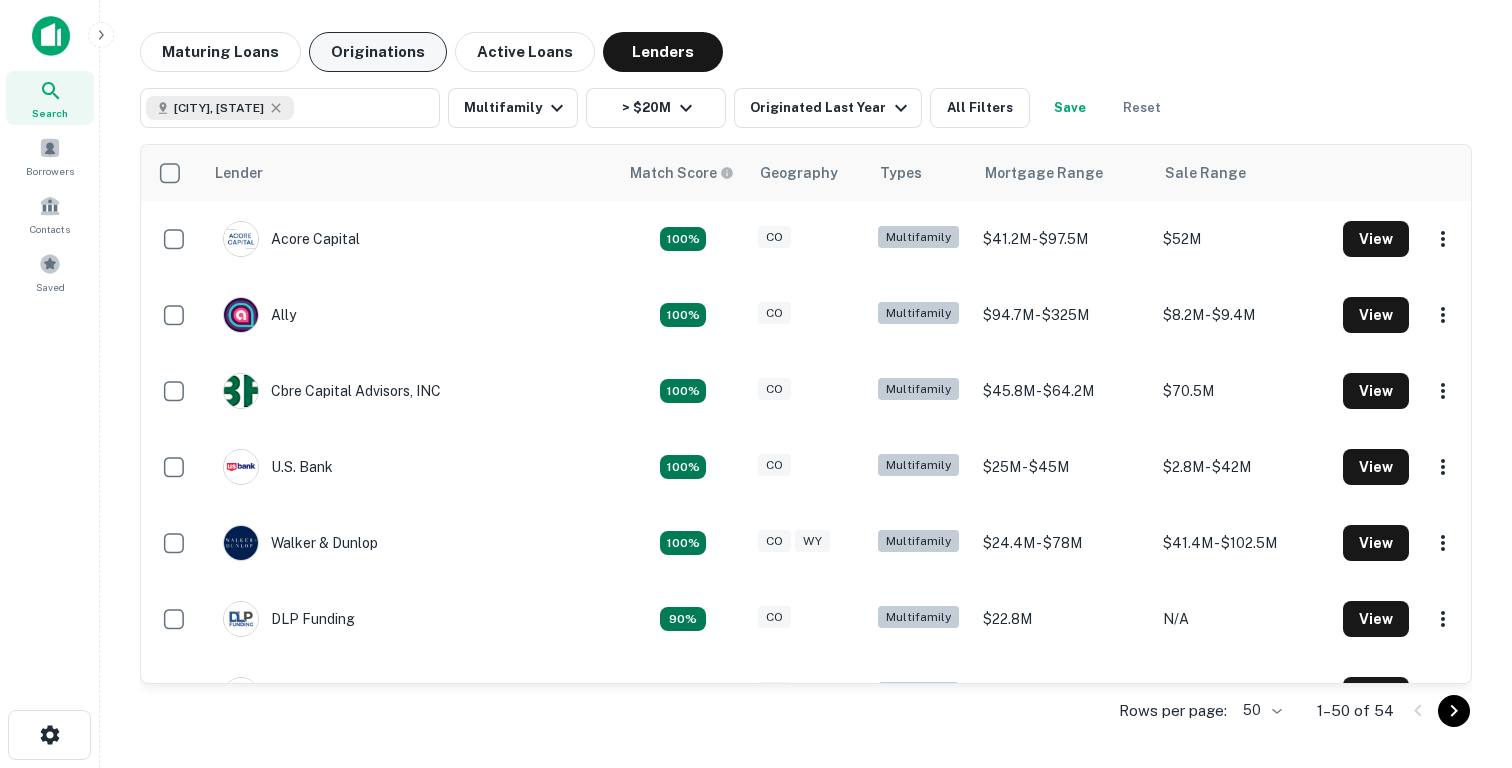 click on "Originations" at bounding box center [378, 52] 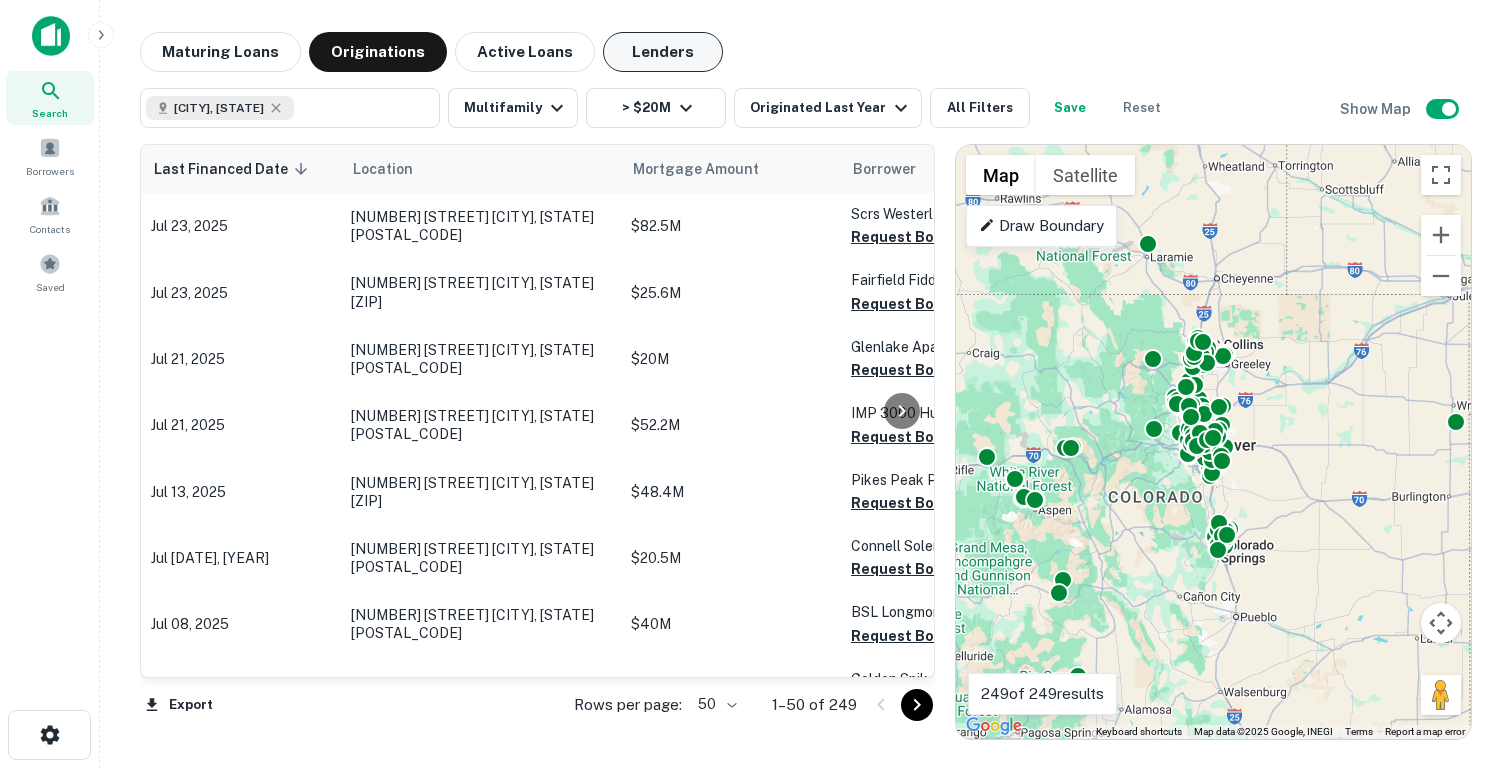 click on "Lenders" at bounding box center [663, 52] 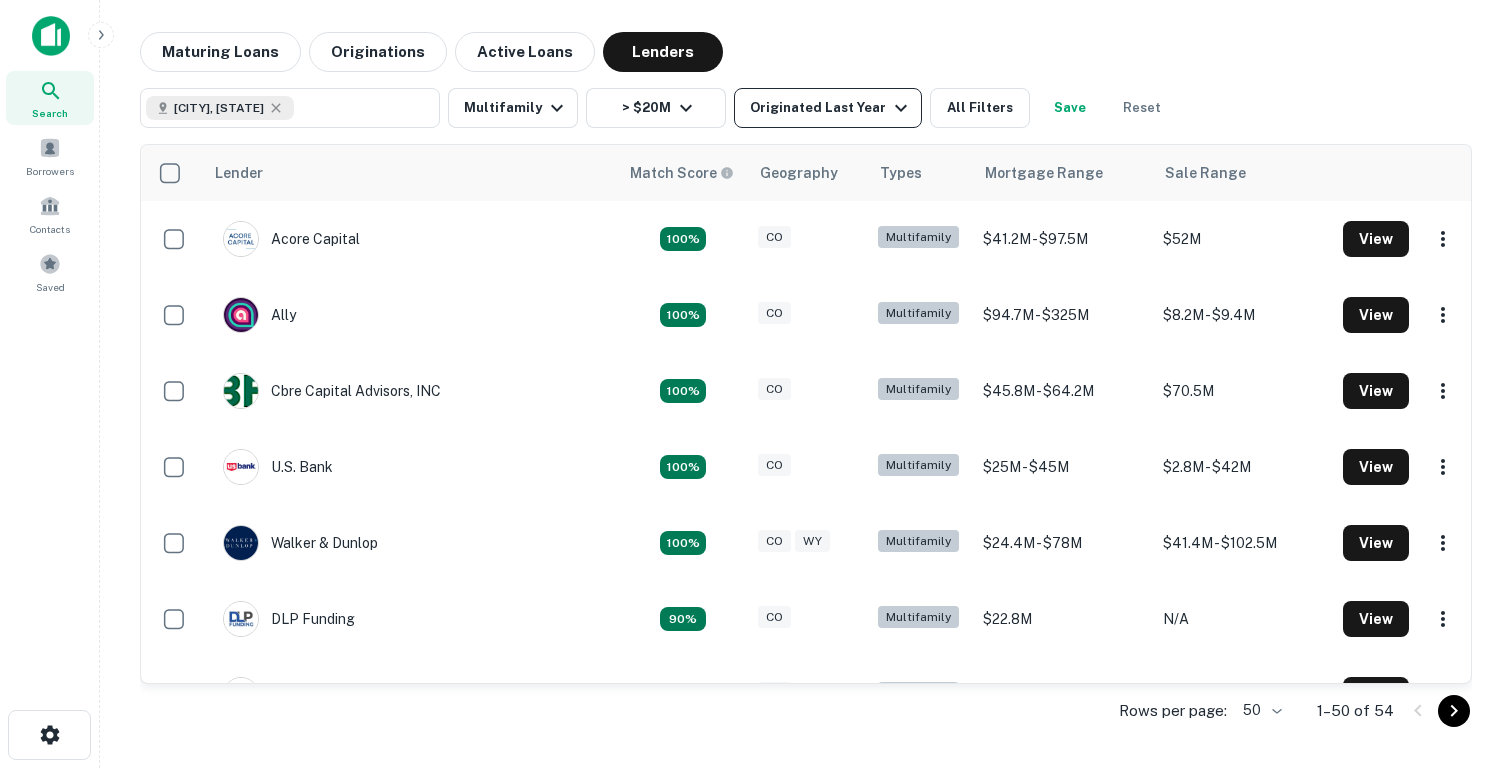 click on "Originated Last Year" at bounding box center [831, 108] 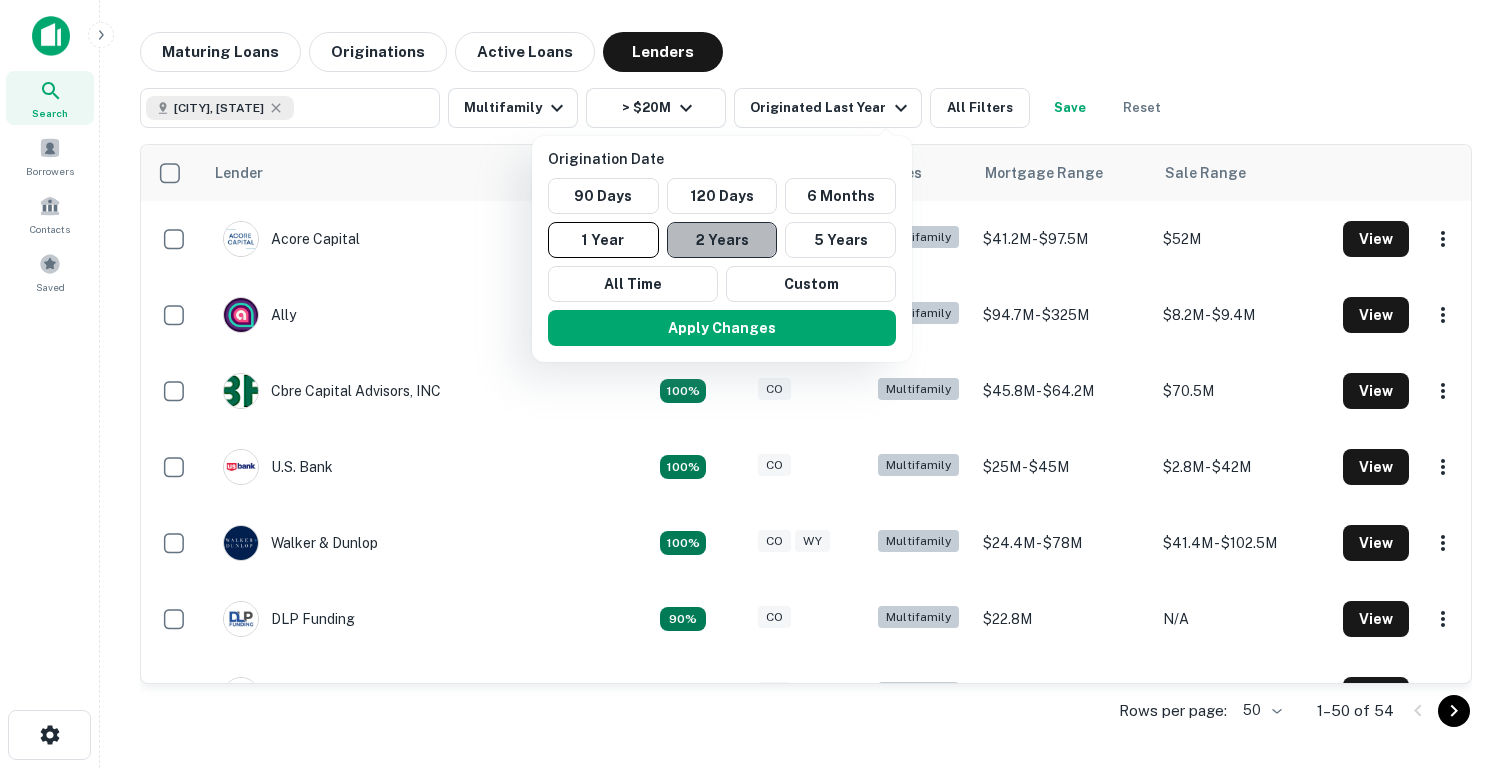 click on "2 Years" at bounding box center [722, 240] 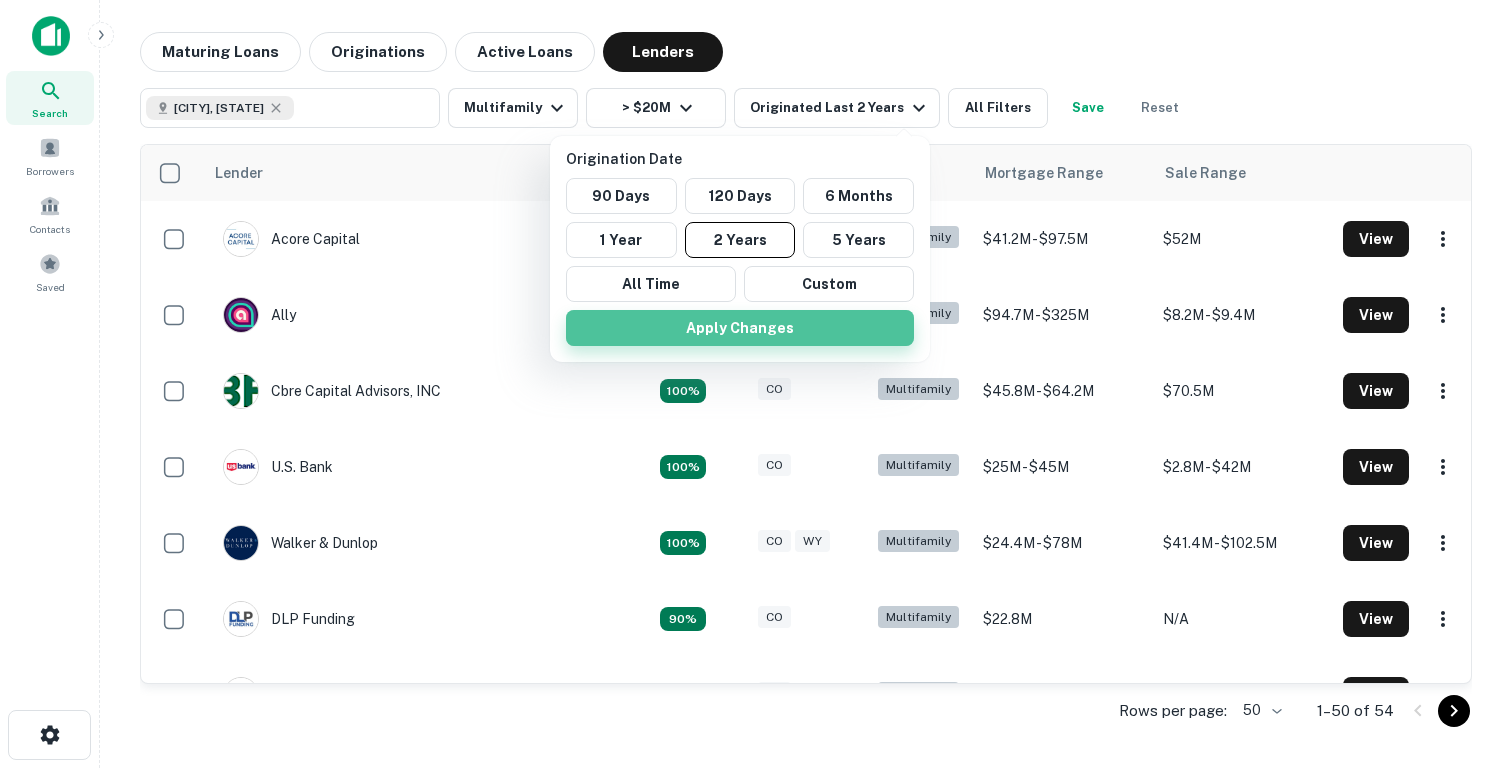 click on "Apply Changes" at bounding box center (740, 328) 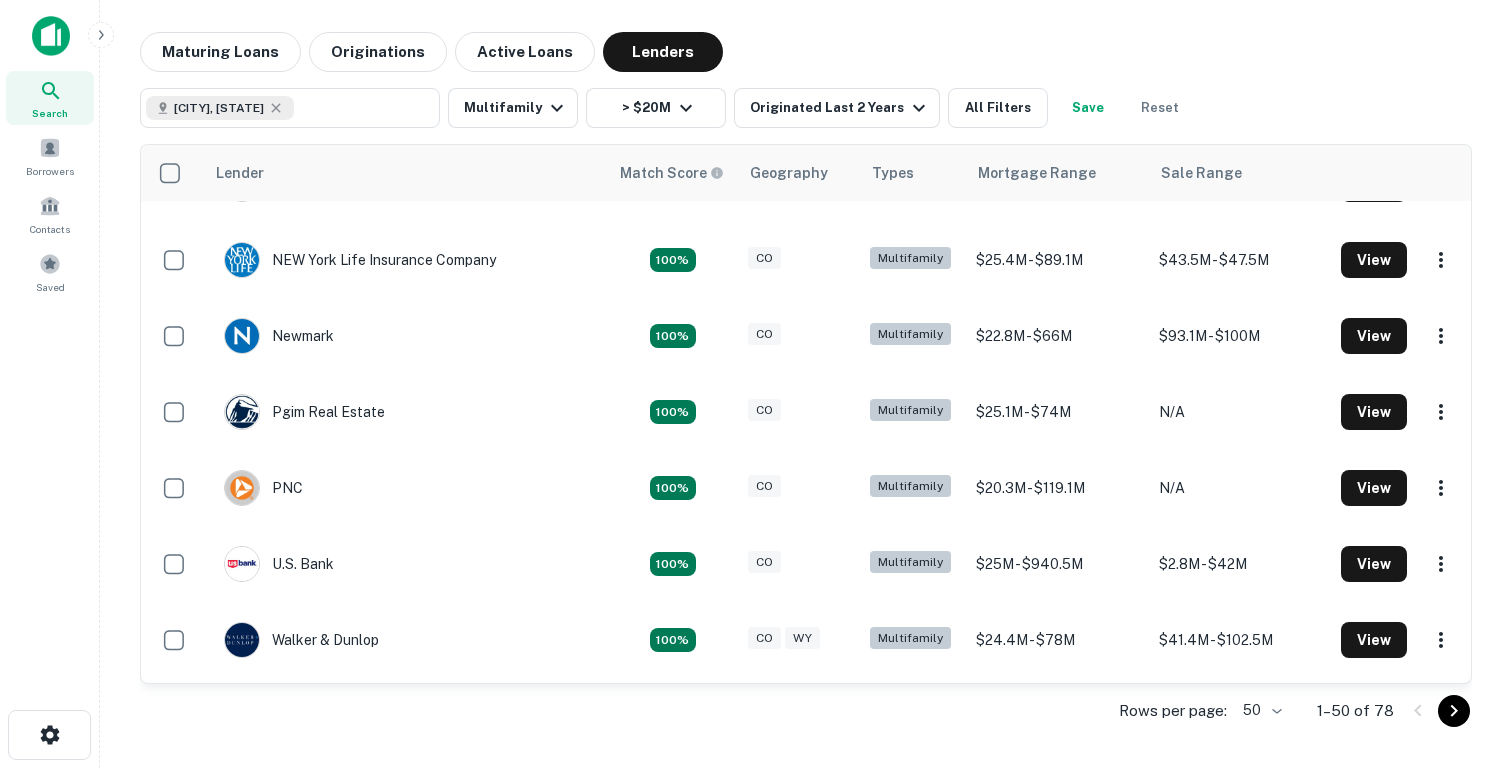 scroll, scrollTop: 0, scrollLeft: 0, axis: both 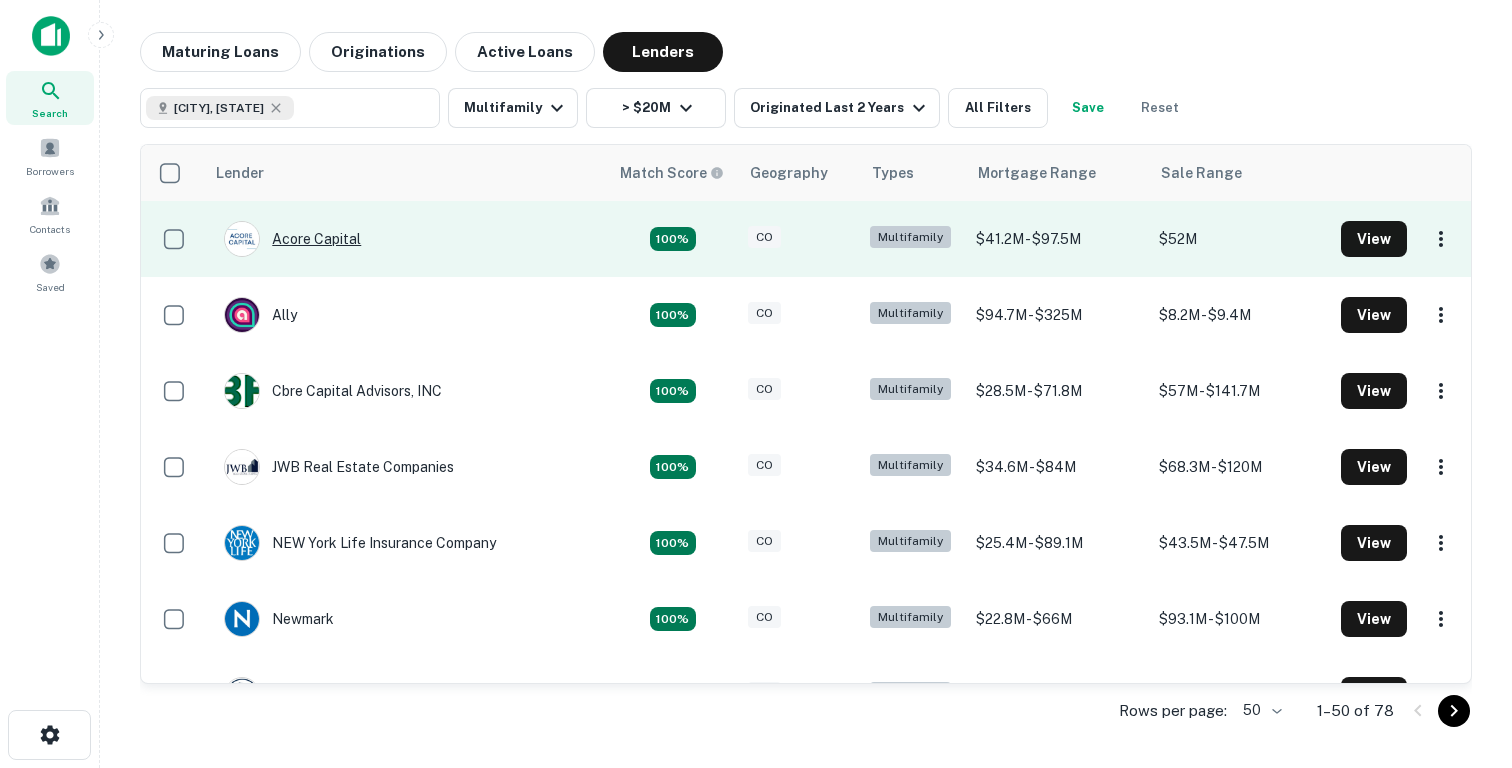 type 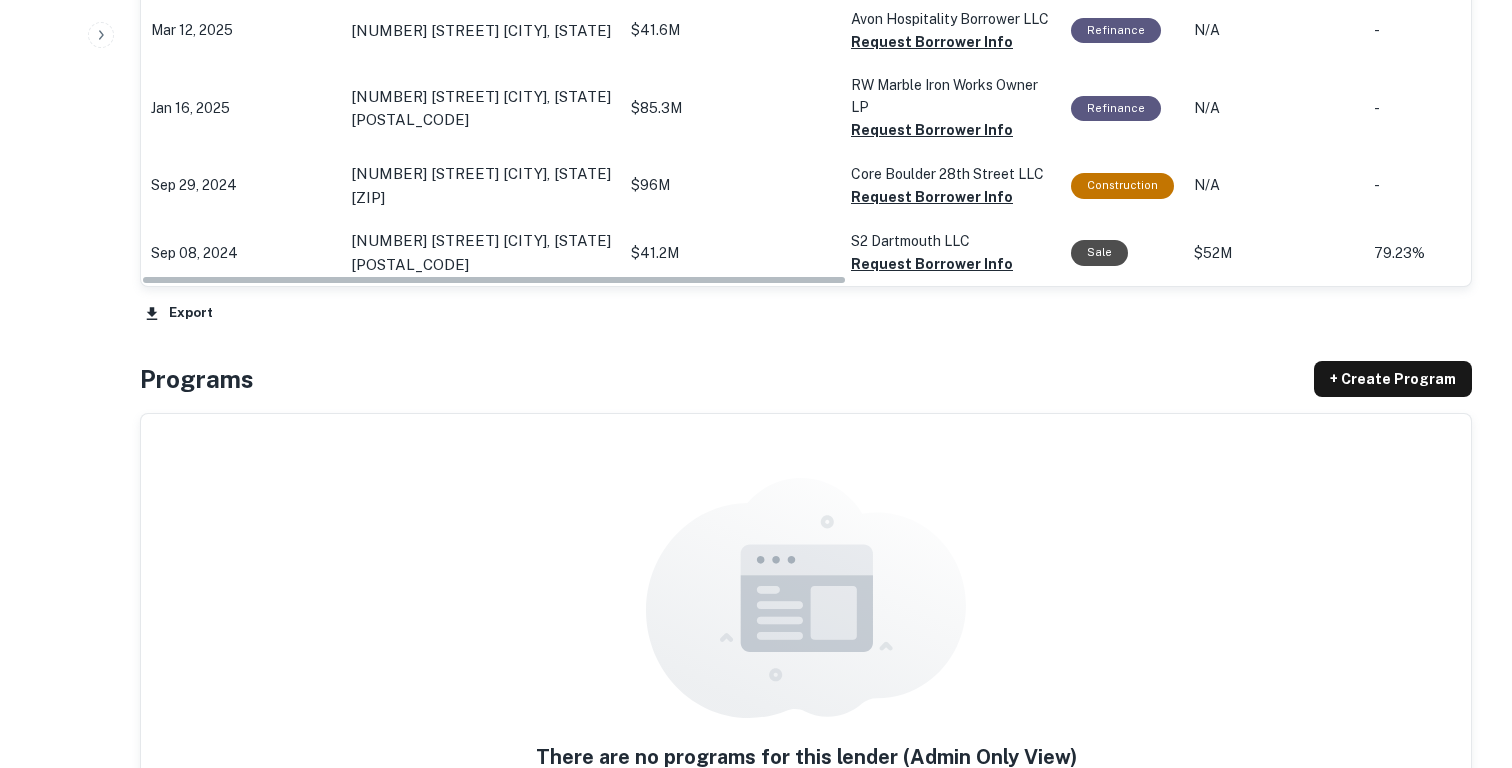 scroll, scrollTop: 1263, scrollLeft: 0, axis: vertical 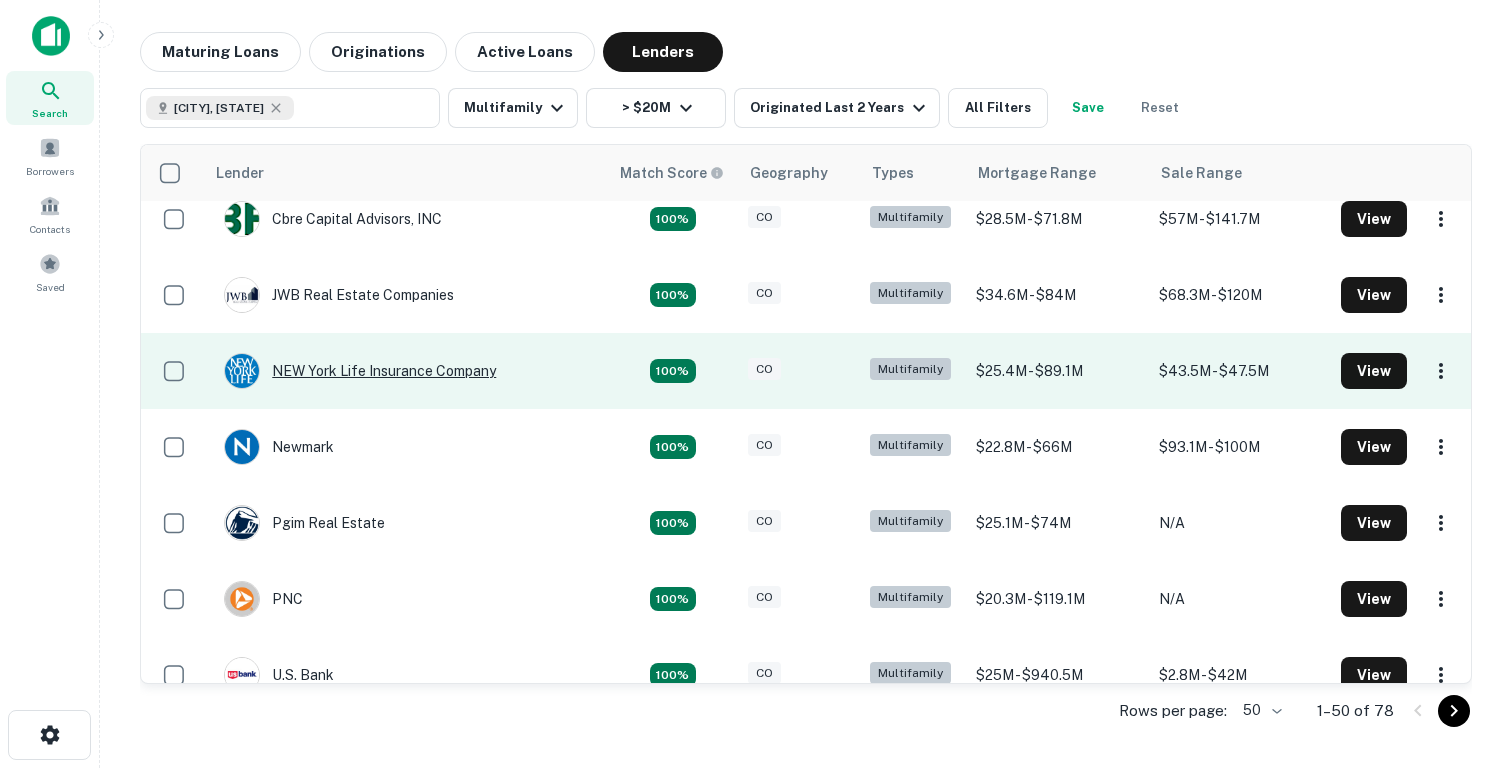 click on "NEW York Life Insurance Company" at bounding box center [360, 371] 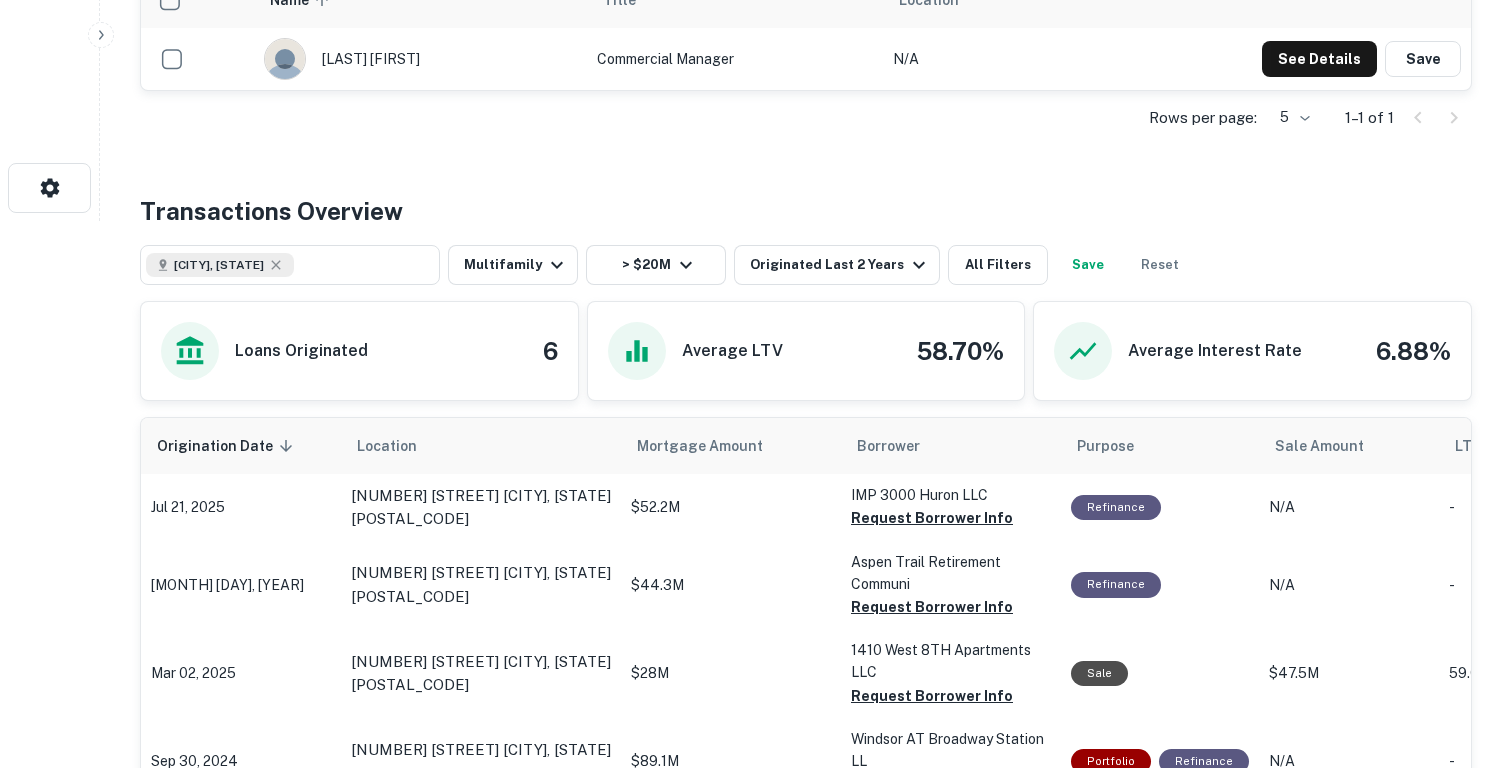 scroll, scrollTop: 722, scrollLeft: 0, axis: vertical 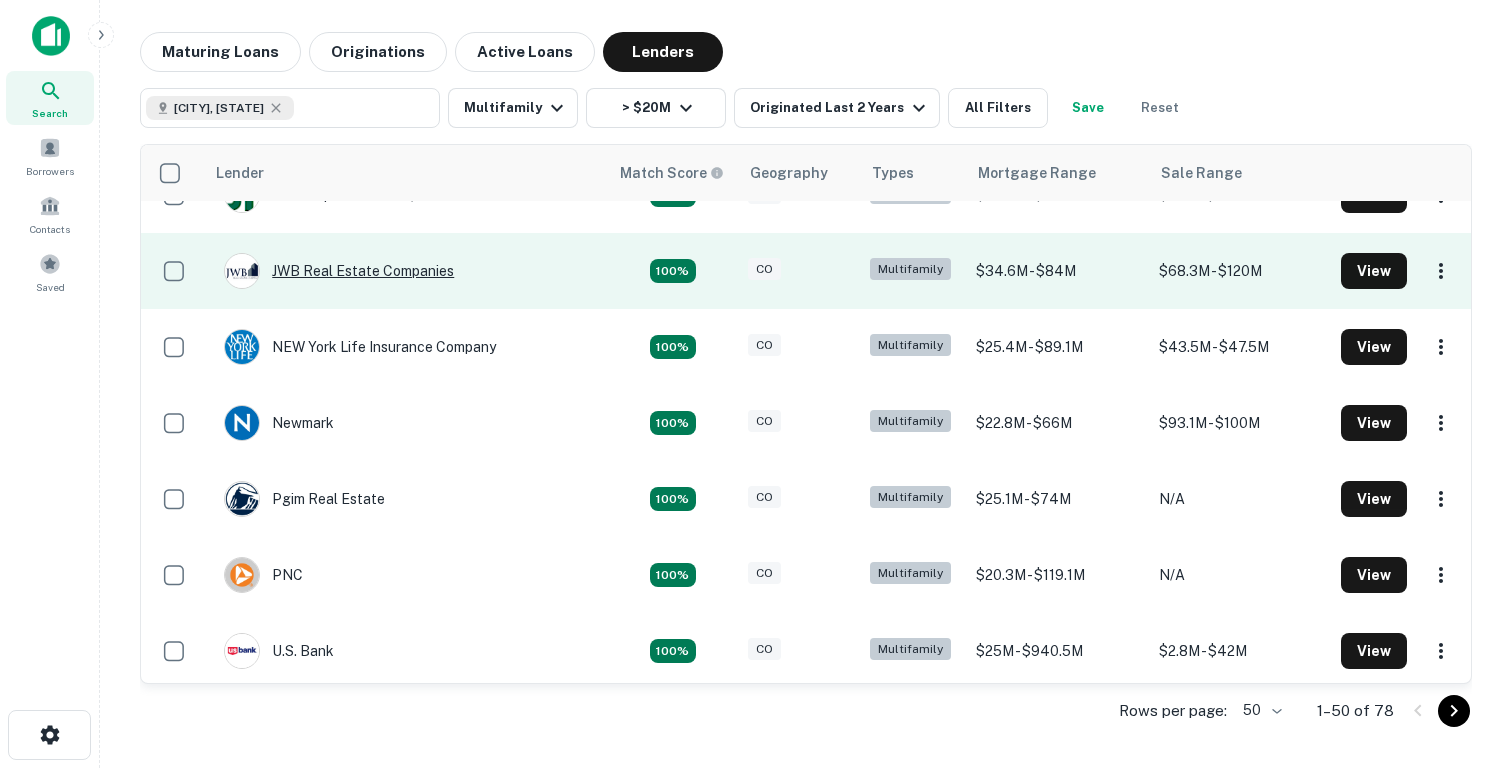 click on "JWB Real Estate Companies" at bounding box center (339, 271) 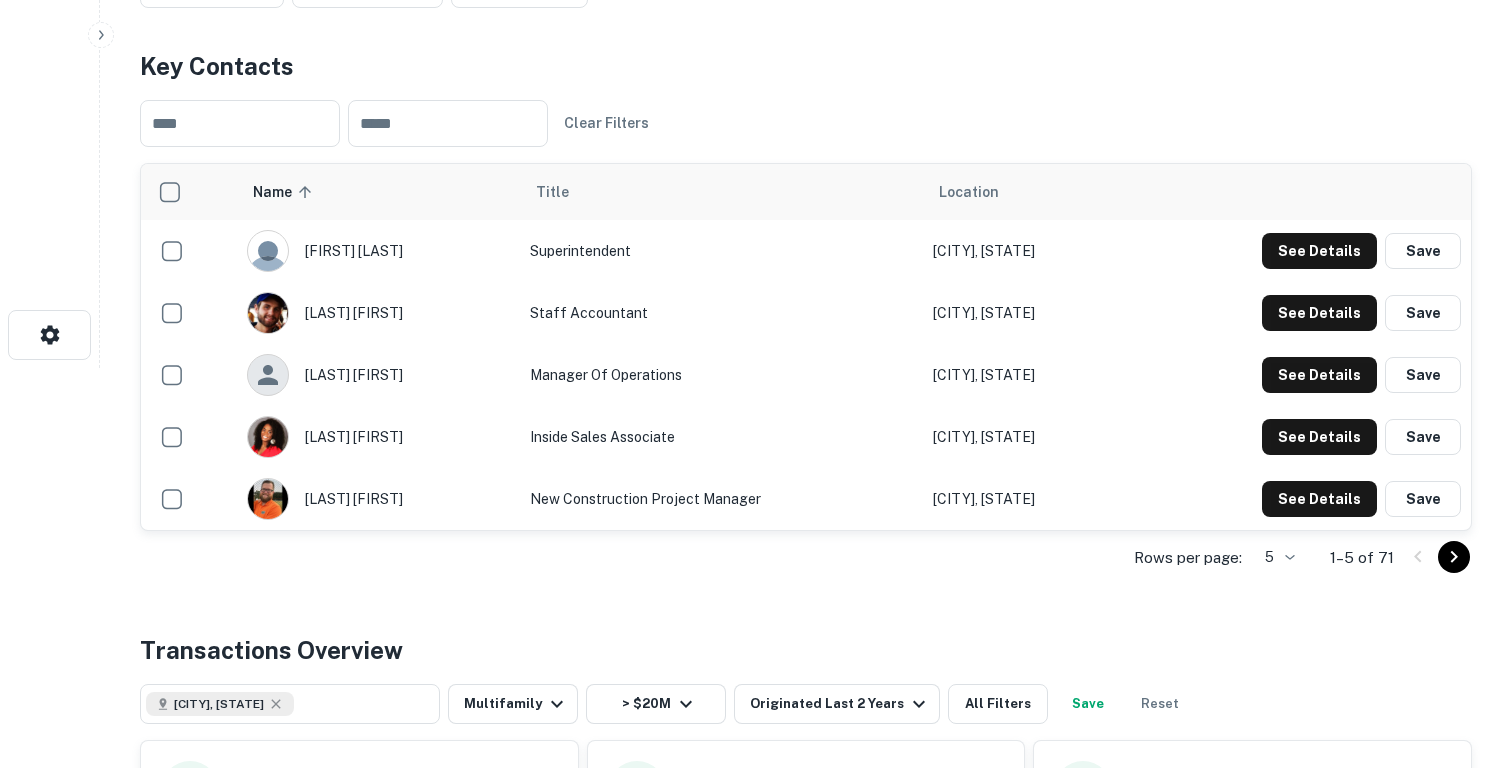 scroll, scrollTop: 281, scrollLeft: 0, axis: vertical 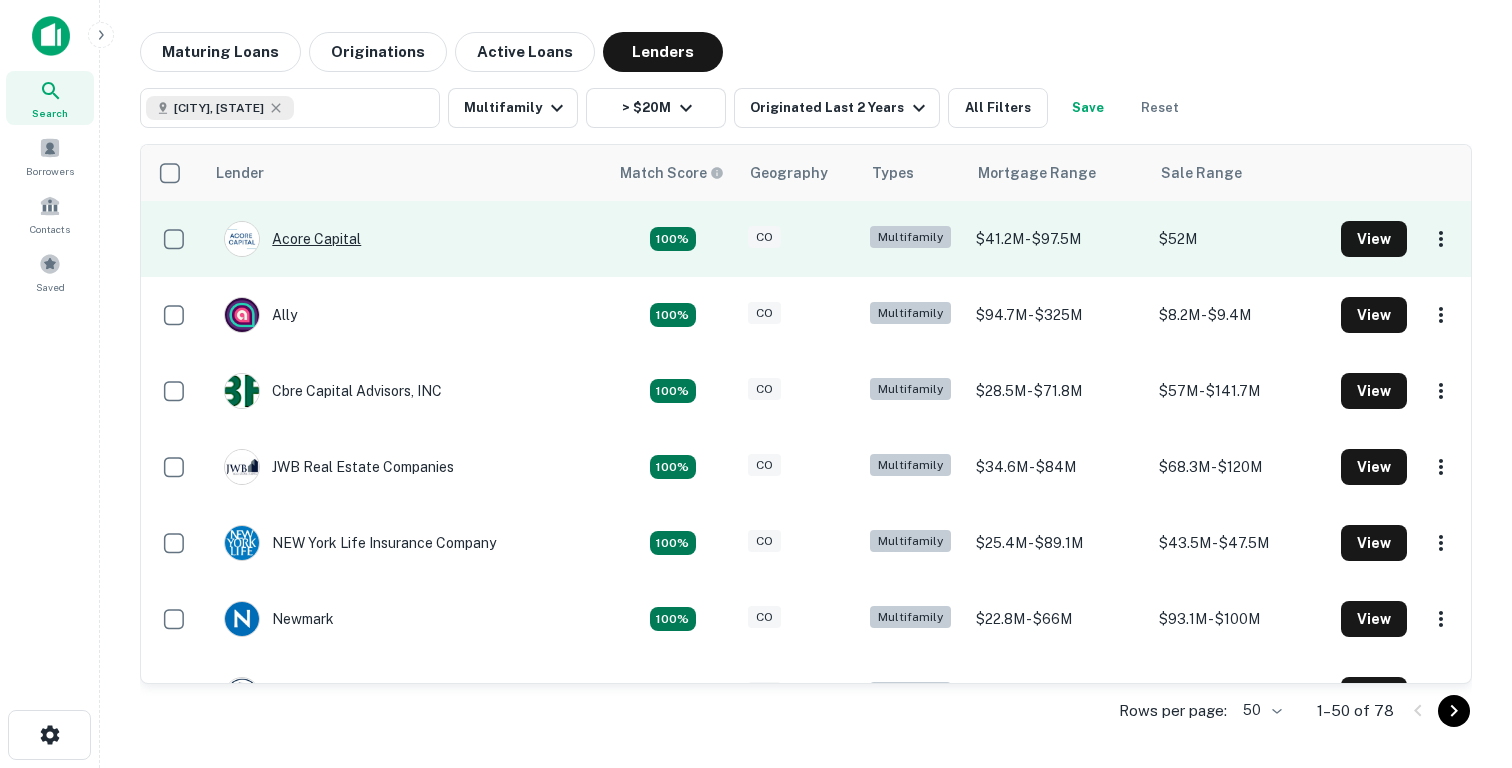 click on "Acore Capital" at bounding box center (292, 239) 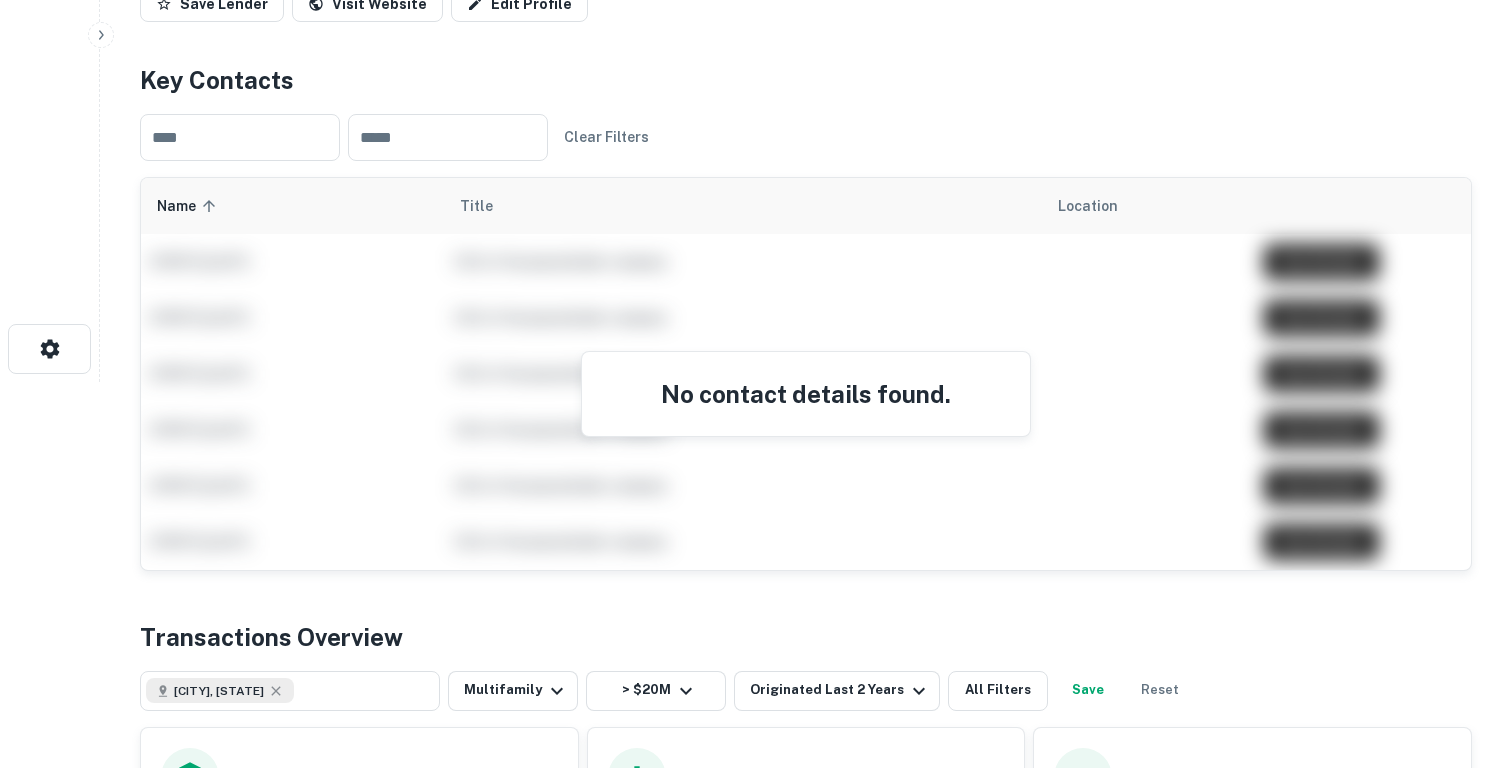 scroll, scrollTop: 392, scrollLeft: 0, axis: vertical 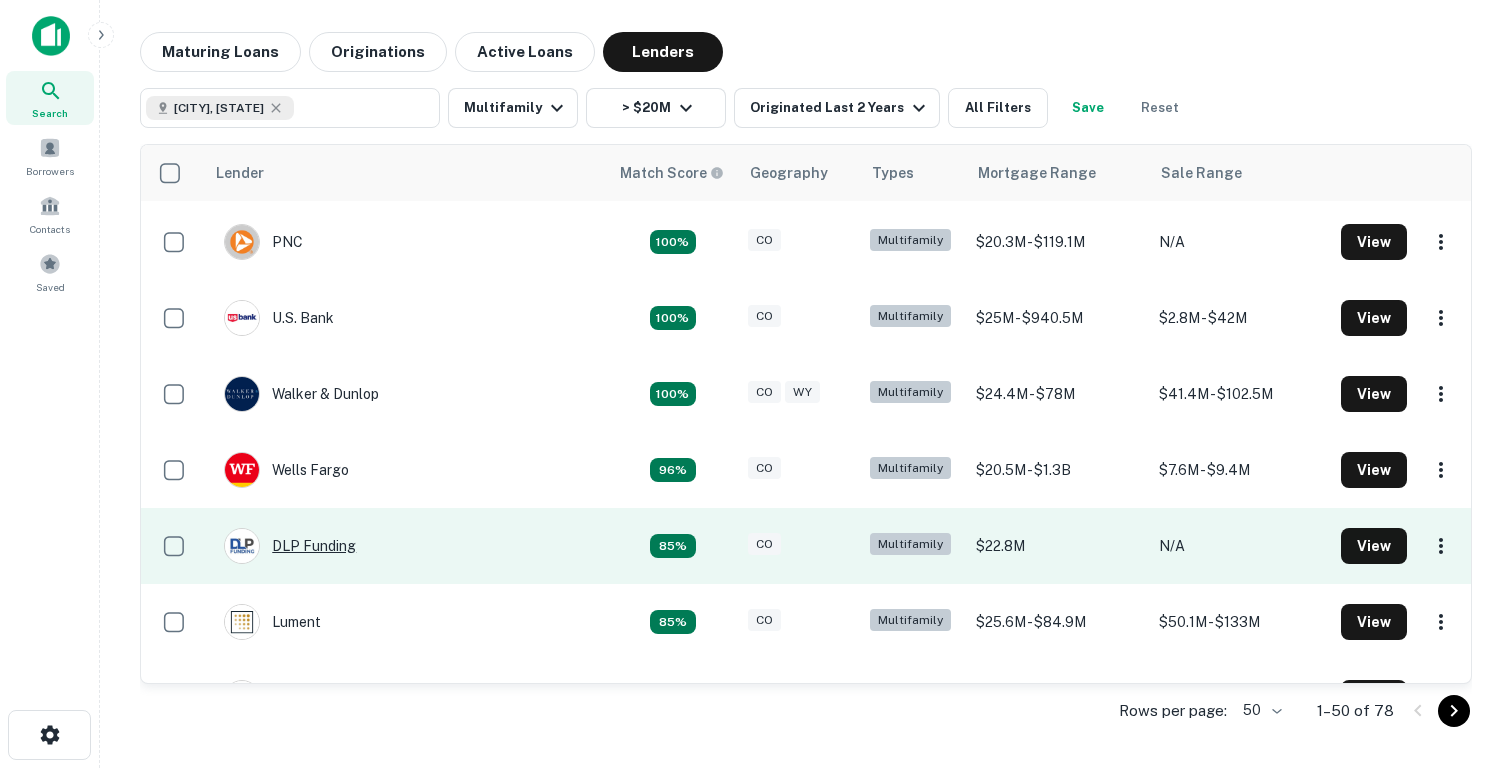 click on "DLP Funding" at bounding box center (290, 546) 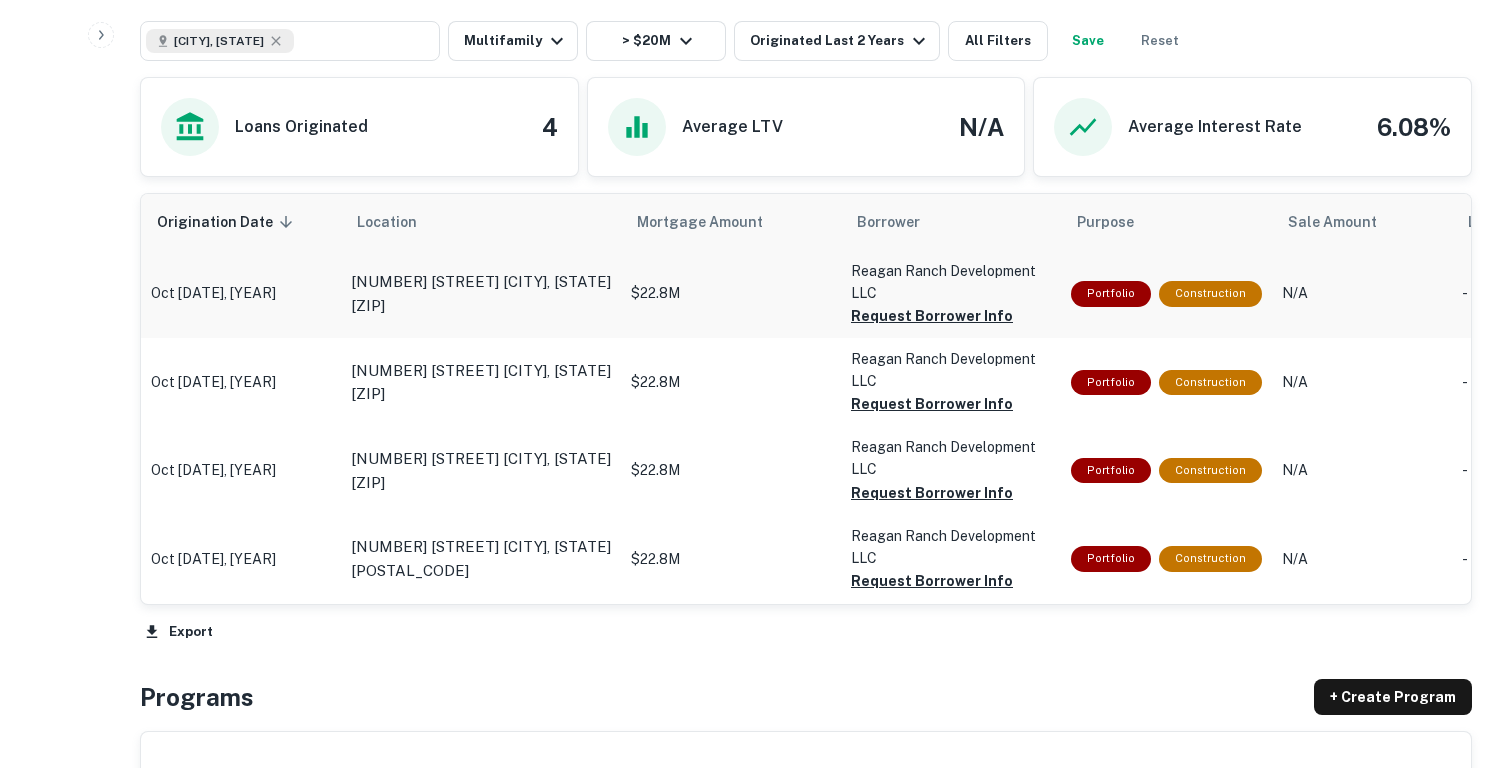 scroll, scrollTop: 997, scrollLeft: 0, axis: vertical 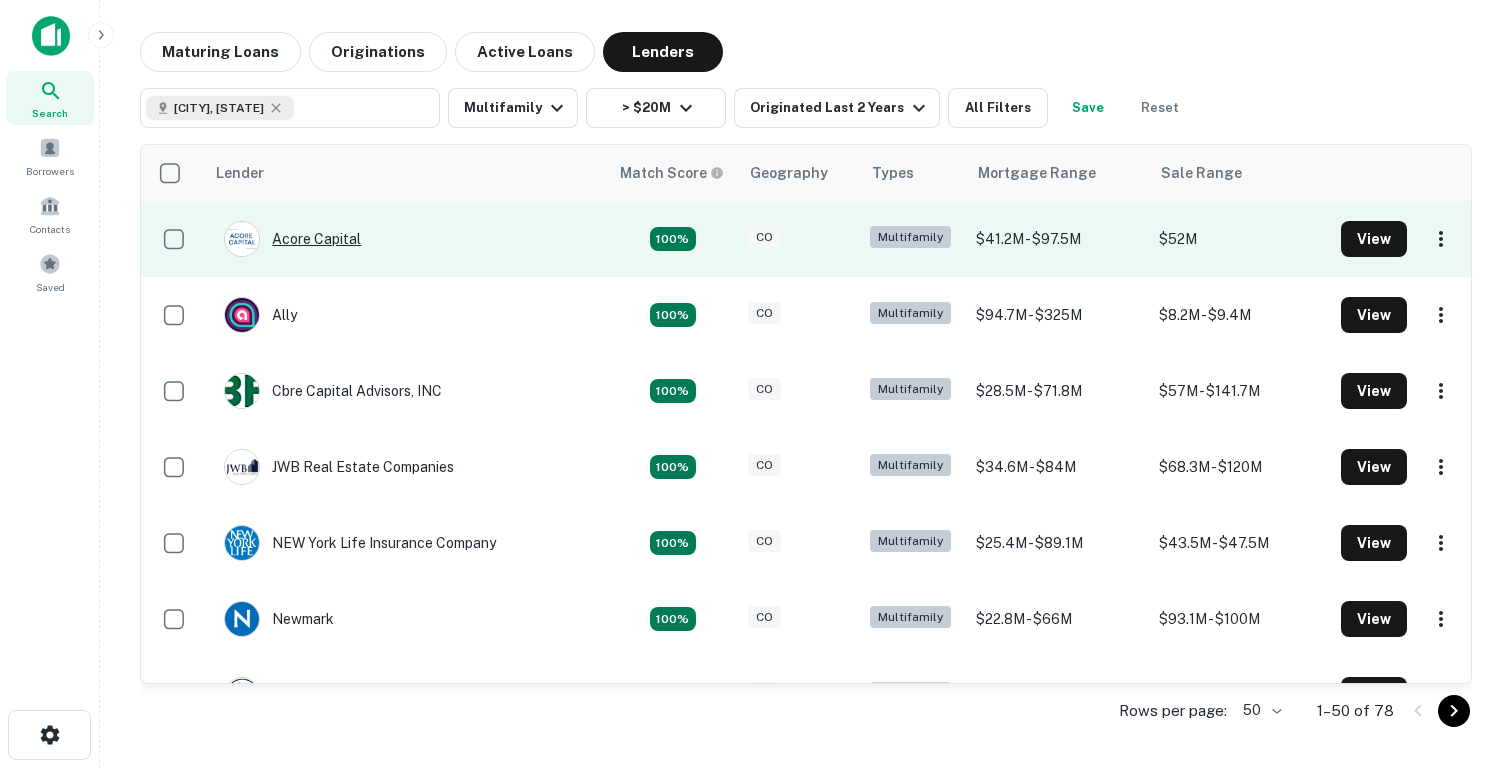 click on "Acore Capital" at bounding box center (292, 239) 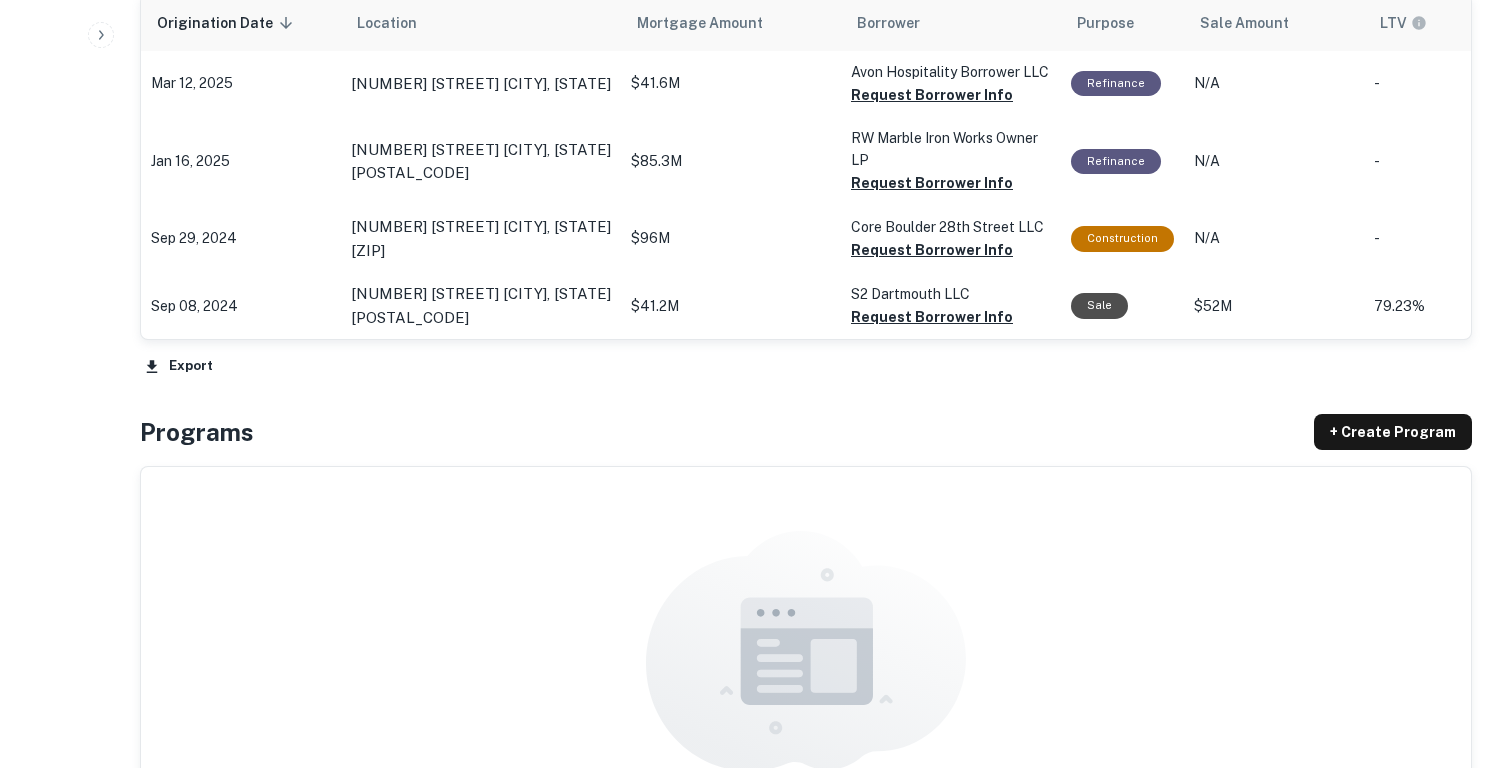 scroll, scrollTop: 1174, scrollLeft: 0, axis: vertical 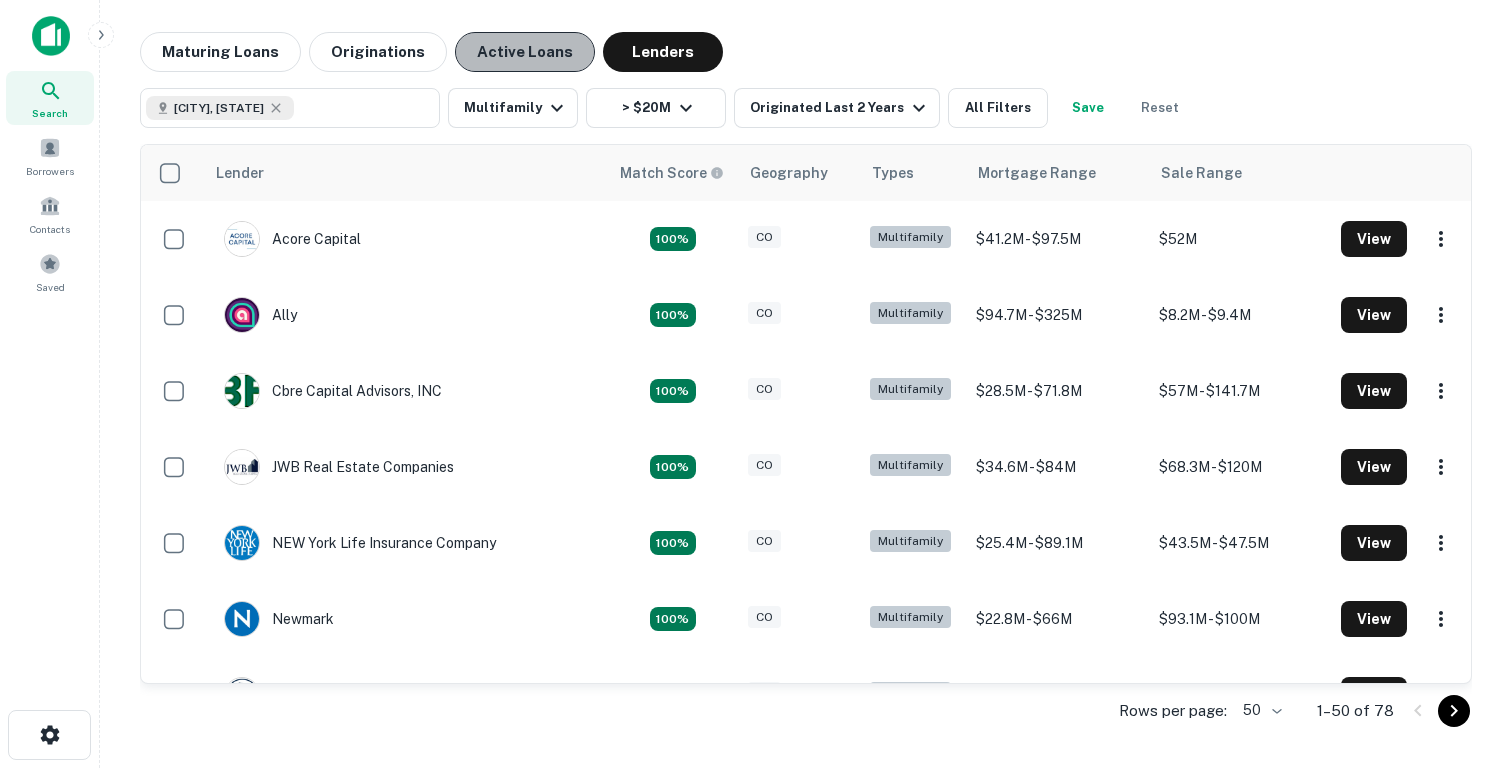 click on "Active Loans" at bounding box center (525, 52) 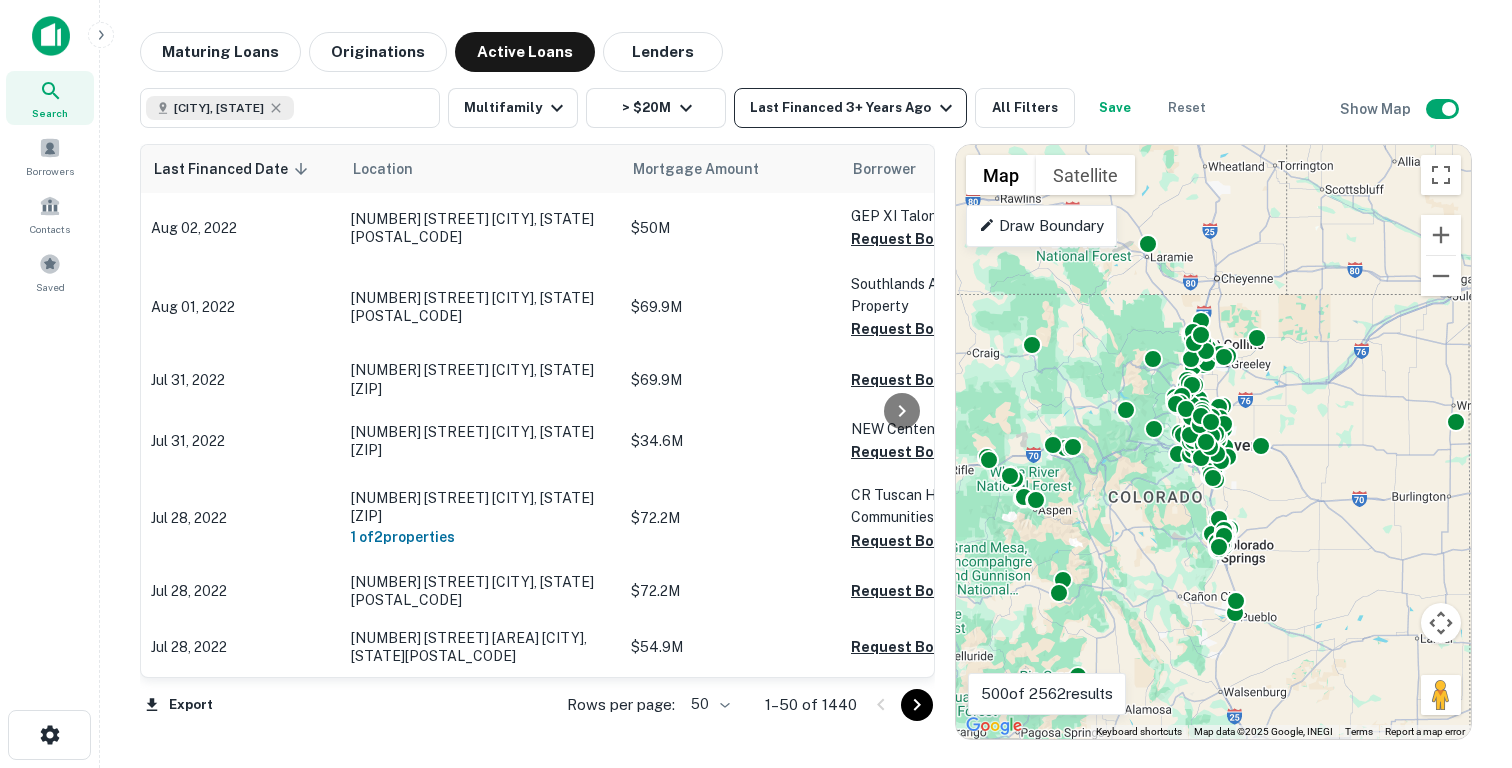 click on "Last Financed 3+ Years Ago" at bounding box center [854, 108] 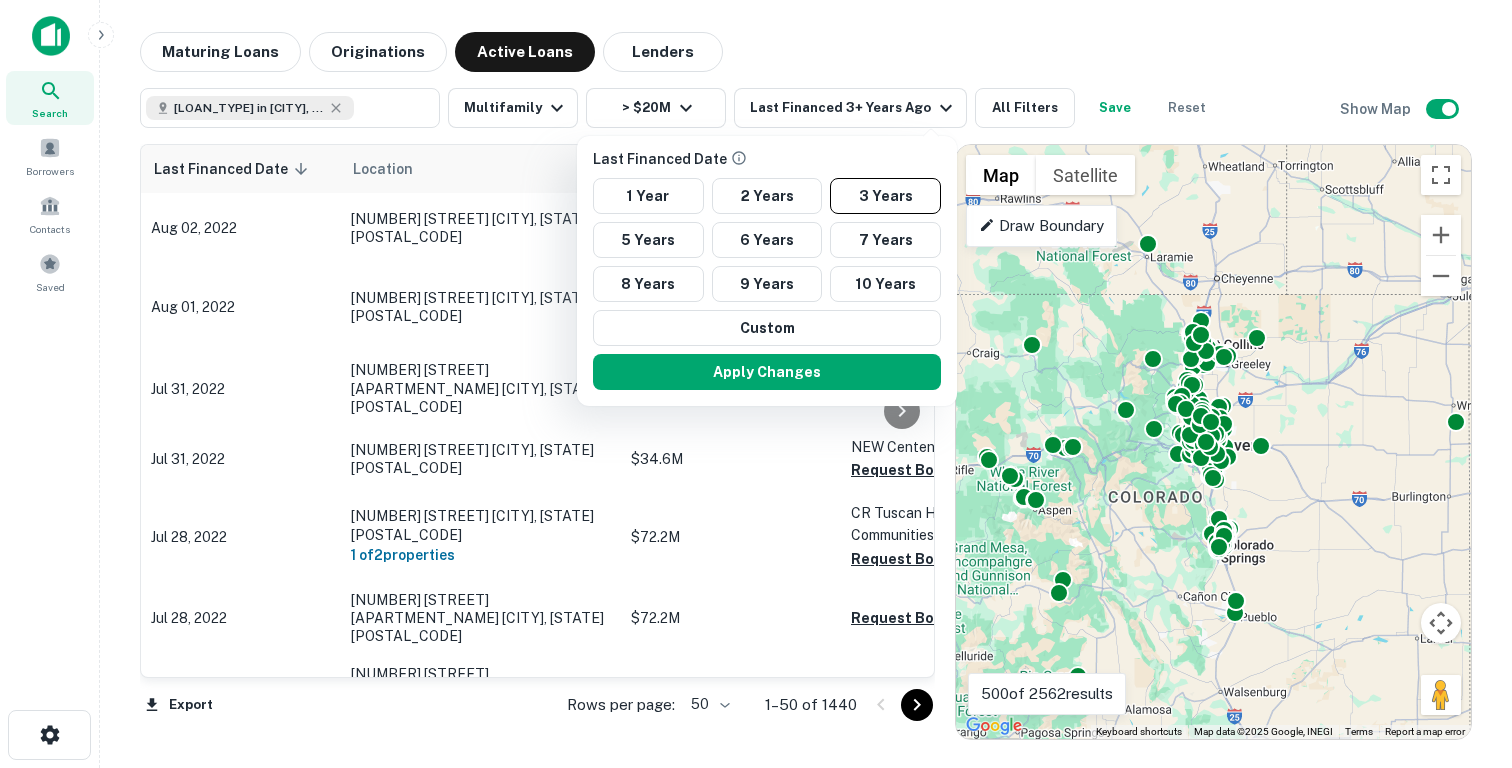 scroll, scrollTop: 0, scrollLeft: 0, axis: both 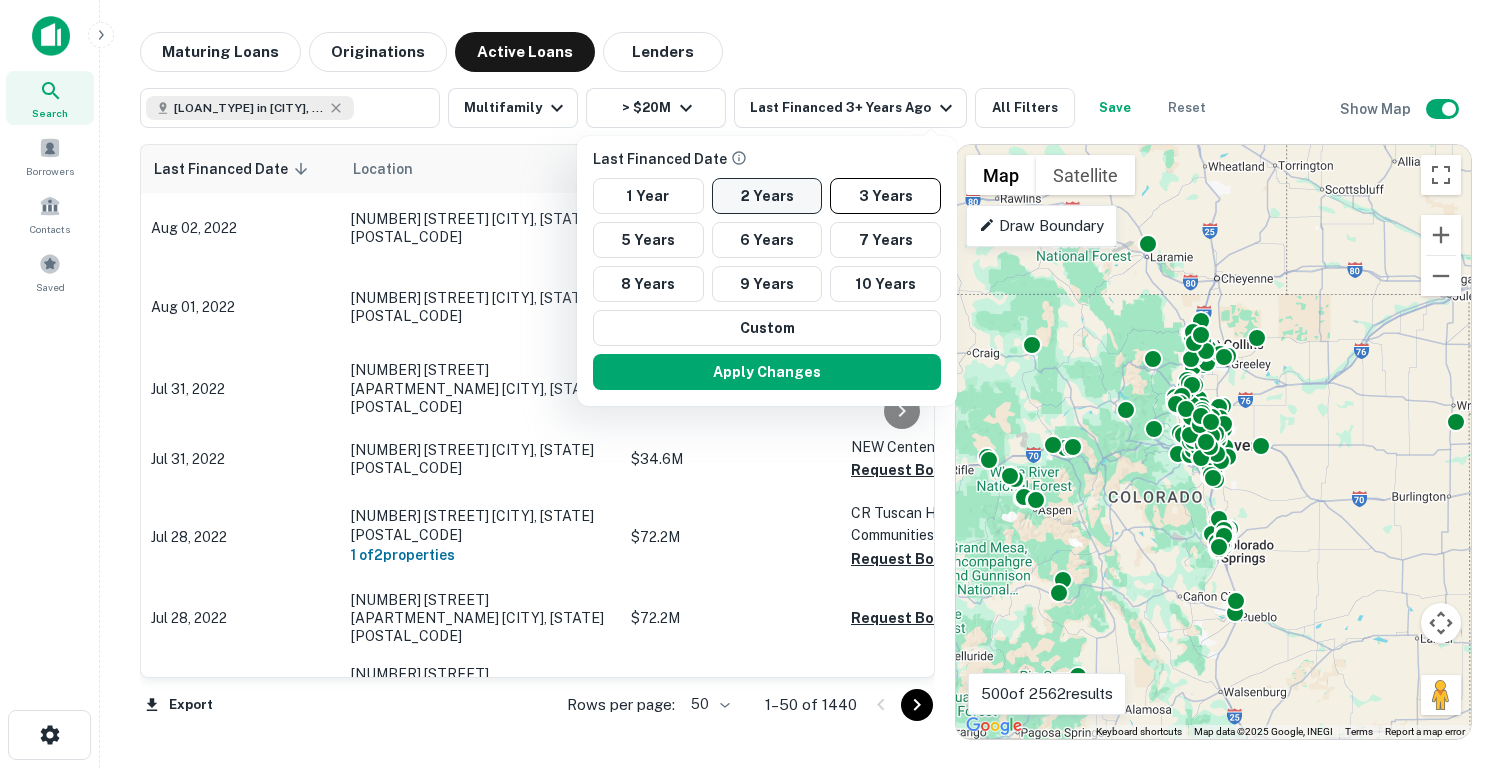 click on "2 Years" at bounding box center [767, 196] 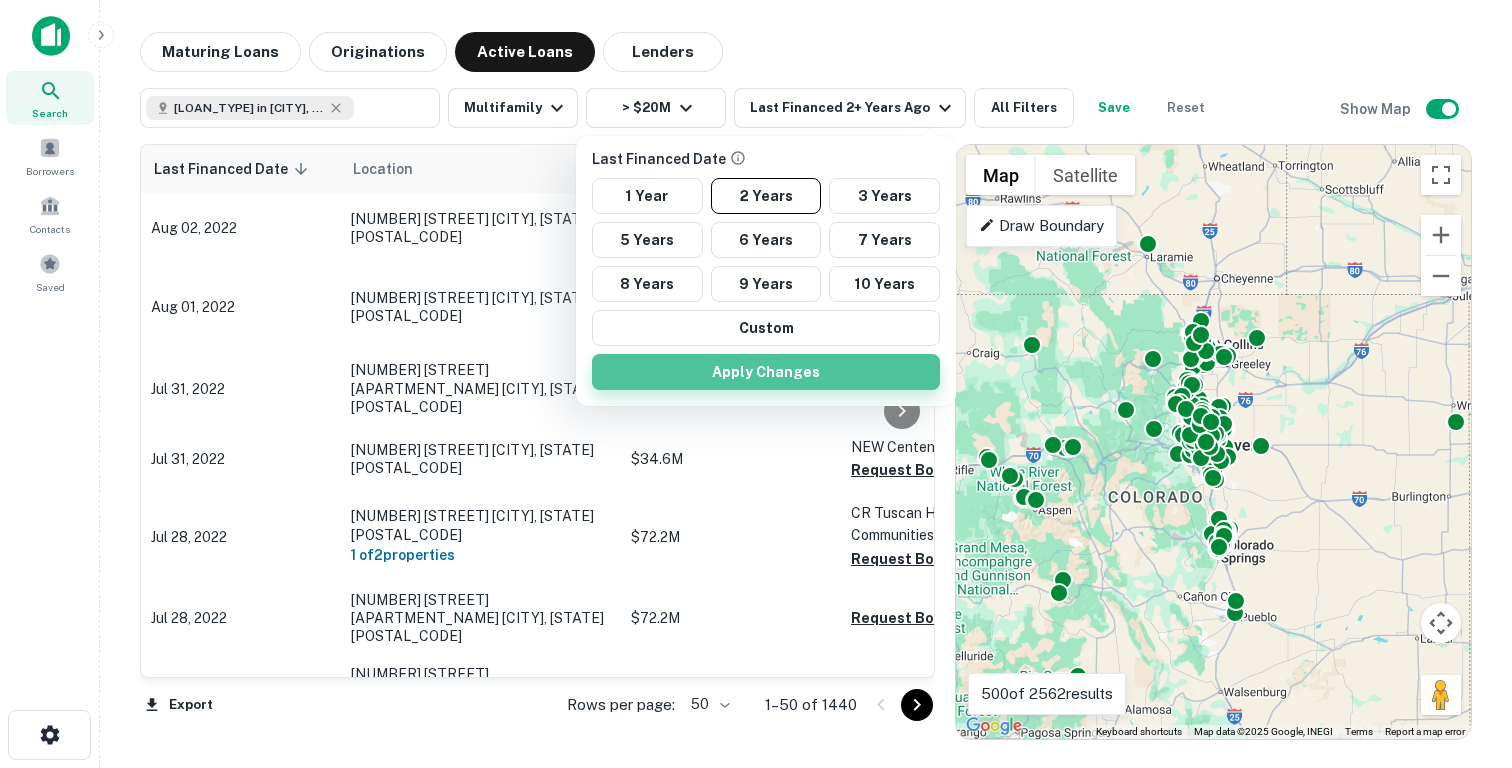 click on "Apply Changes" at bounding box center (766, 372) 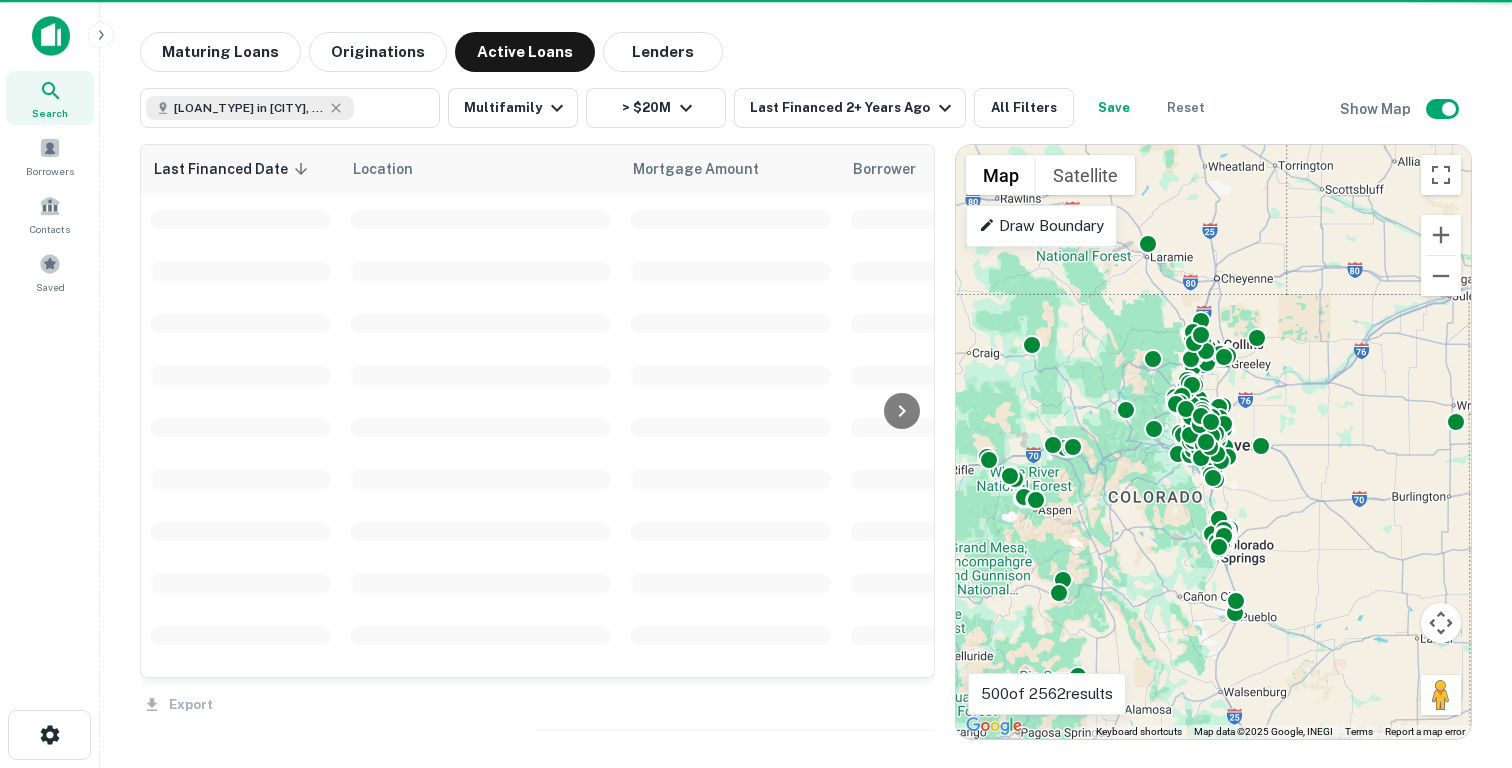 click at bounding box center (756, 384) 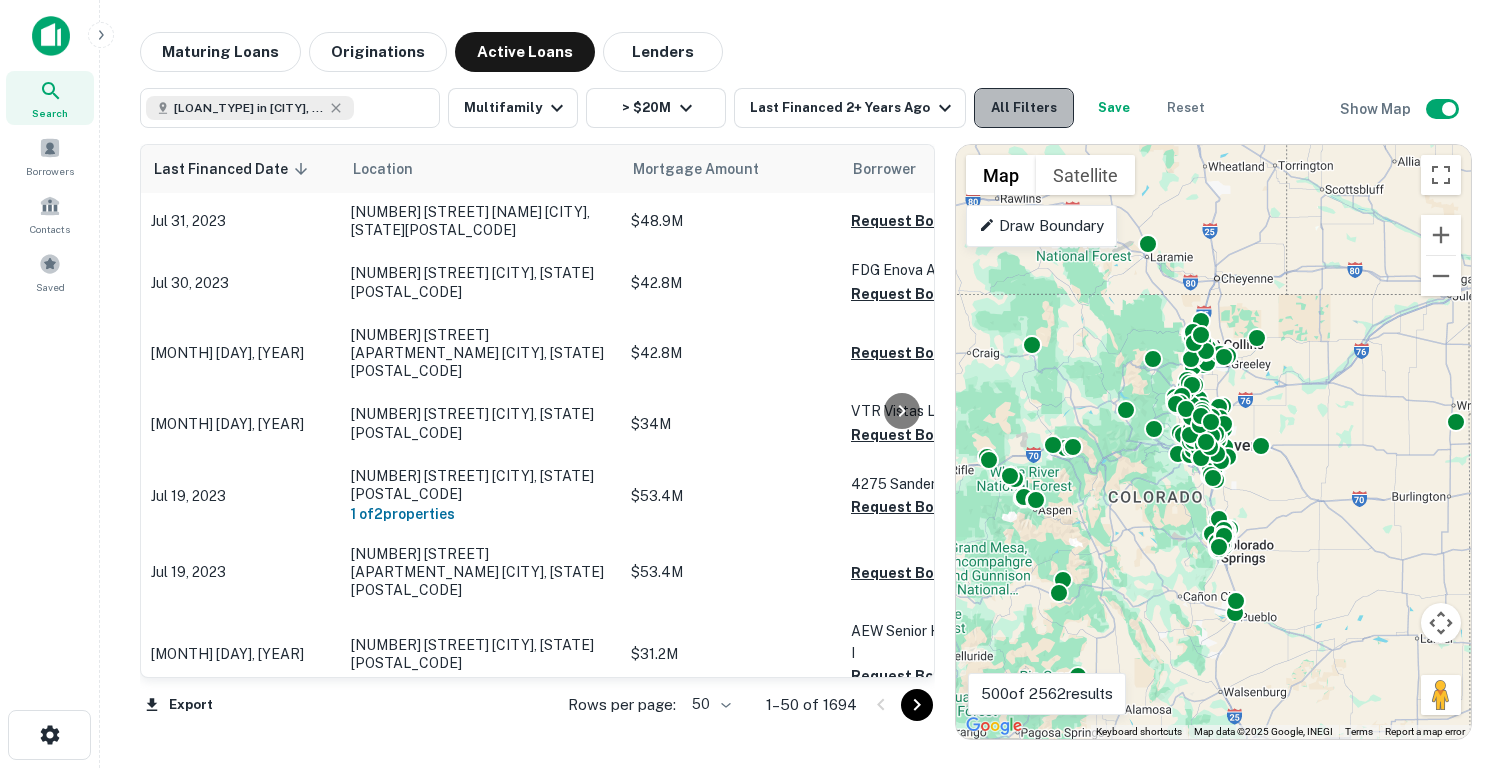 click on "All Filters" at bounding box center [1024, 108] 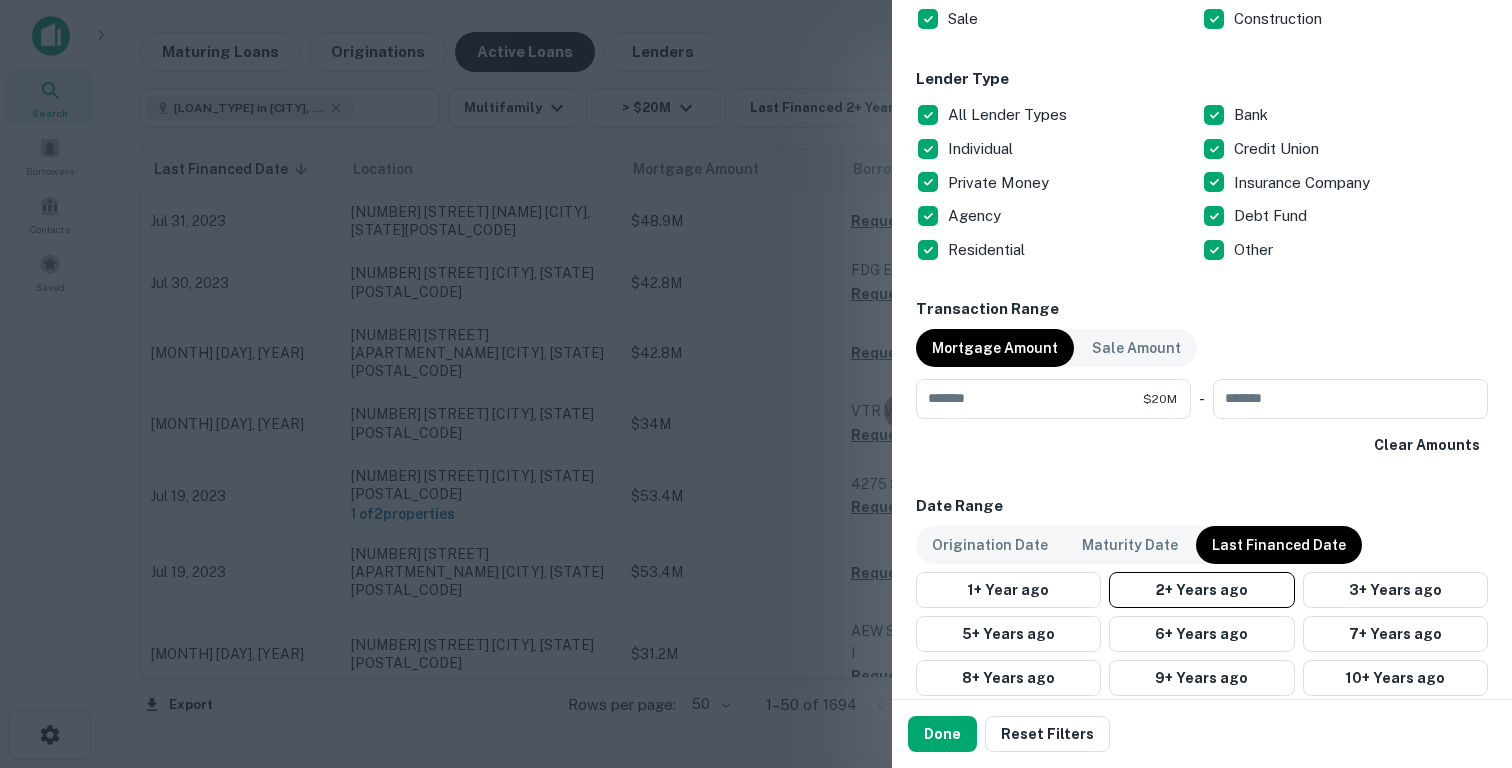 scroll, scrollTop: 738, scrollLeft: 0, axis: vertical 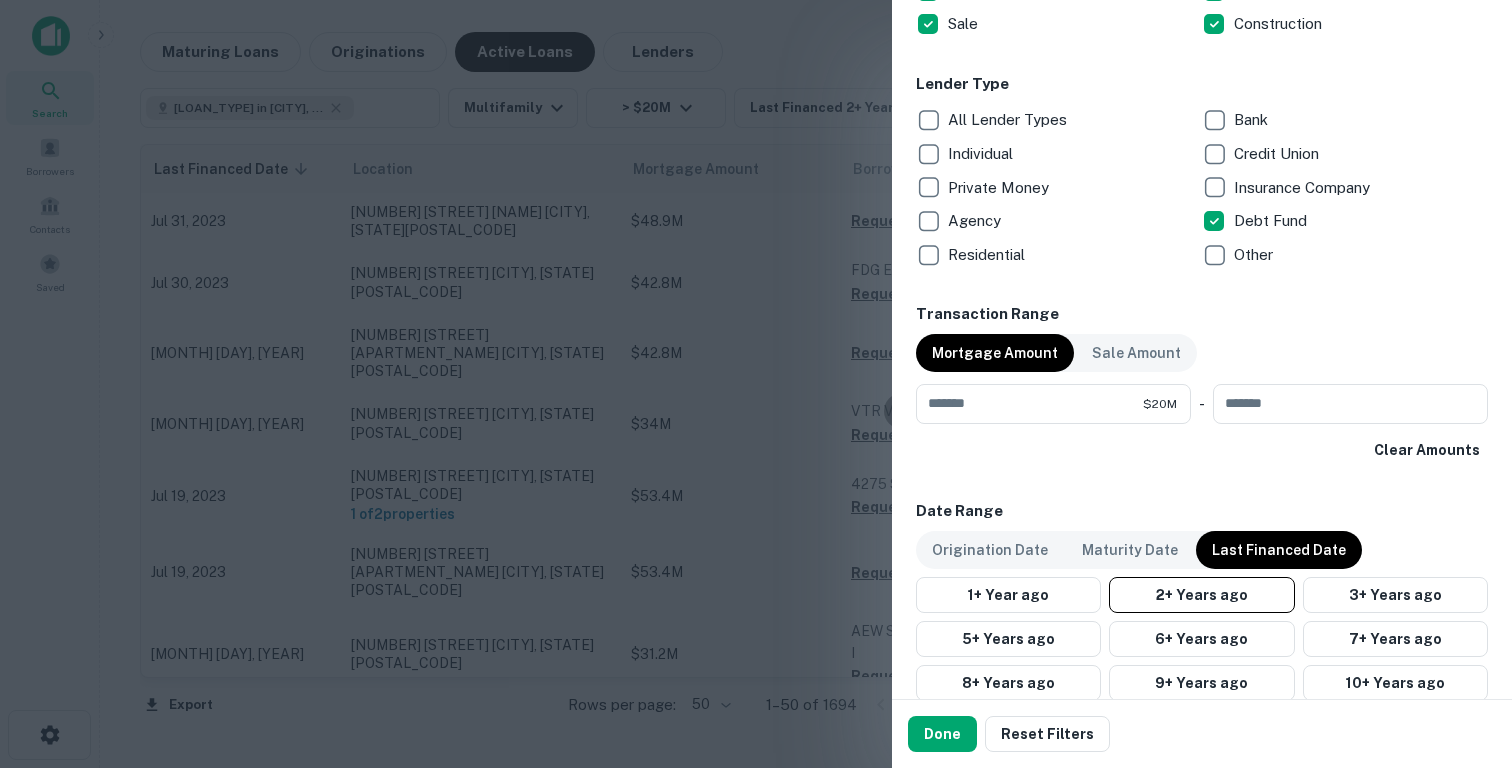 click on "All Lender Types" at bounding box center [1009, 120] 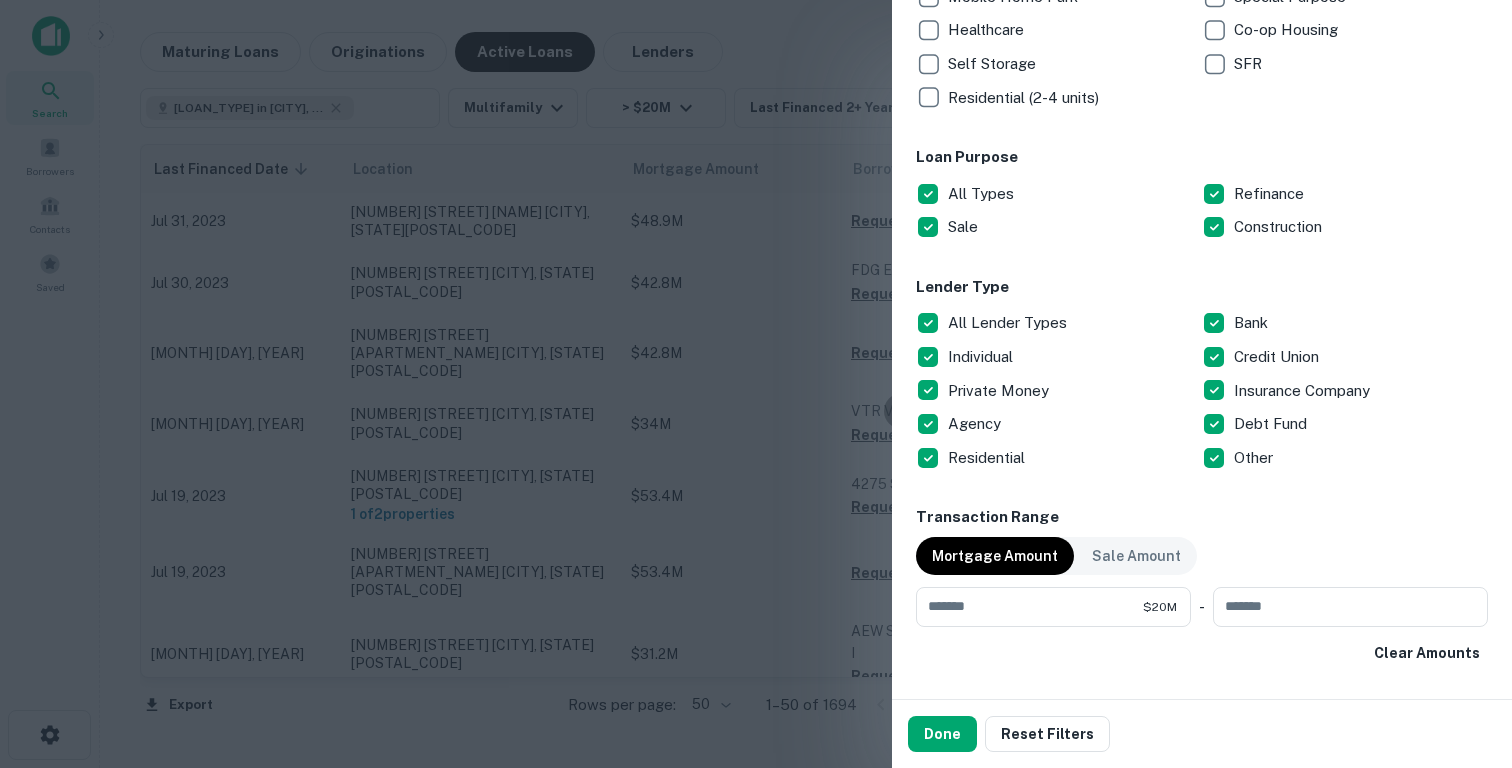 scroll, scrollTop: 633, scrollLeft: 0, axis: vertical 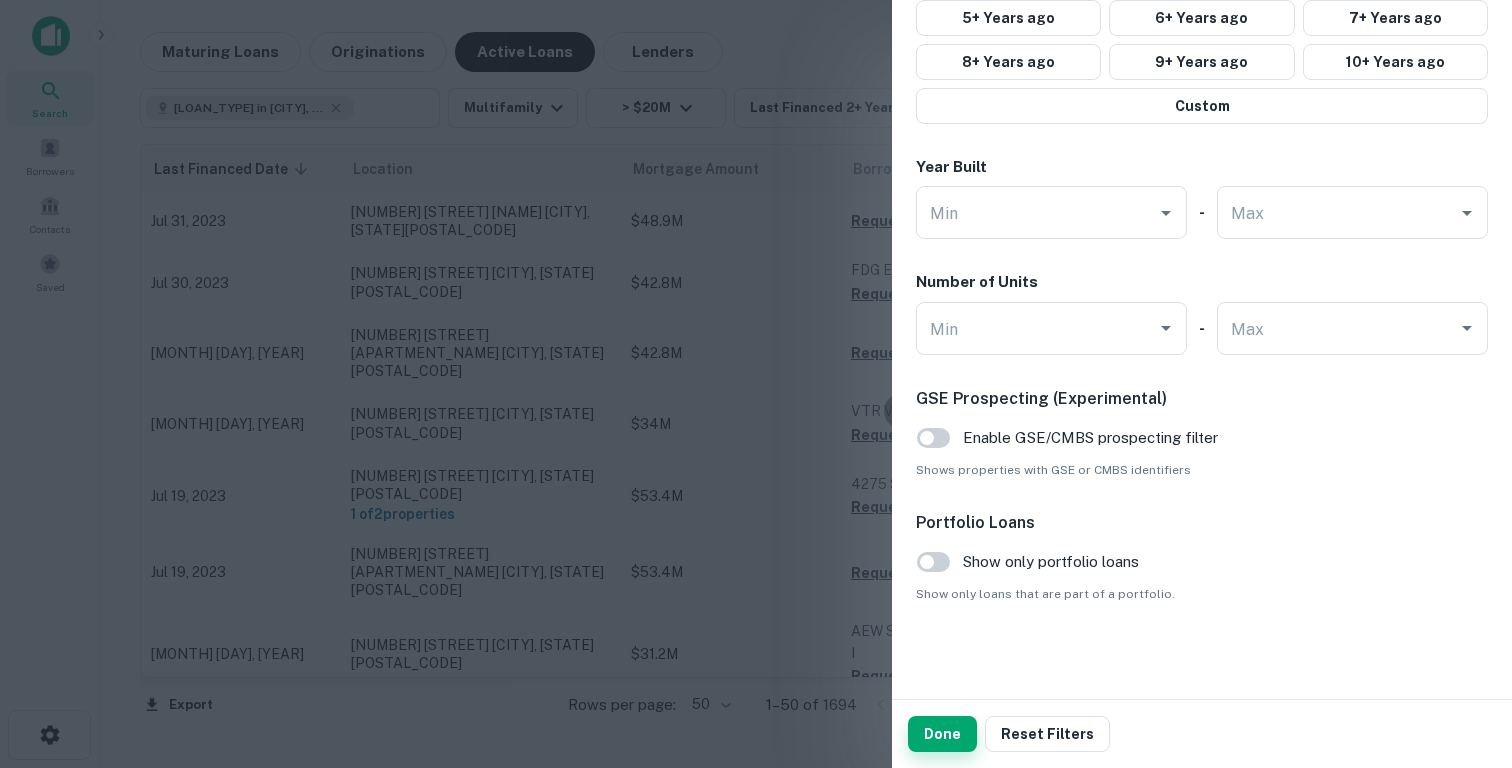 click on "Done" at bounding box center (942, 734) 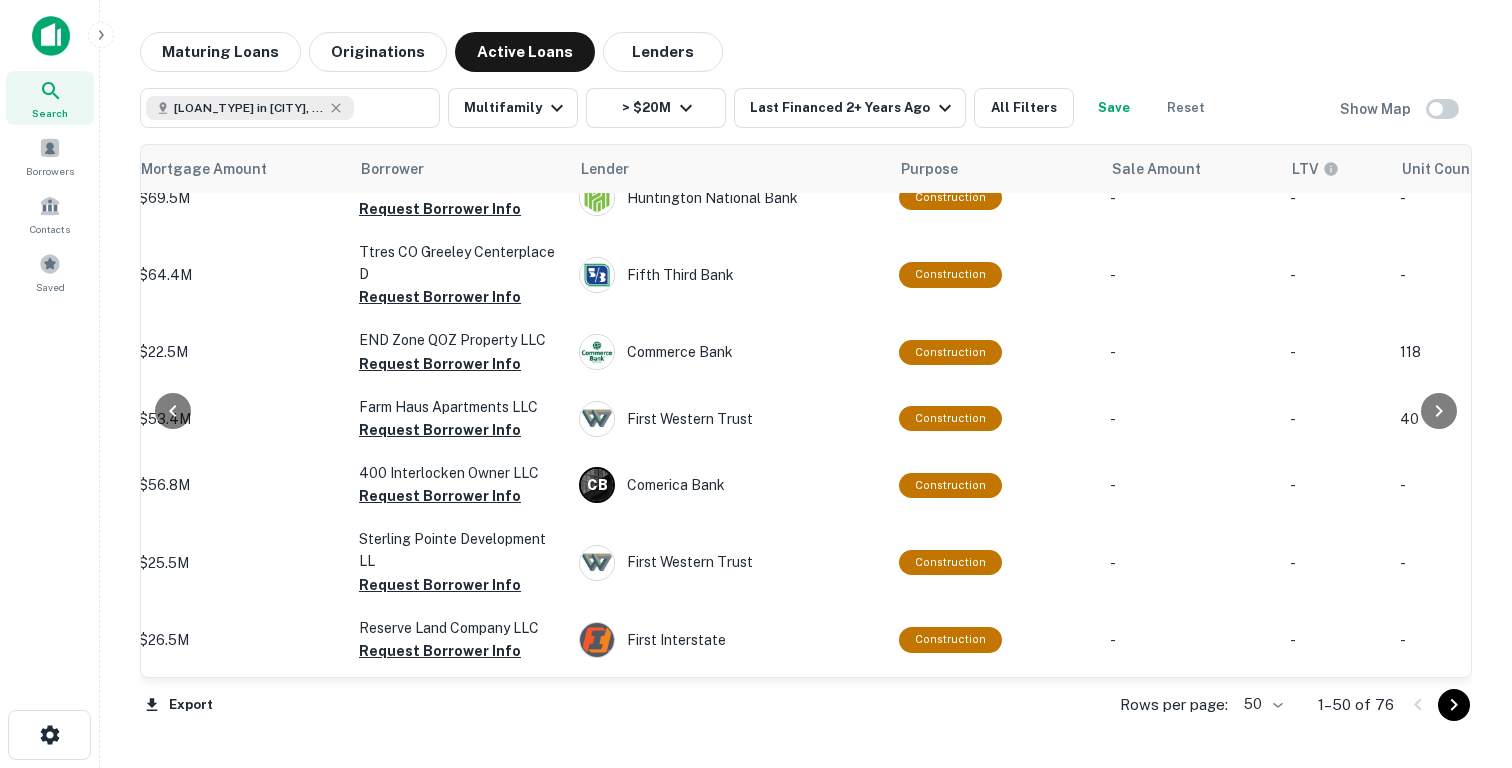 scroll, scrollTop: 311, scrollLeft: 492, axis: both 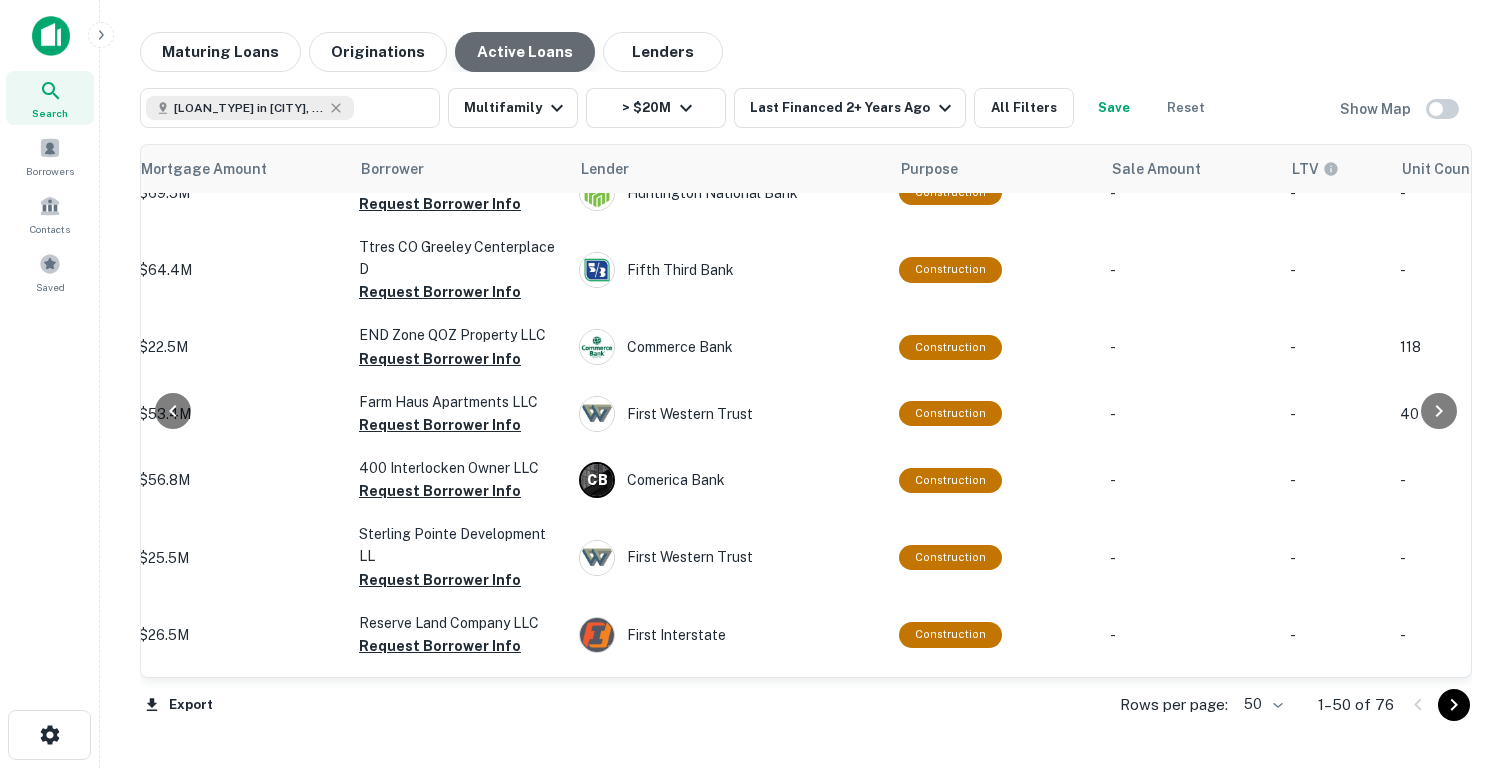 click on "Active Loans" at bounding box center [525, 52] 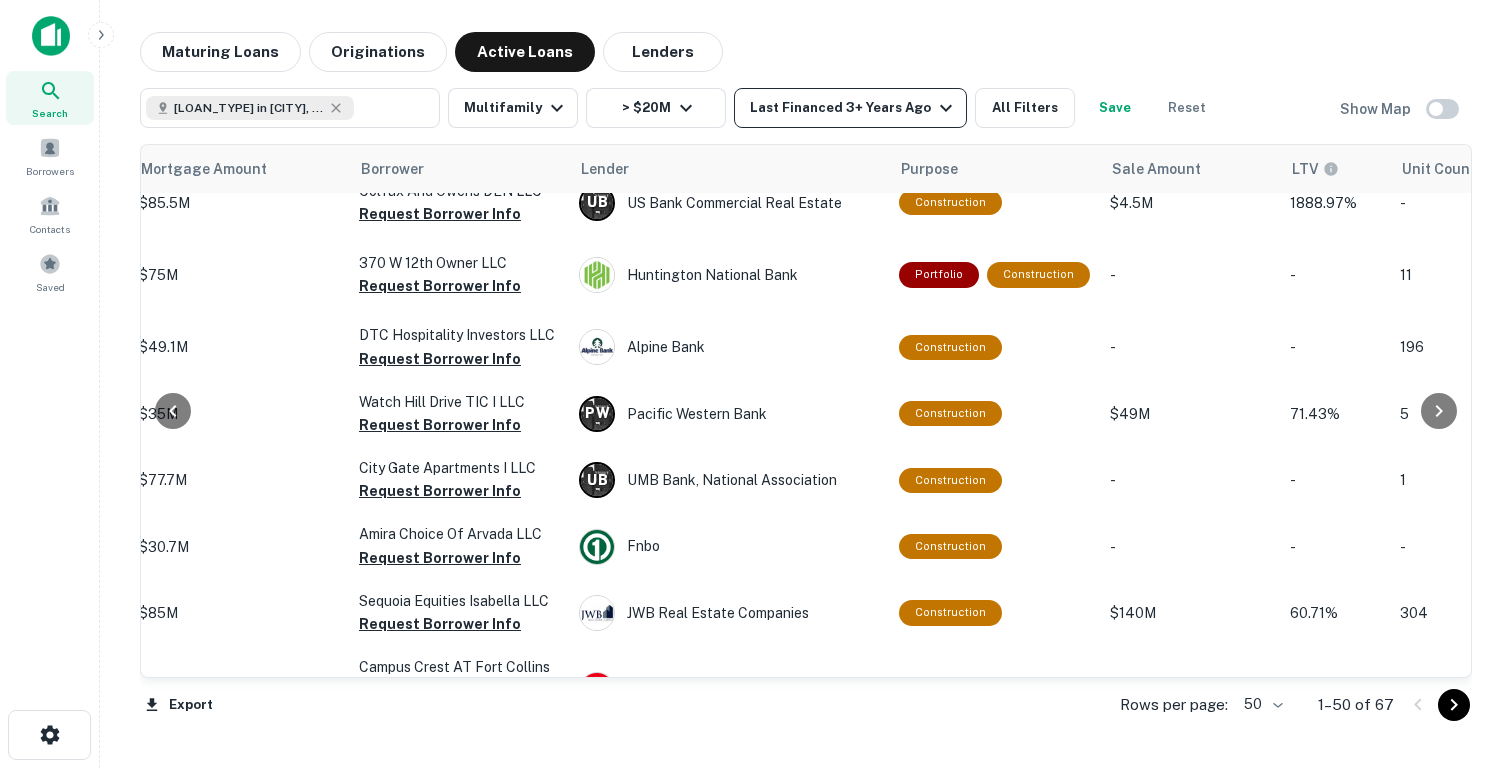 click on "Last Financed 3+ Years Ago" at bounding box center (854, 108) 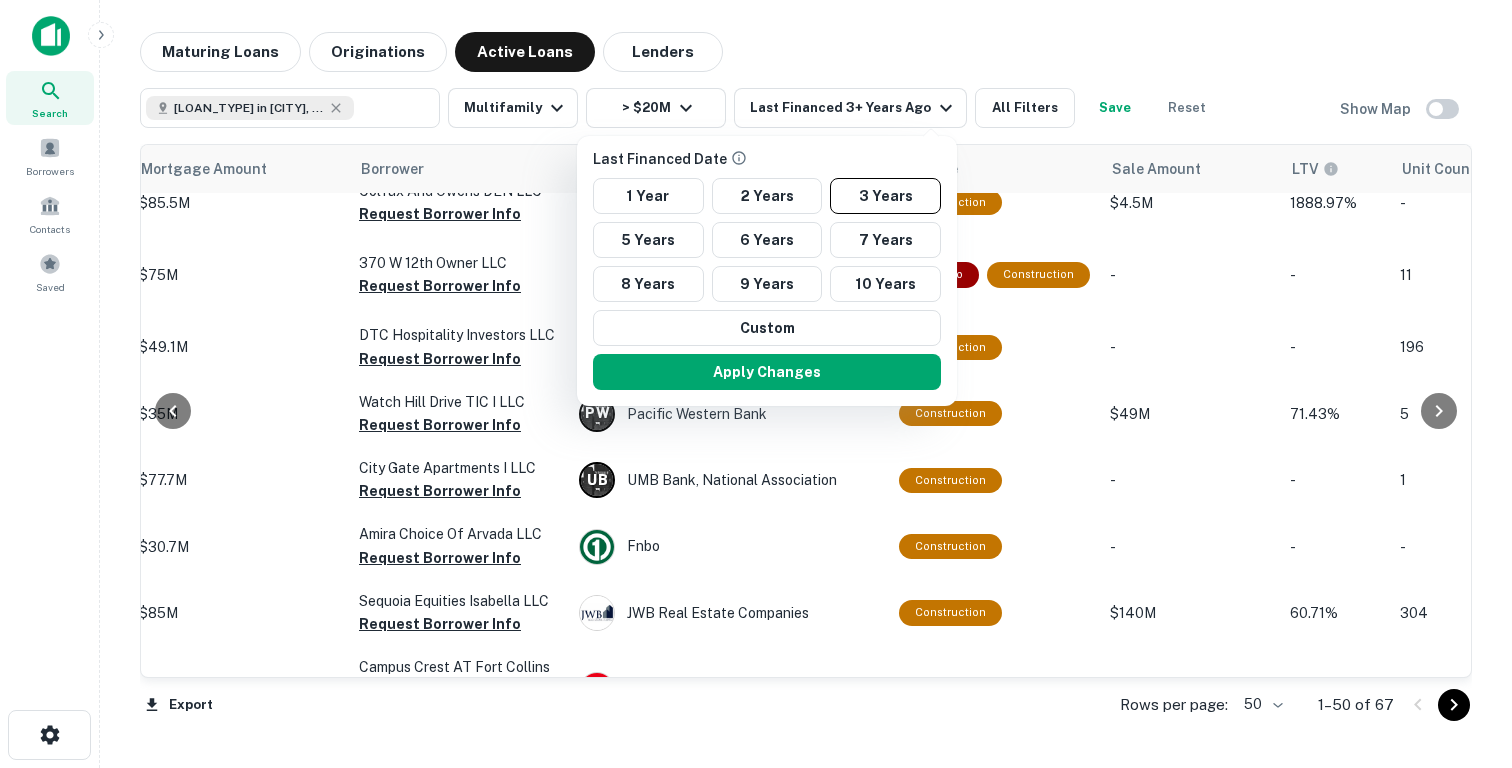 click at bounding box center (756, 384) 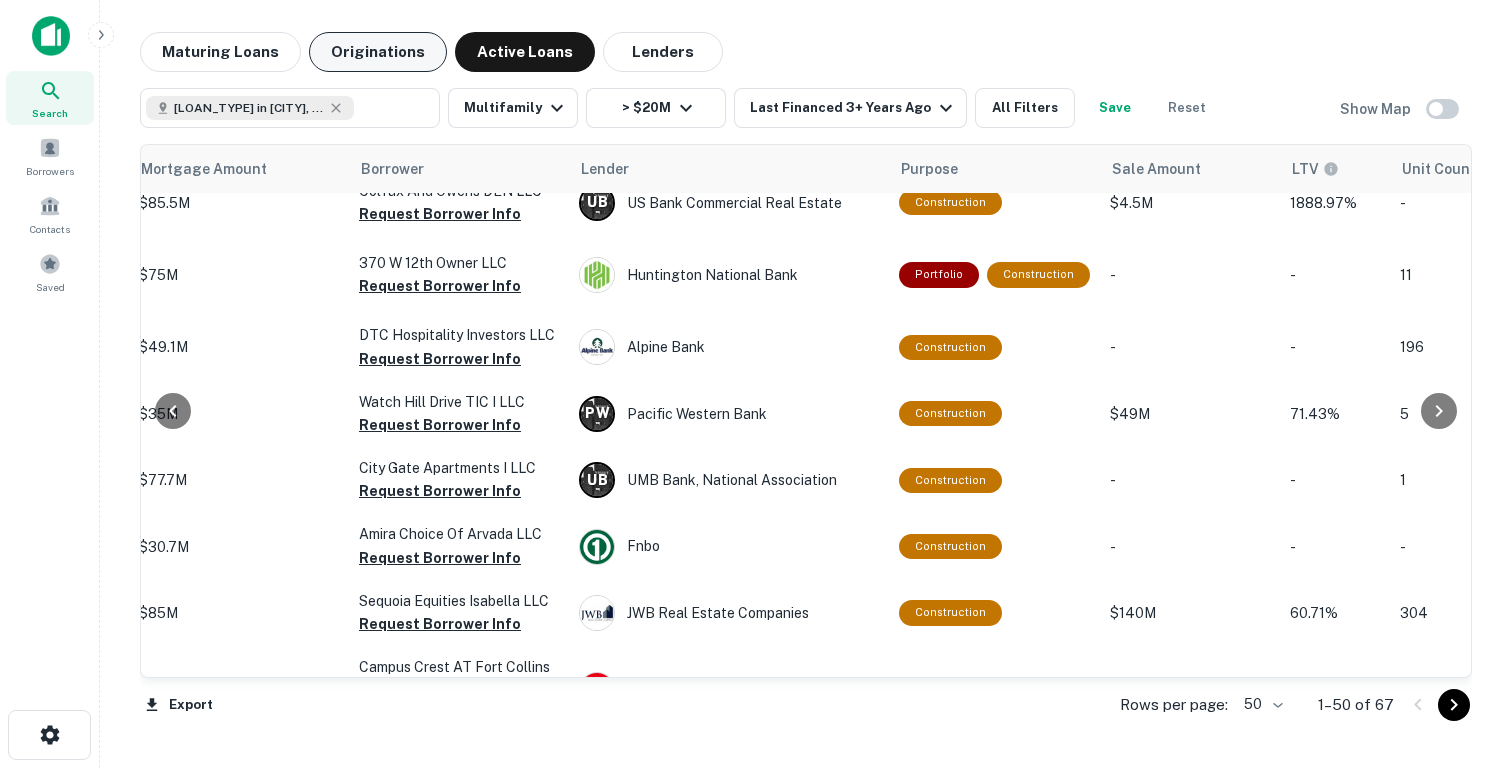 click on "Originations" at bounding box center [378, 52] 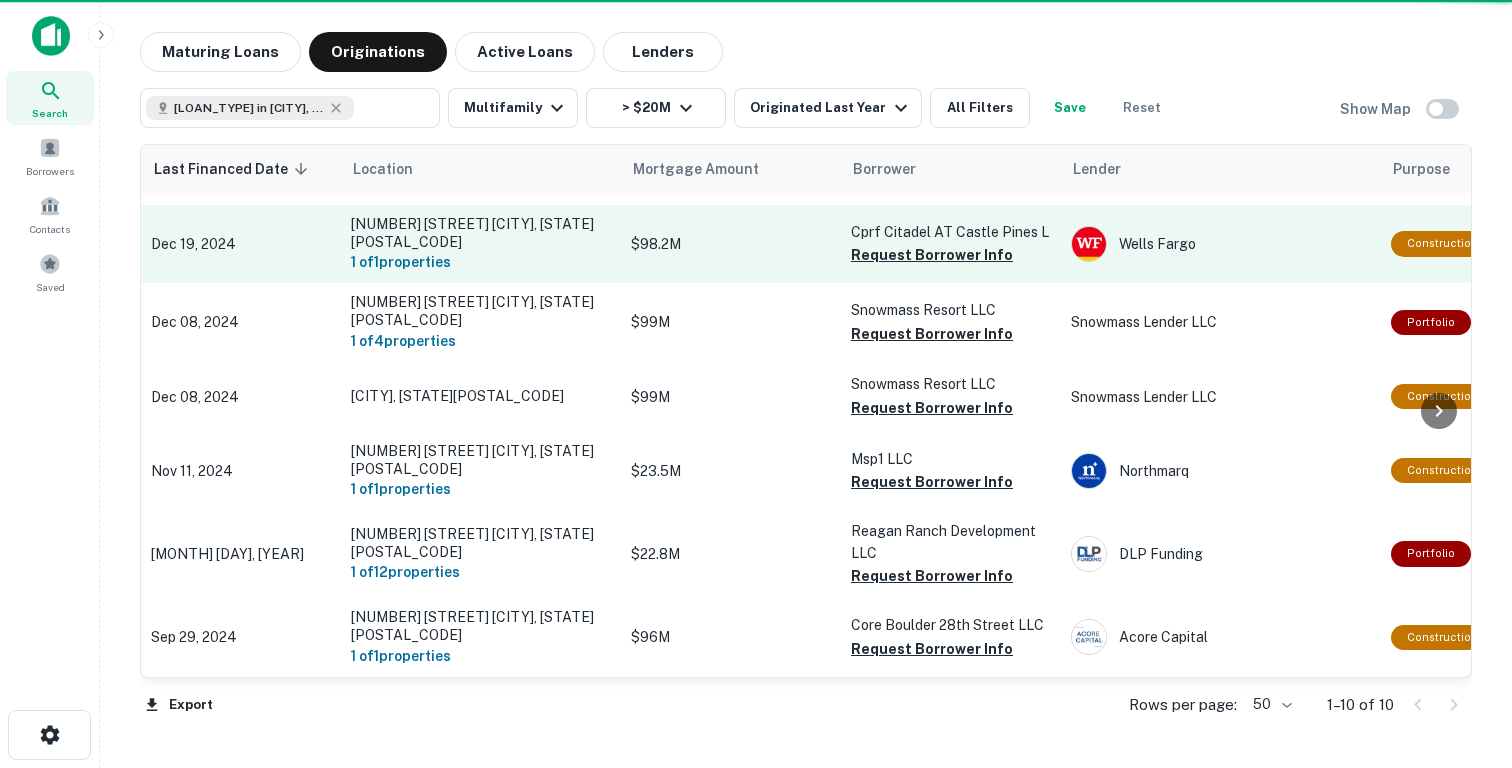 scroll, scrollTop: 280, scrollLeft: 0, axis: vertical 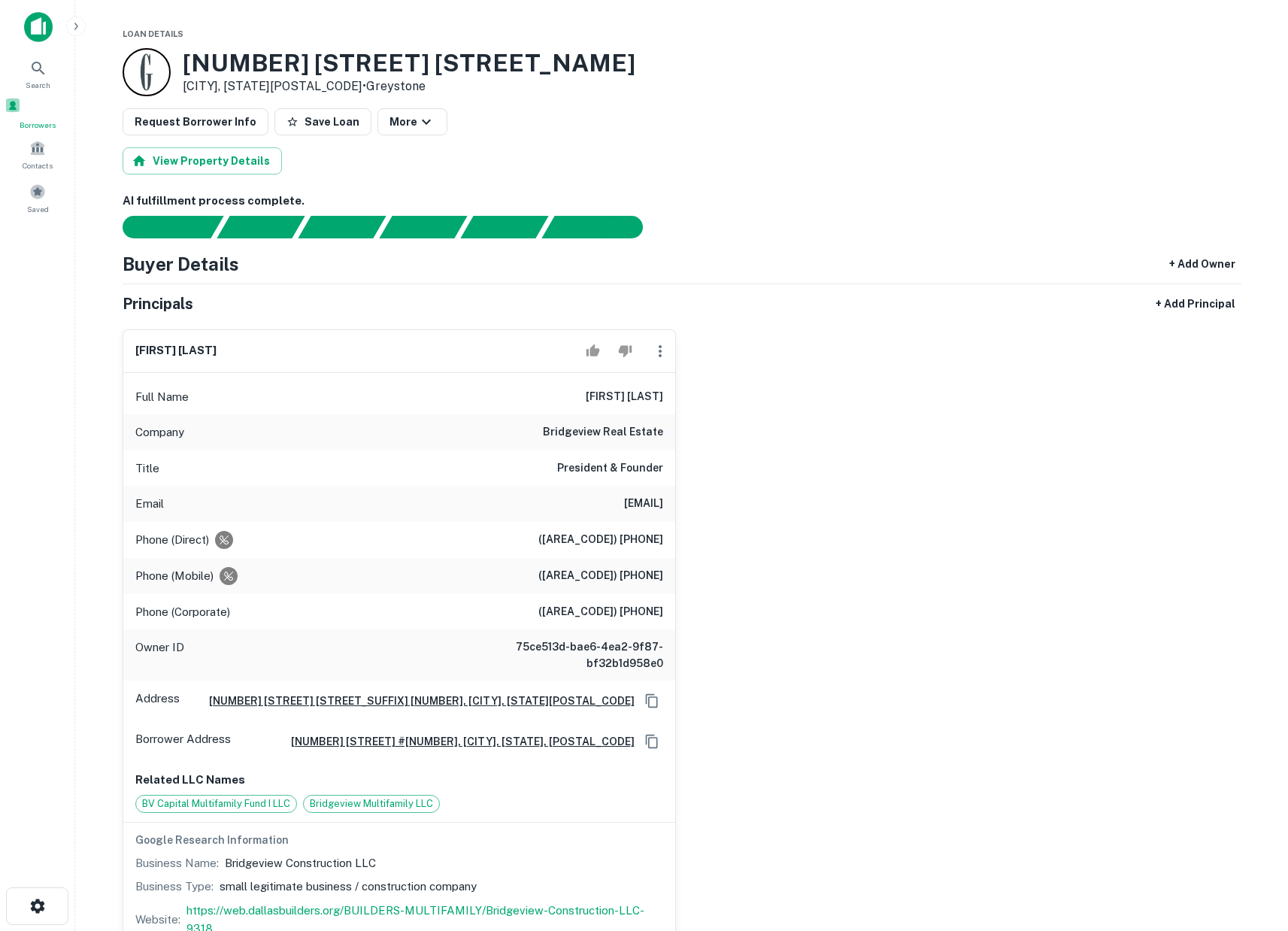click on "Borrowers" at bounding box center [38, 114] 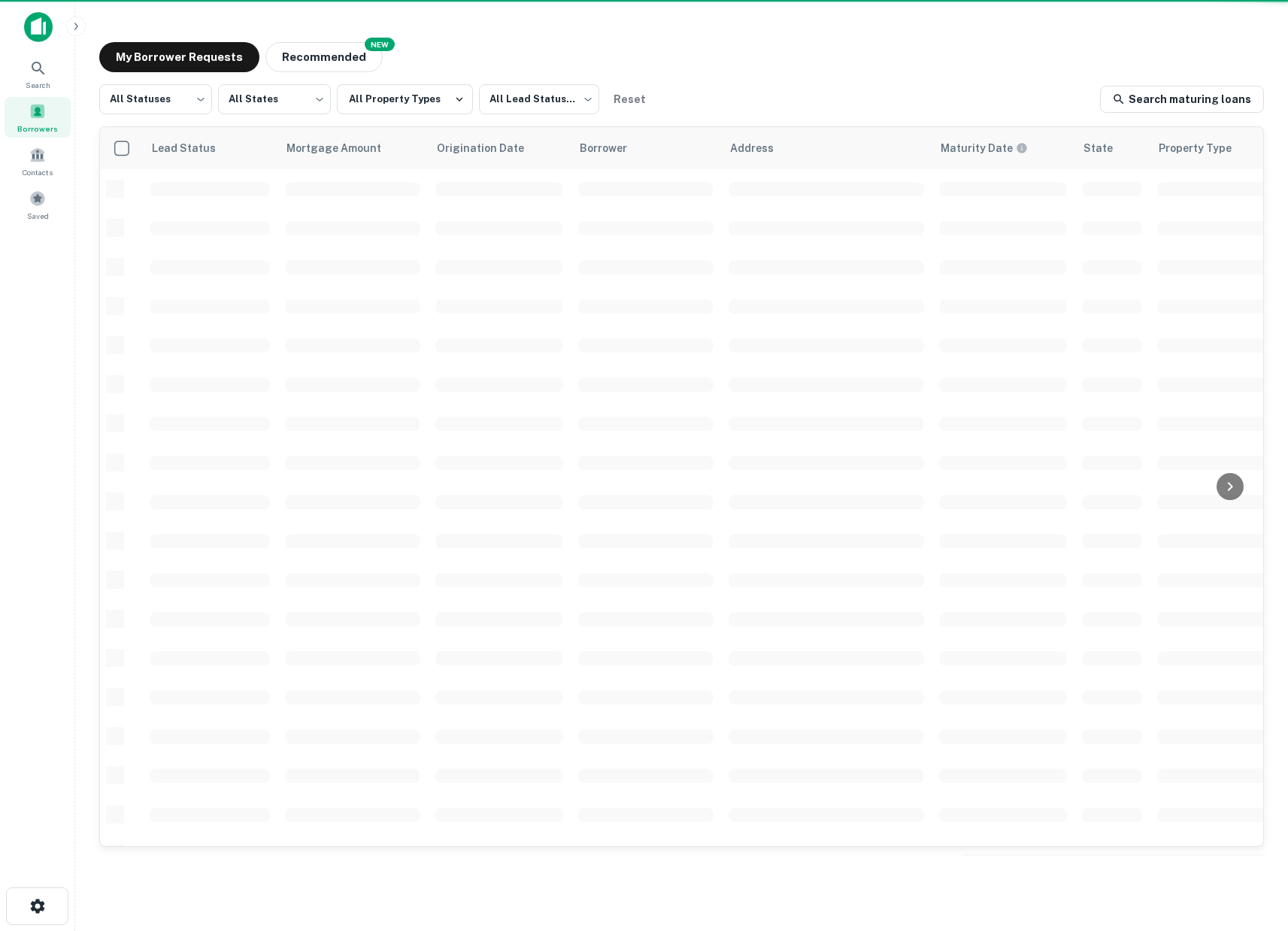 scroll, scrollTop: 0, scrollLeft: 0, axis: both 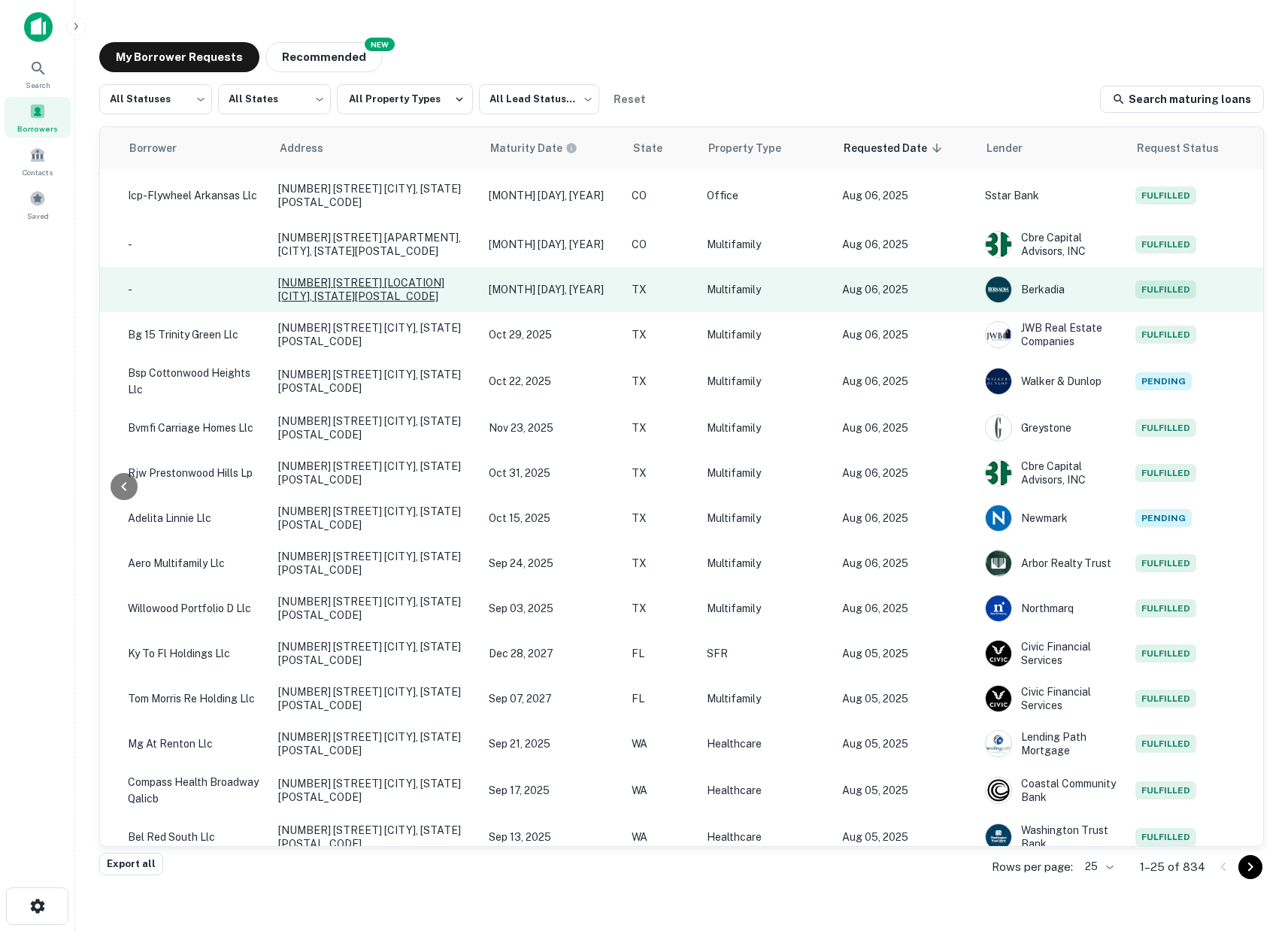 click on "[NUMBER] [STREET] [LOCATION] [CITY], [STATE][POSTAL_CODE]" at bounding box center [376, 290] 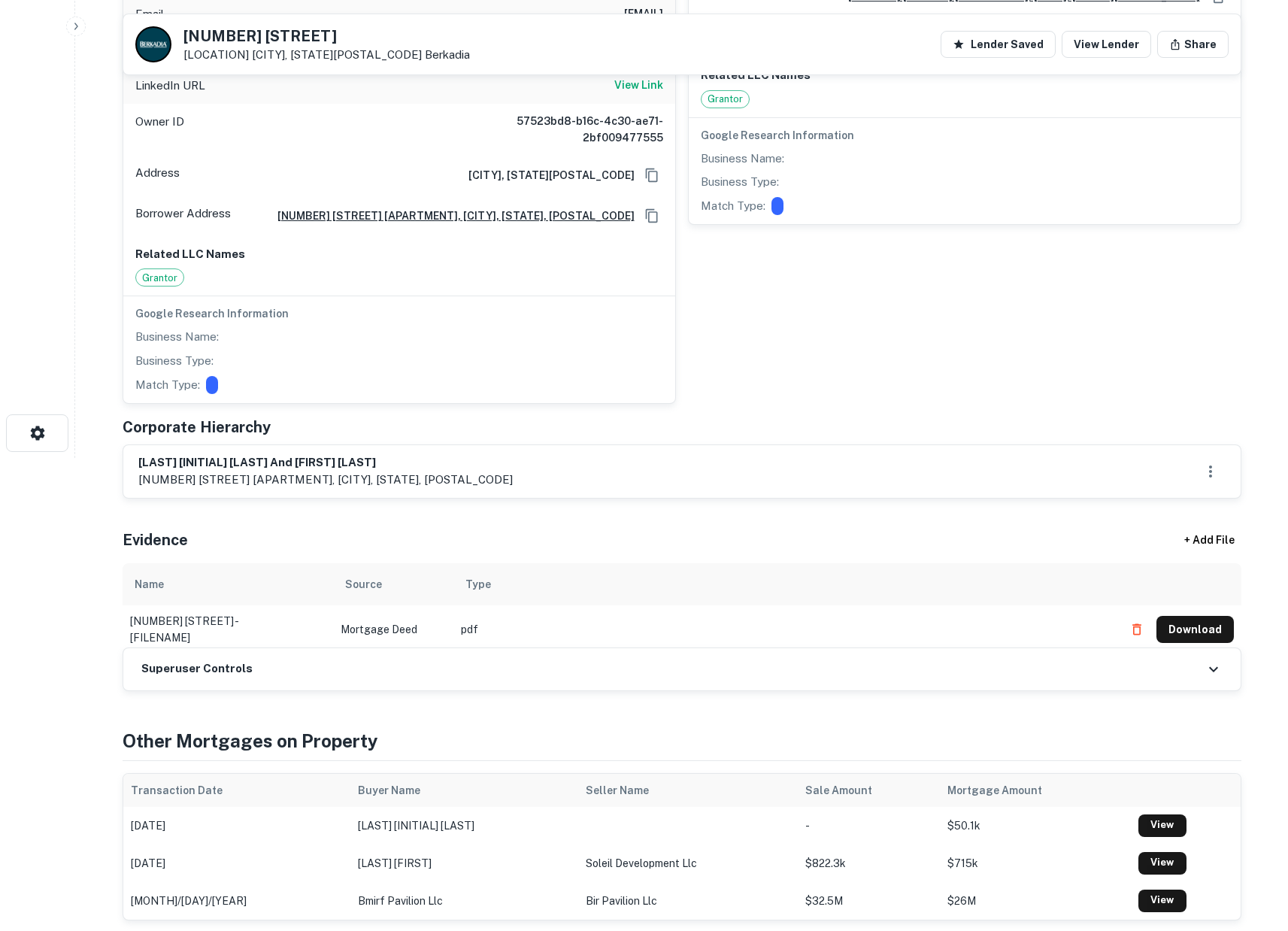 scroll, scrollTop: 605, scrollLeft: 0, axis: vertical 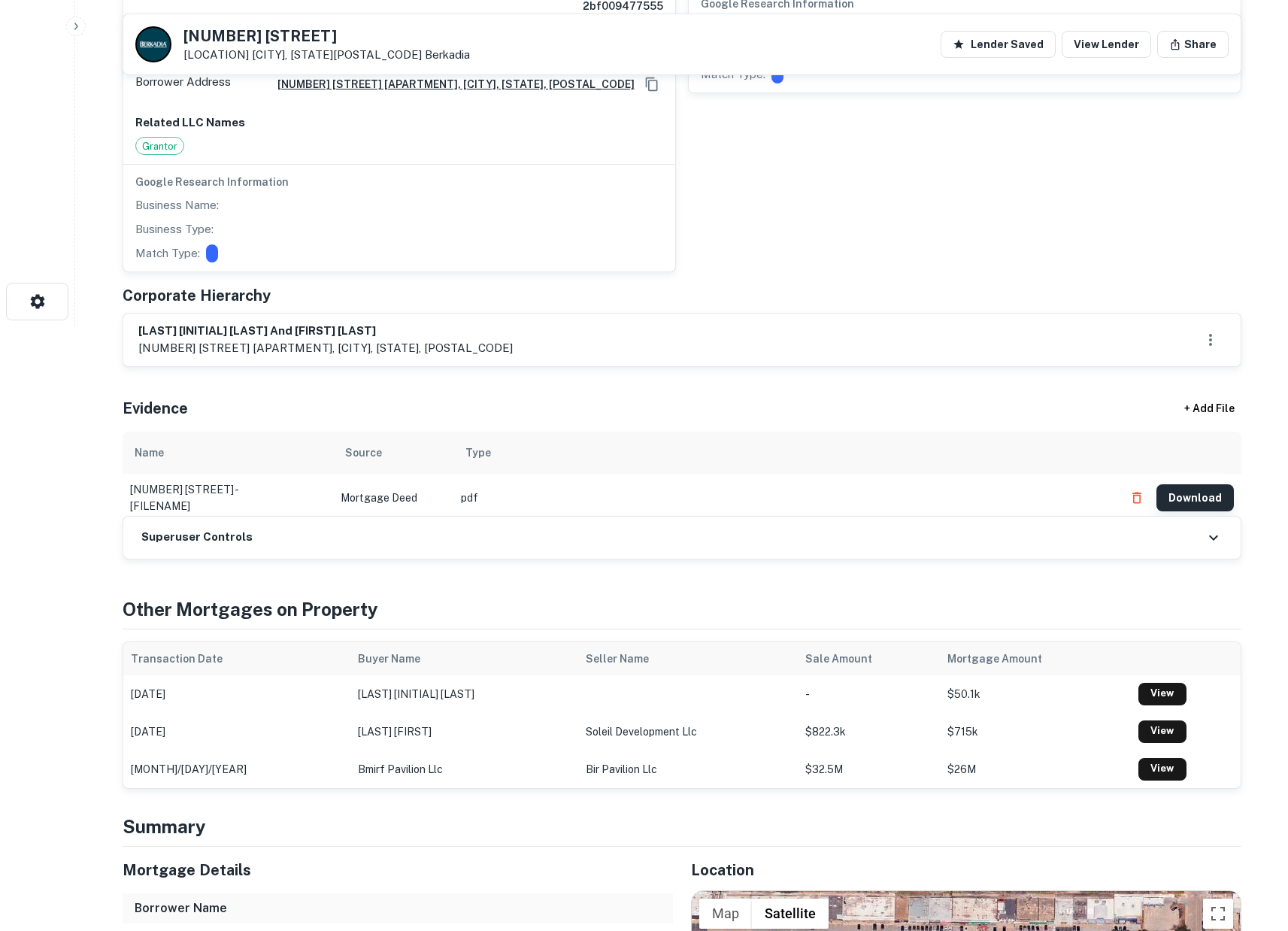 click on "Download" at bounding box center [1195, 498] 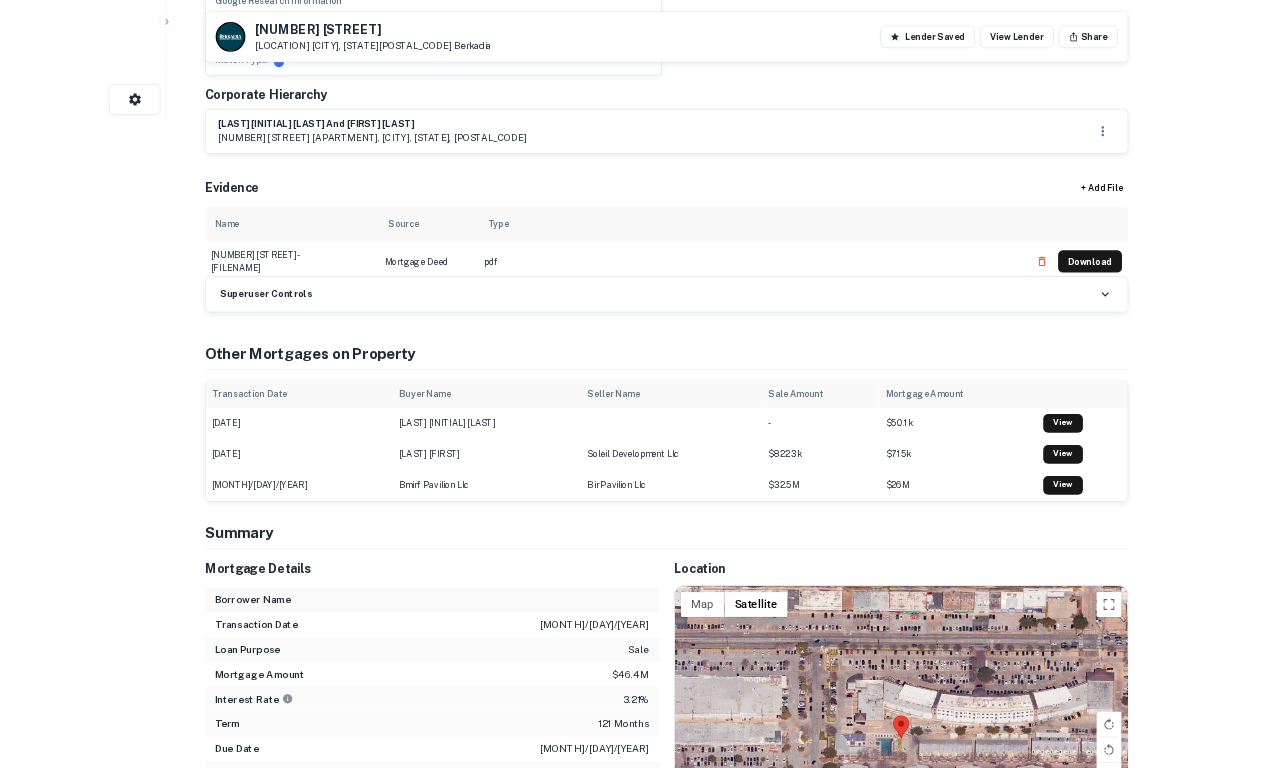scroll, scrollTop: 1139, scrollLeft: 0, axis: vertical 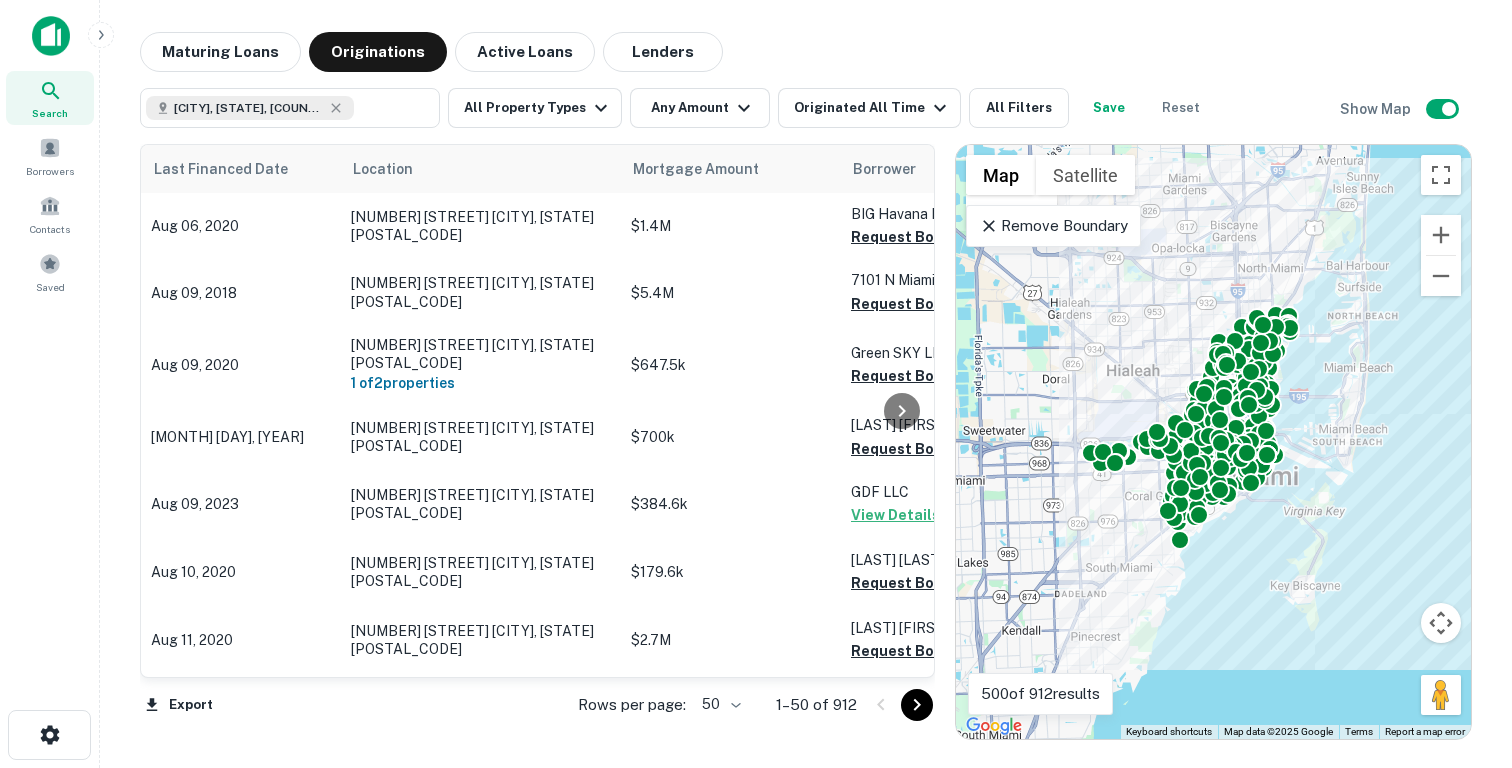 click 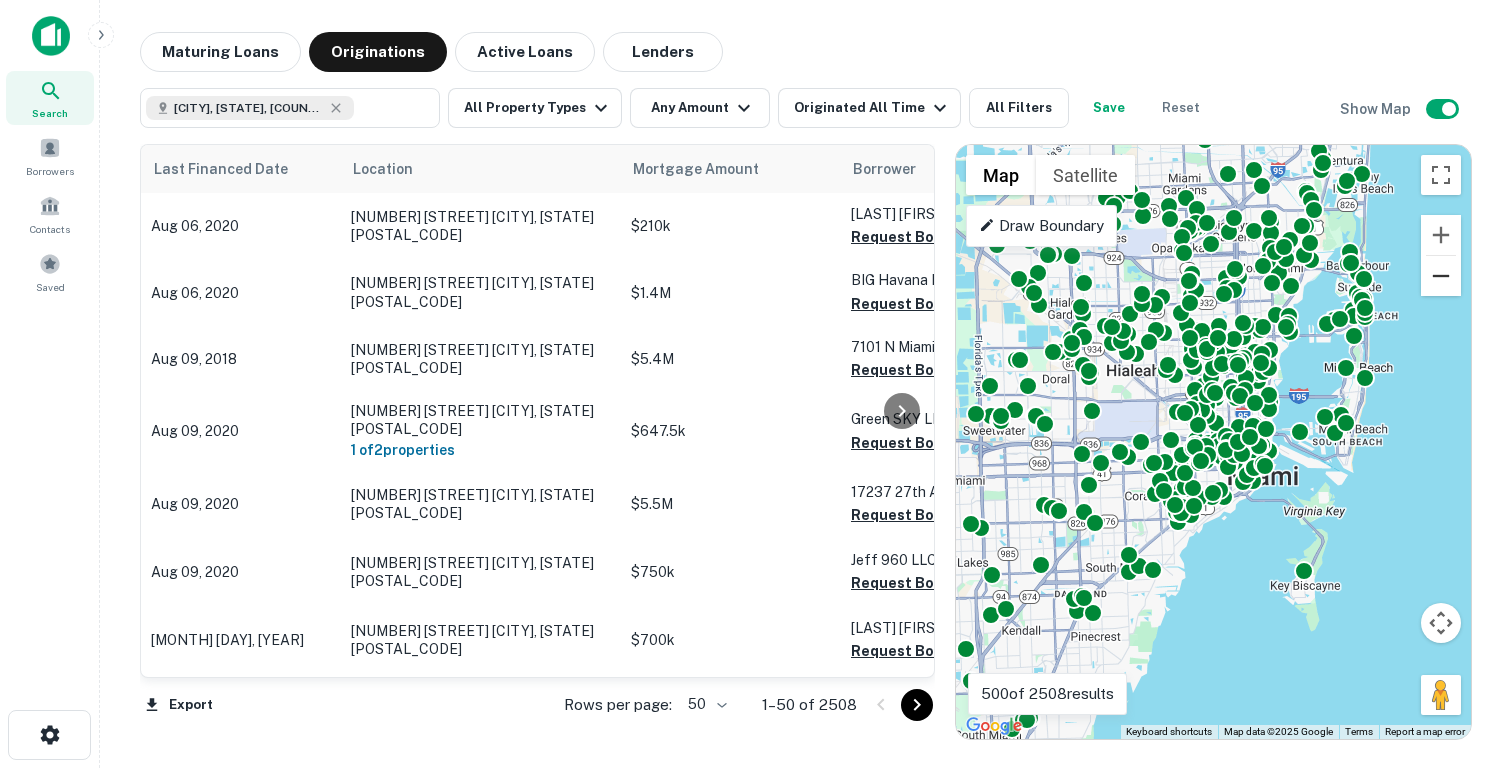 click at bounding box center (1441, 276) 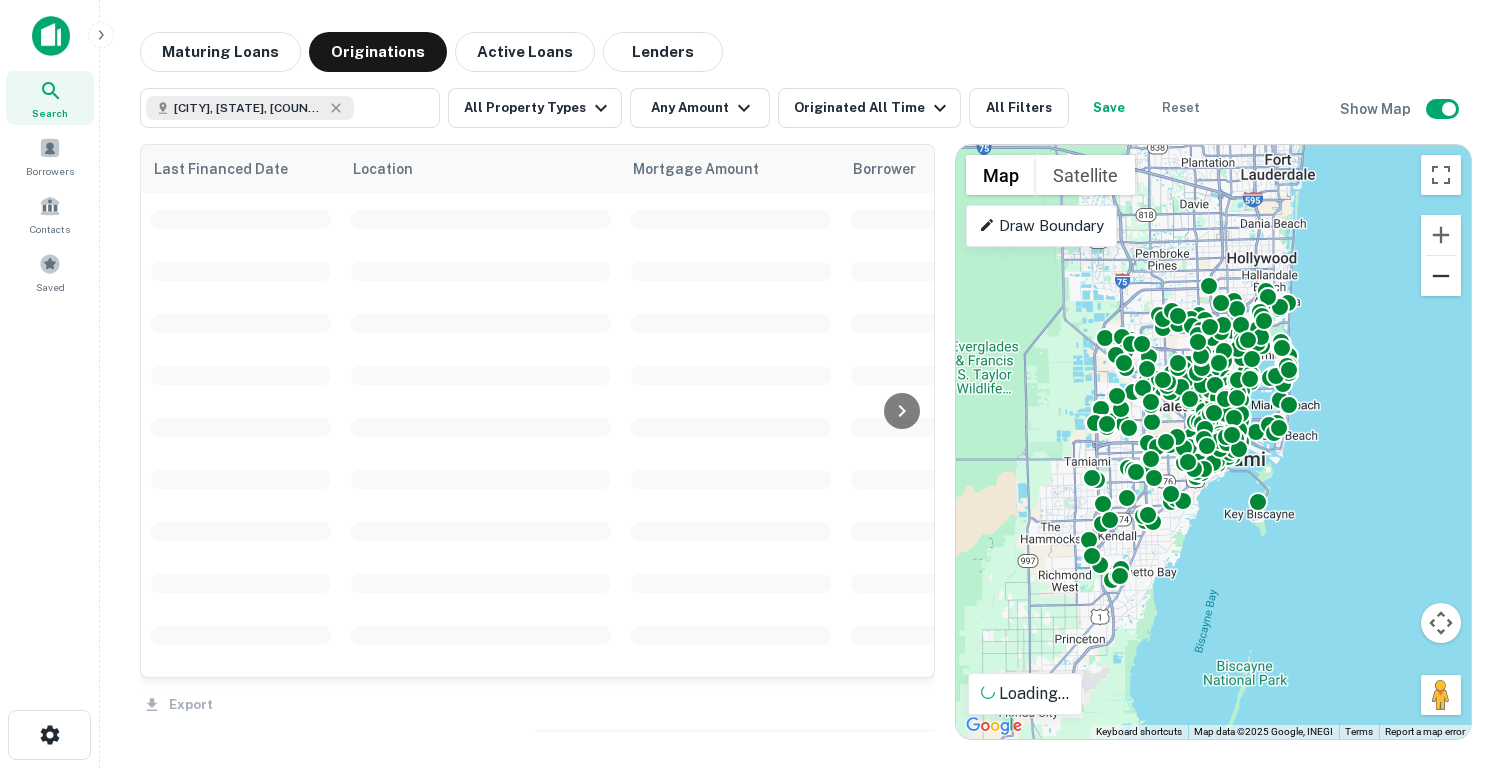 click at bounding box center [1441, 276] 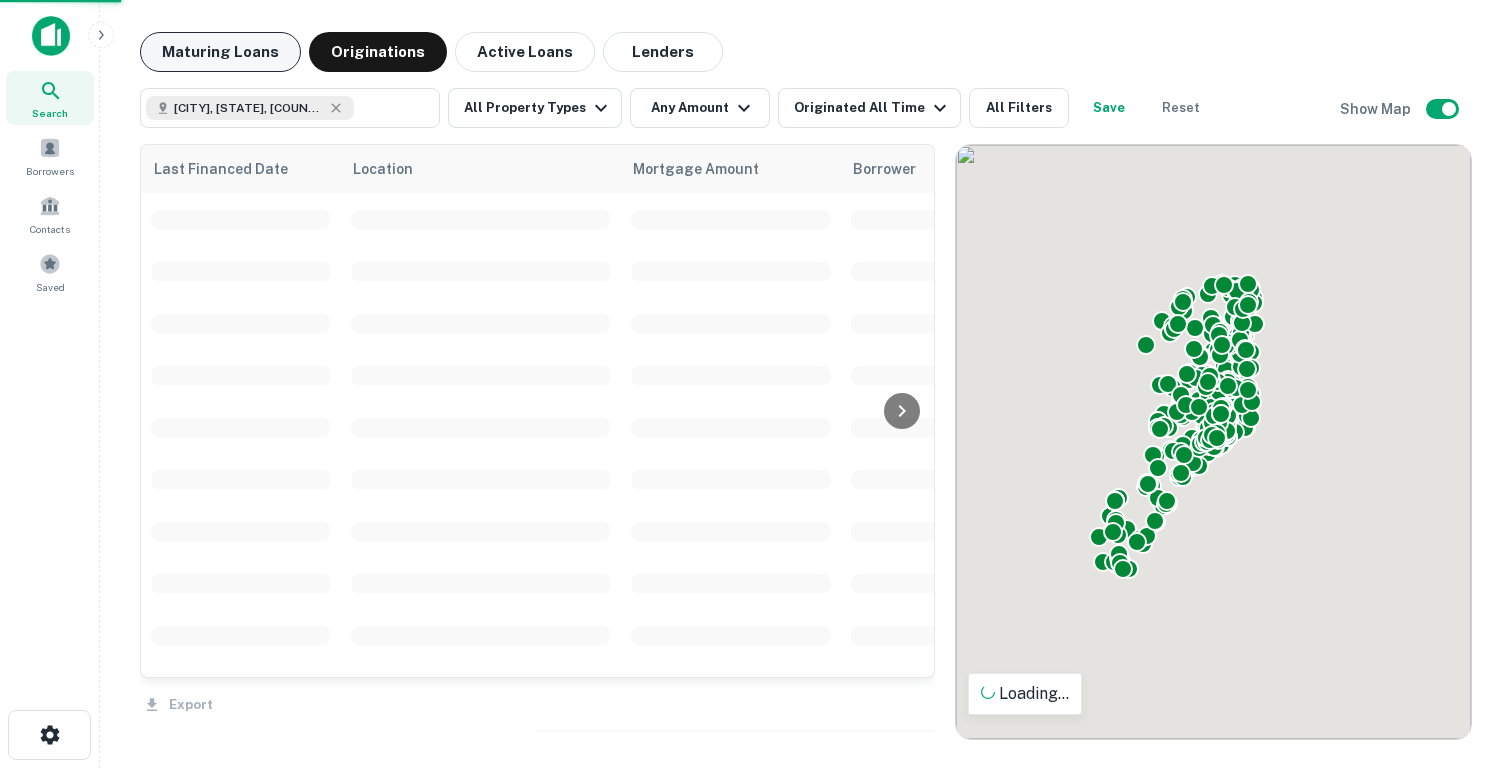 click on "Maturing Loans" at bounding box center [220, 52] 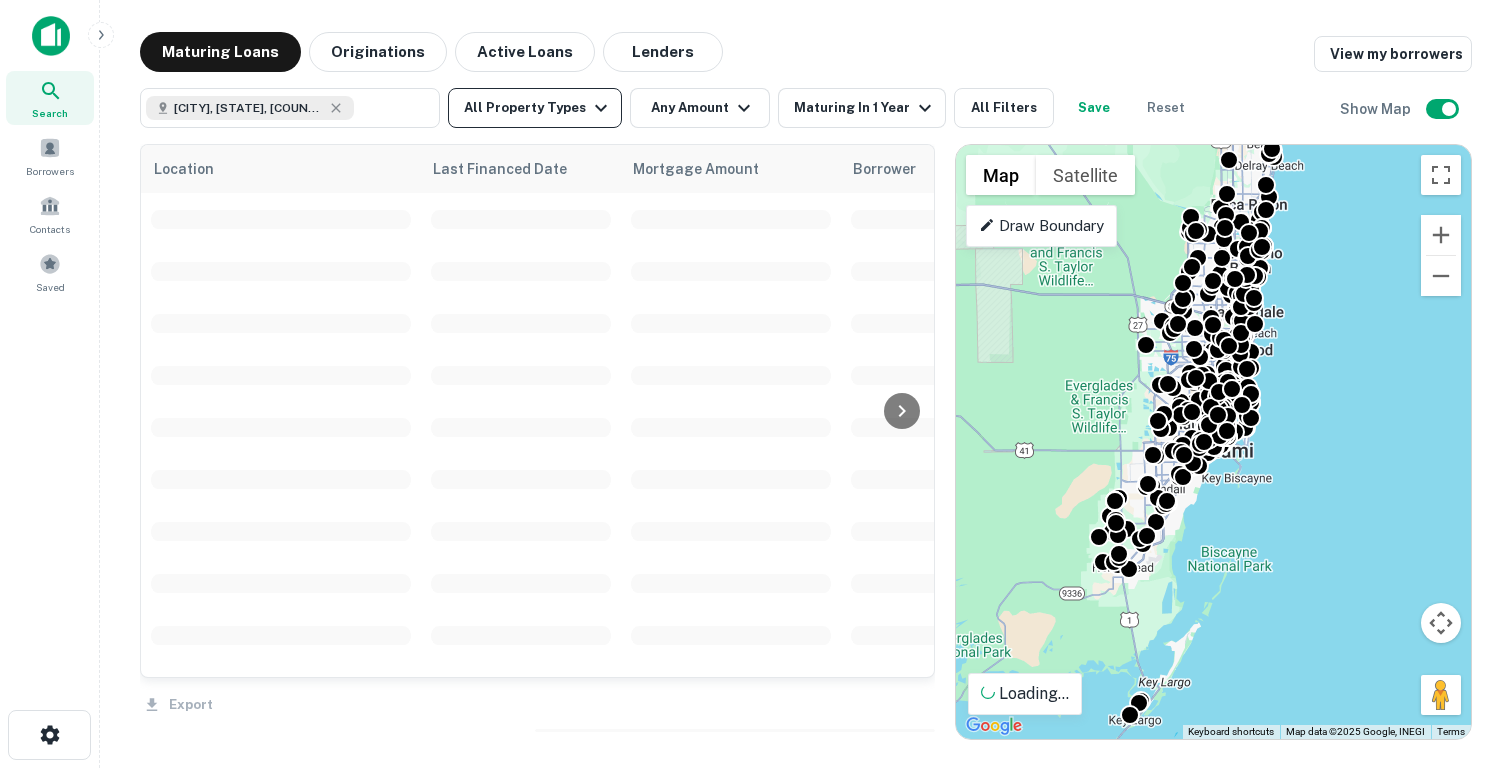 click 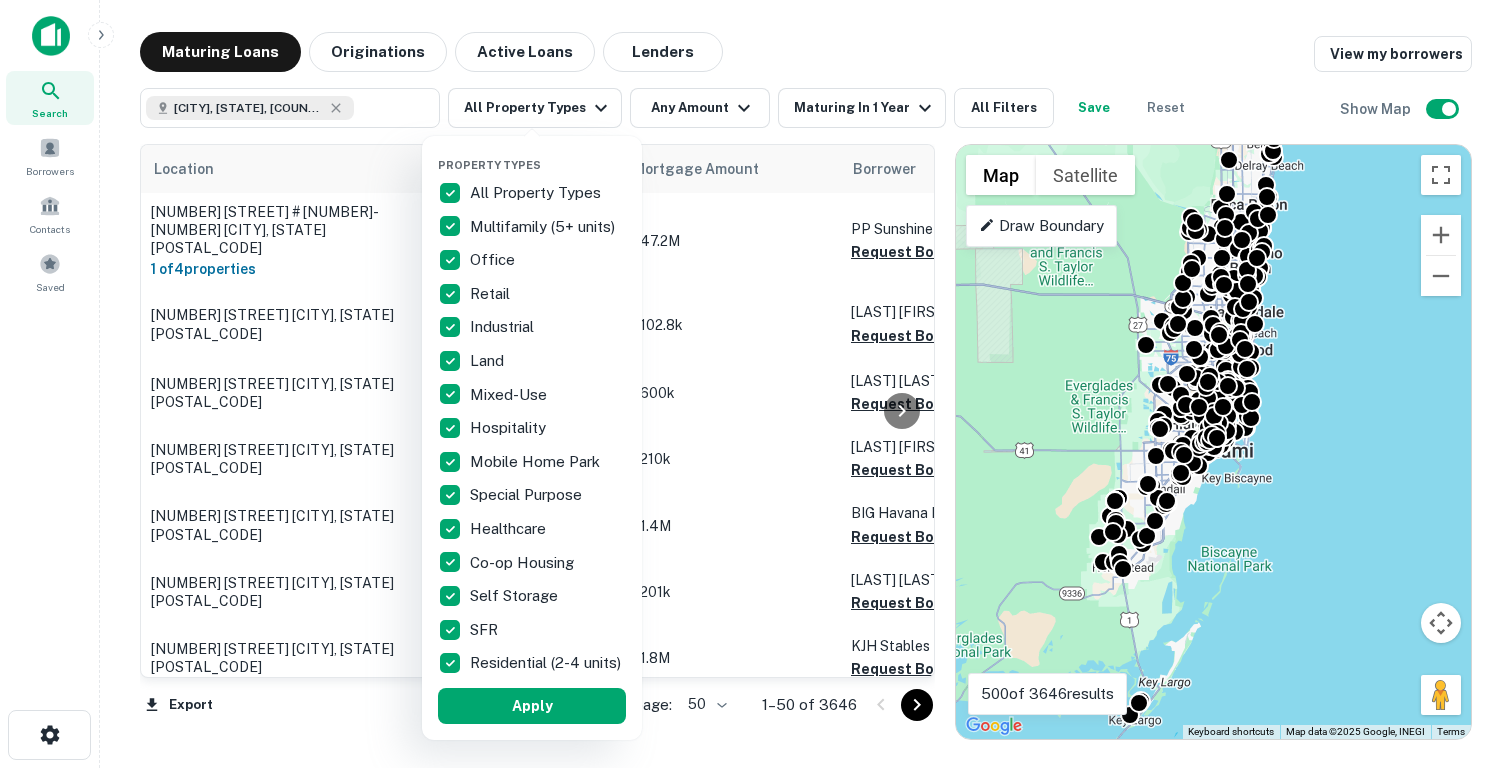 click on "All Property Types" at bounding box center (537, 193) 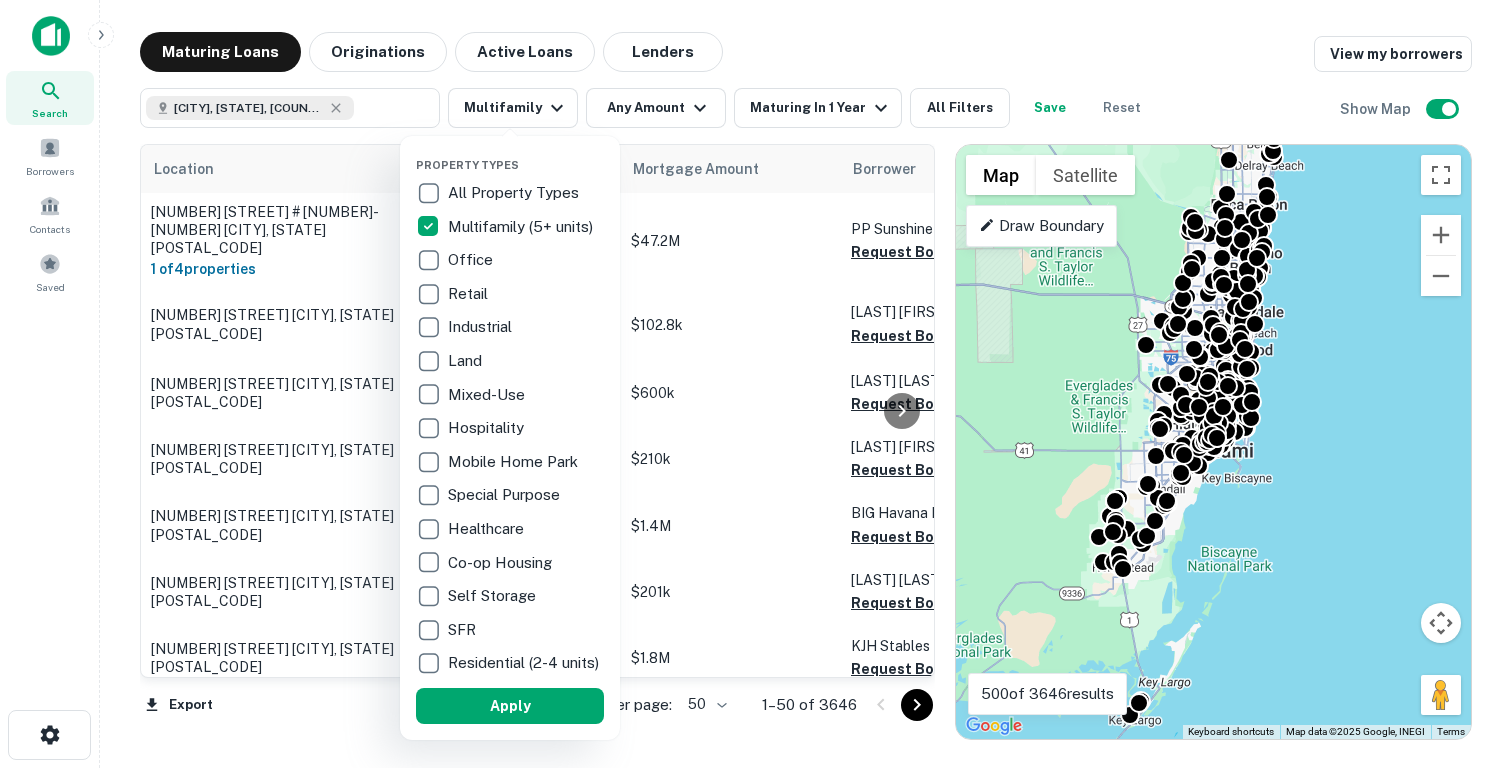 click on "Apply" at bounding box center [510, 706] 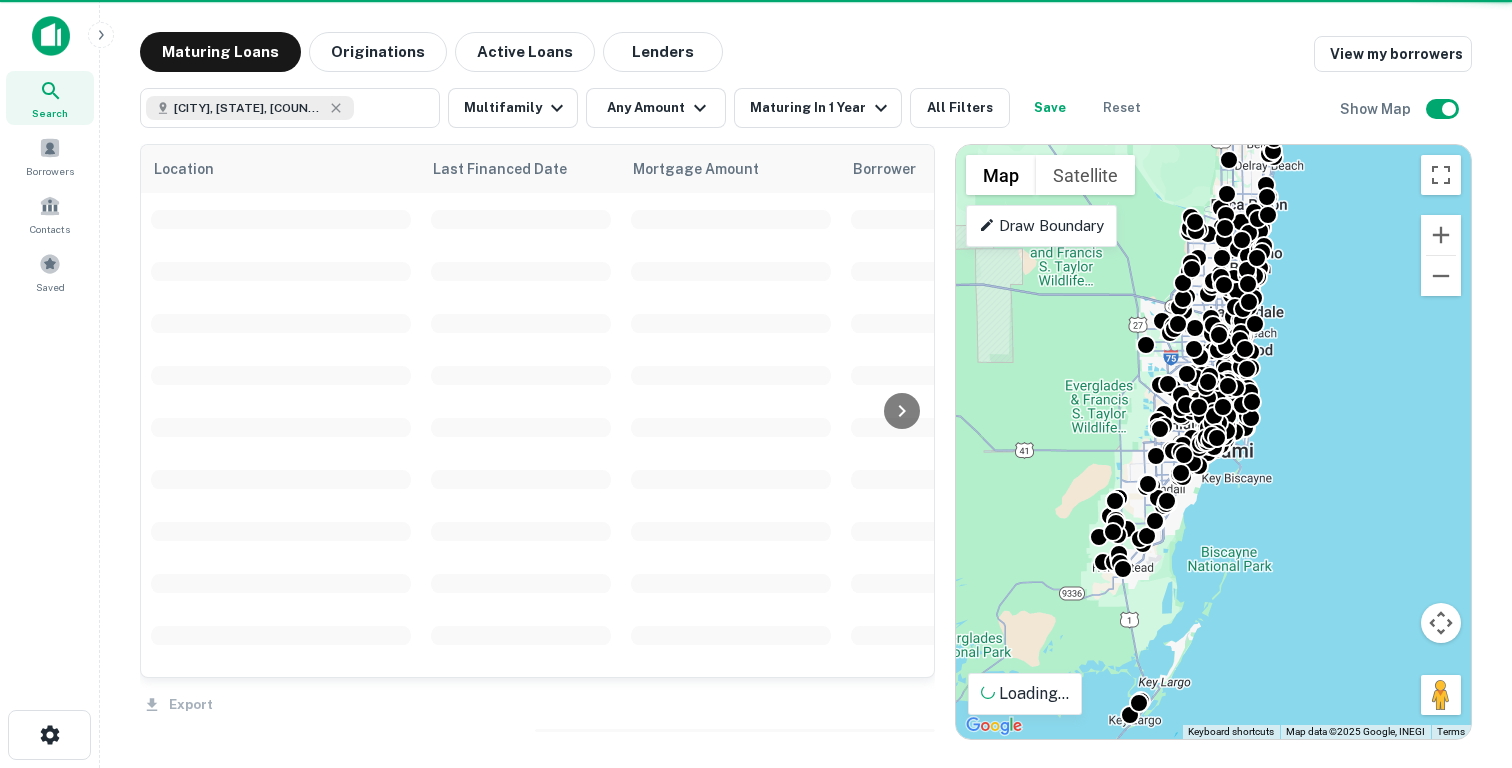 click at bounding box center [756, 384] 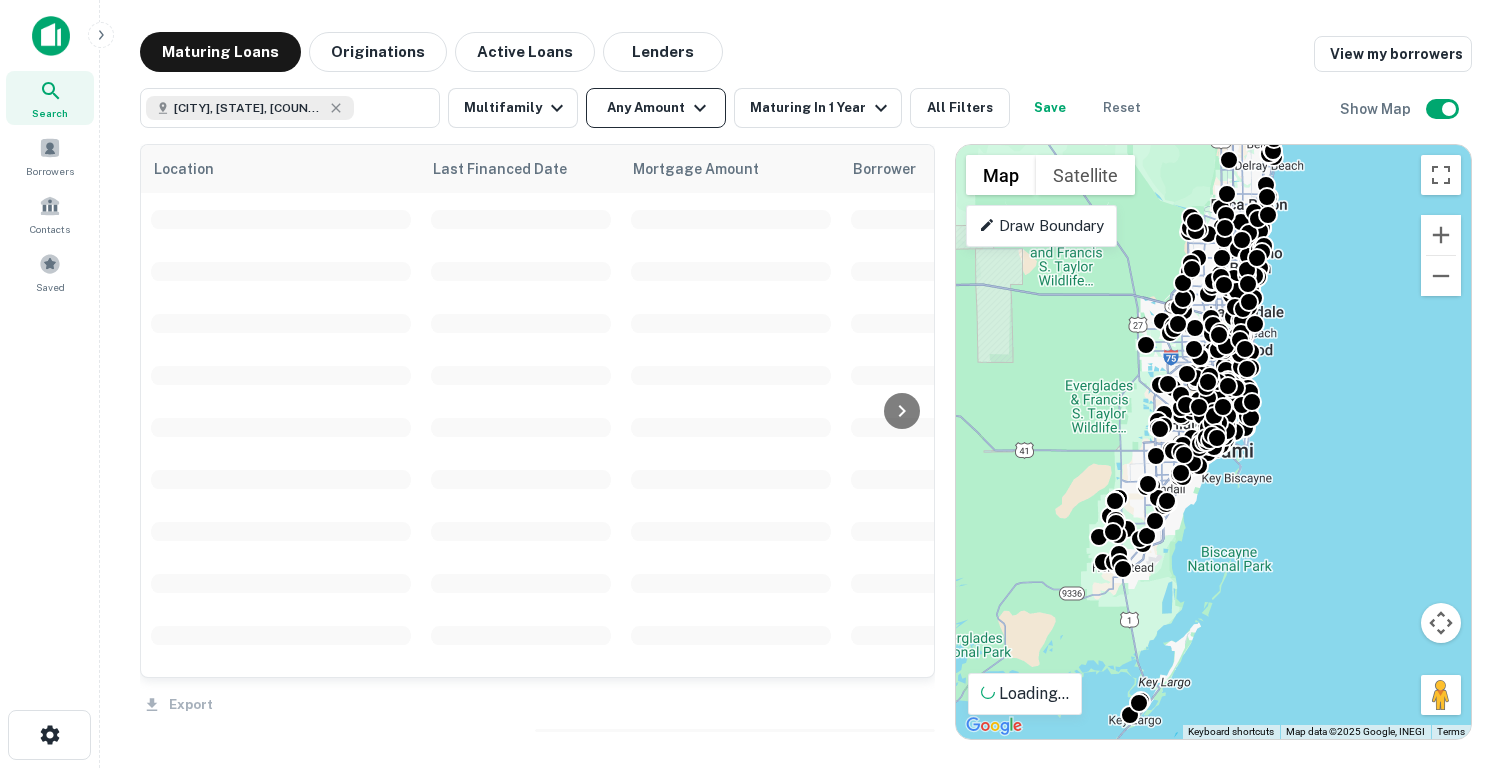 click on "Any Amount" at bounding box center (656, 108) 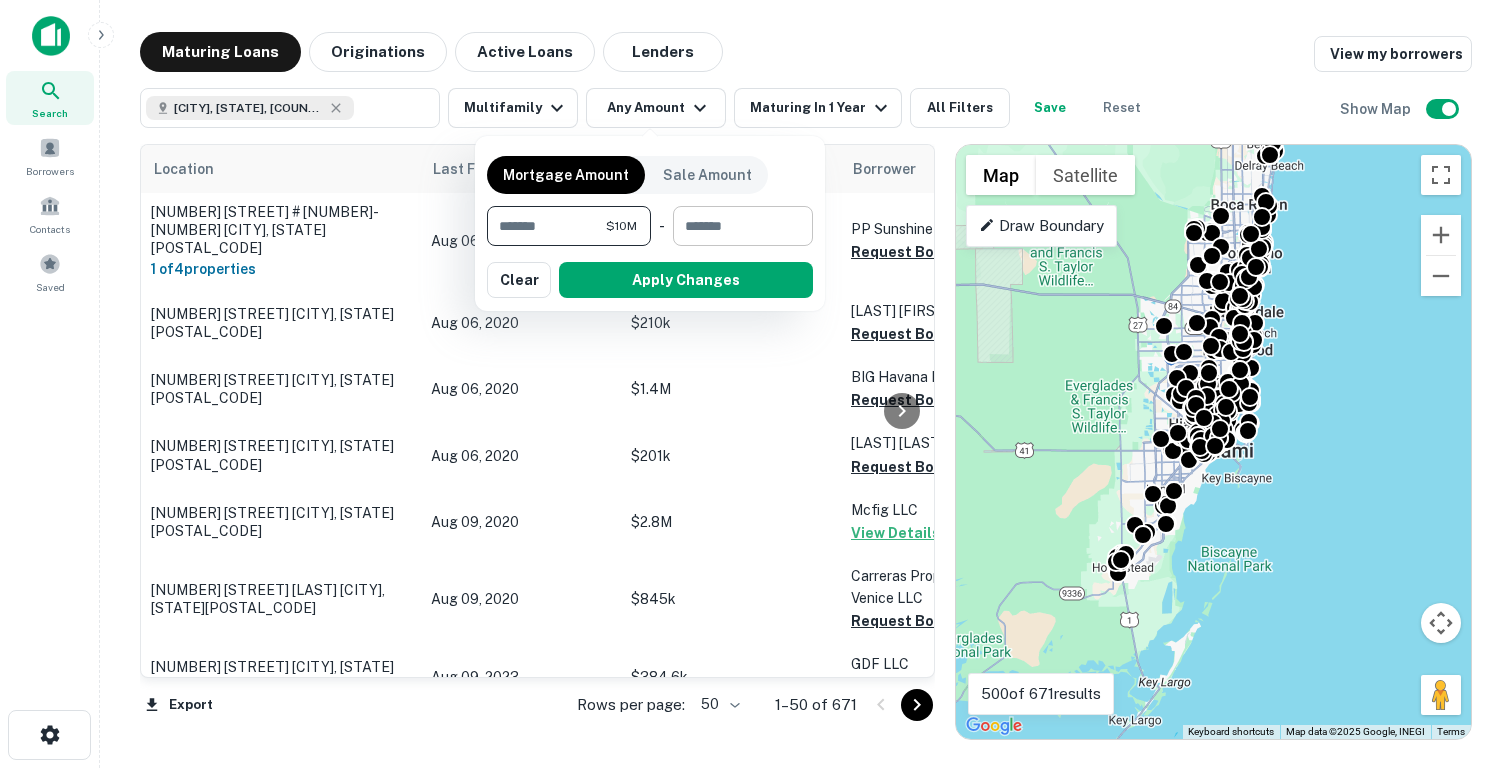 type on "********" 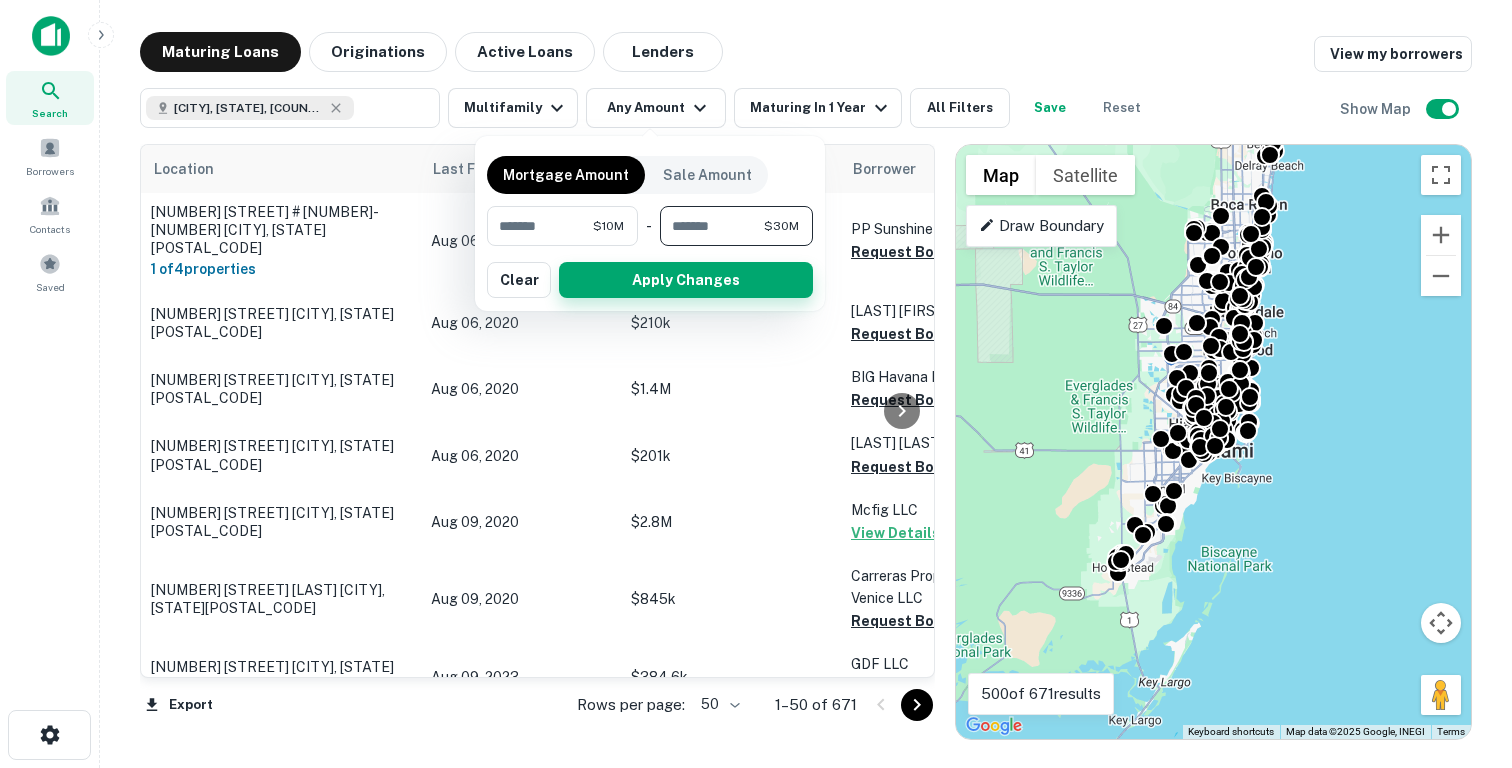 type on "********" 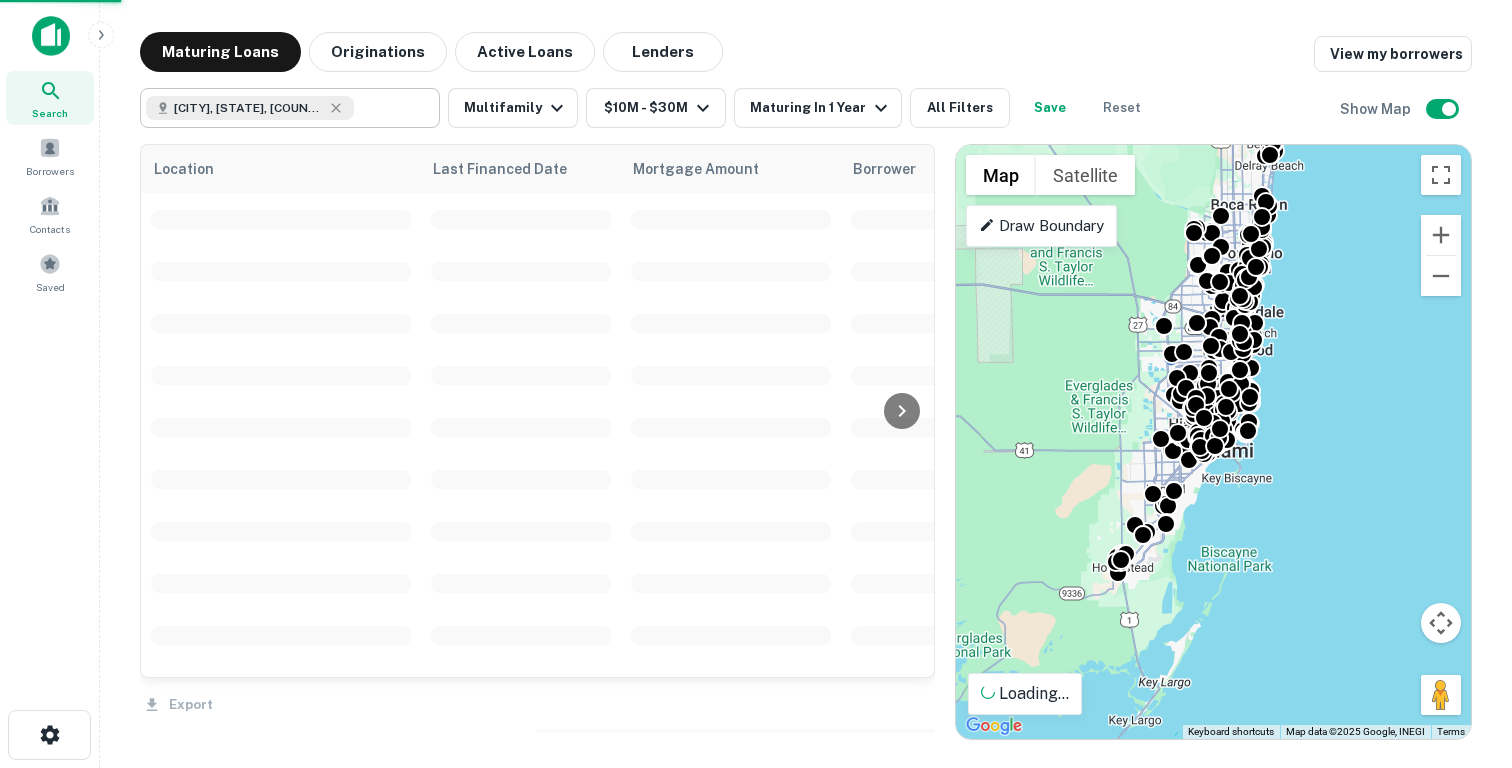 click at bounding box center [392, 108] 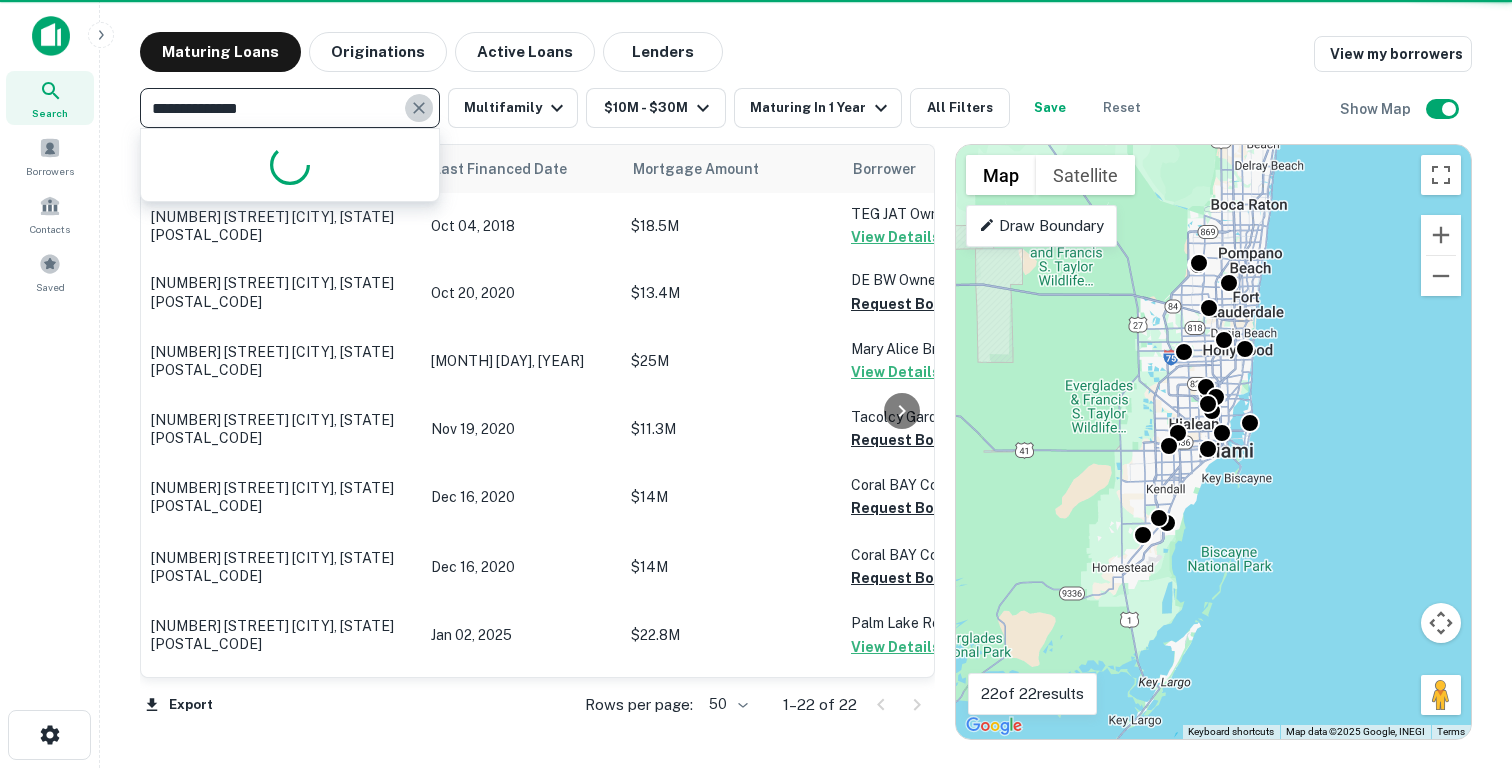 click 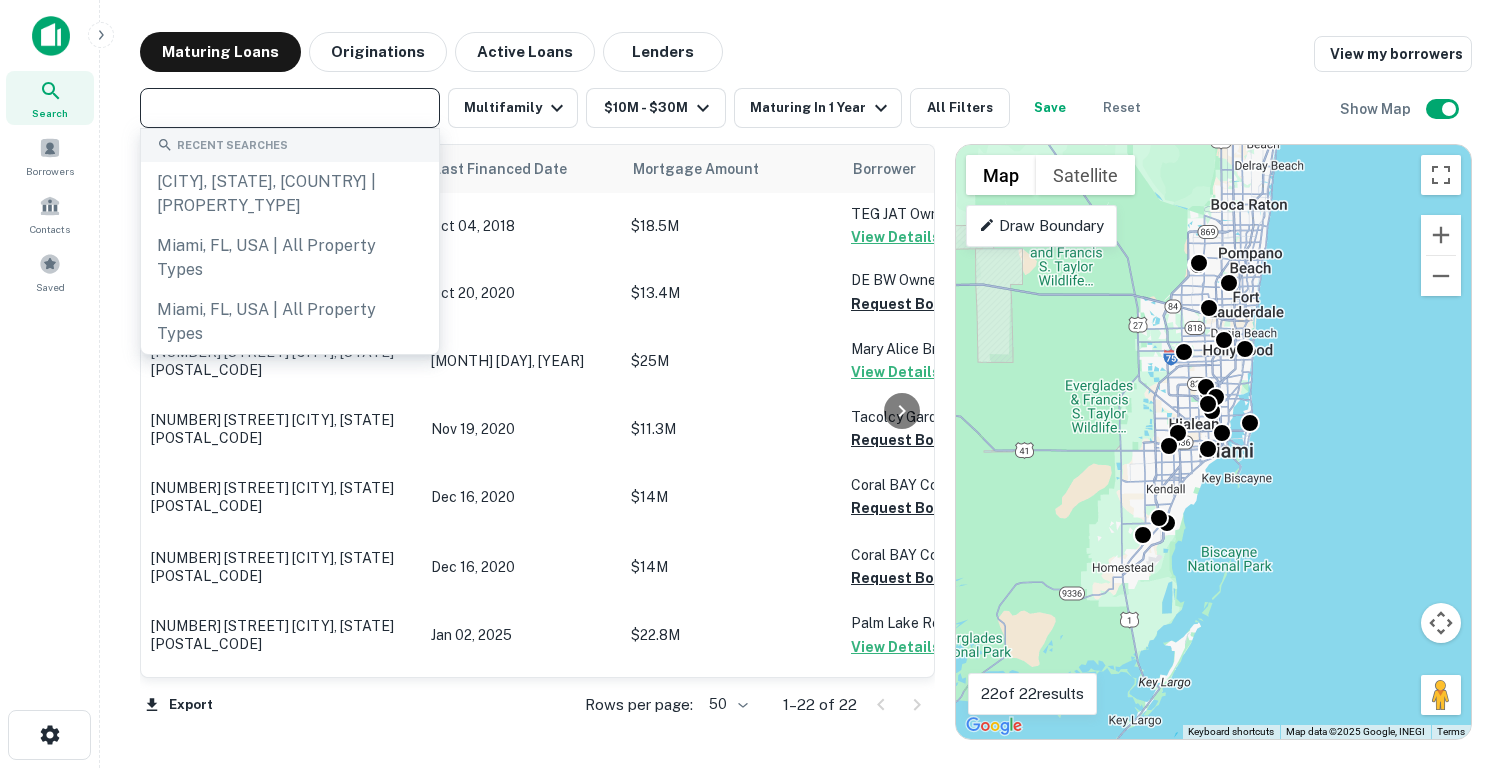 click at bounding box center [288, 108] 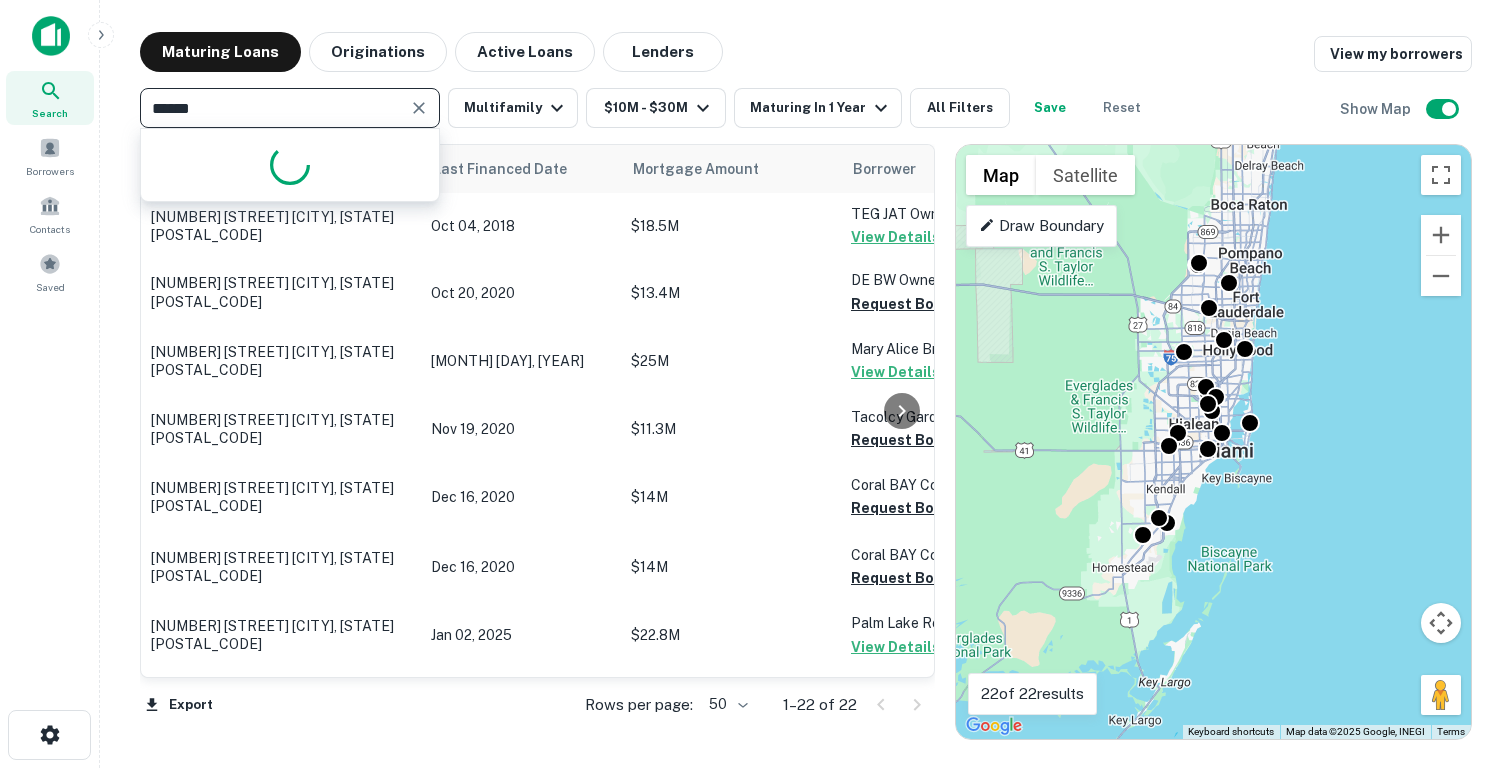 type on "*******" 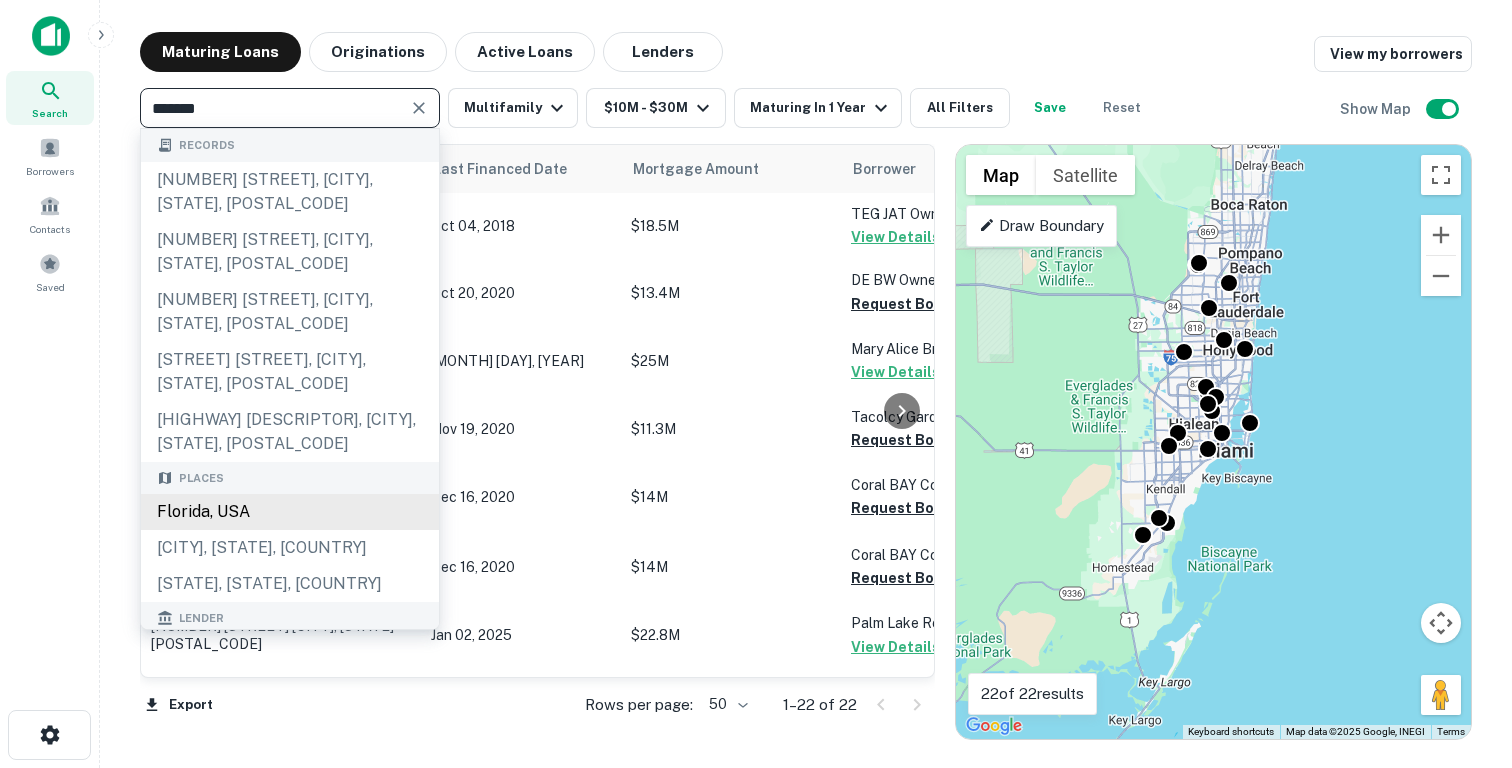 click on "Florida, USA" at bounding box center (290, 512) 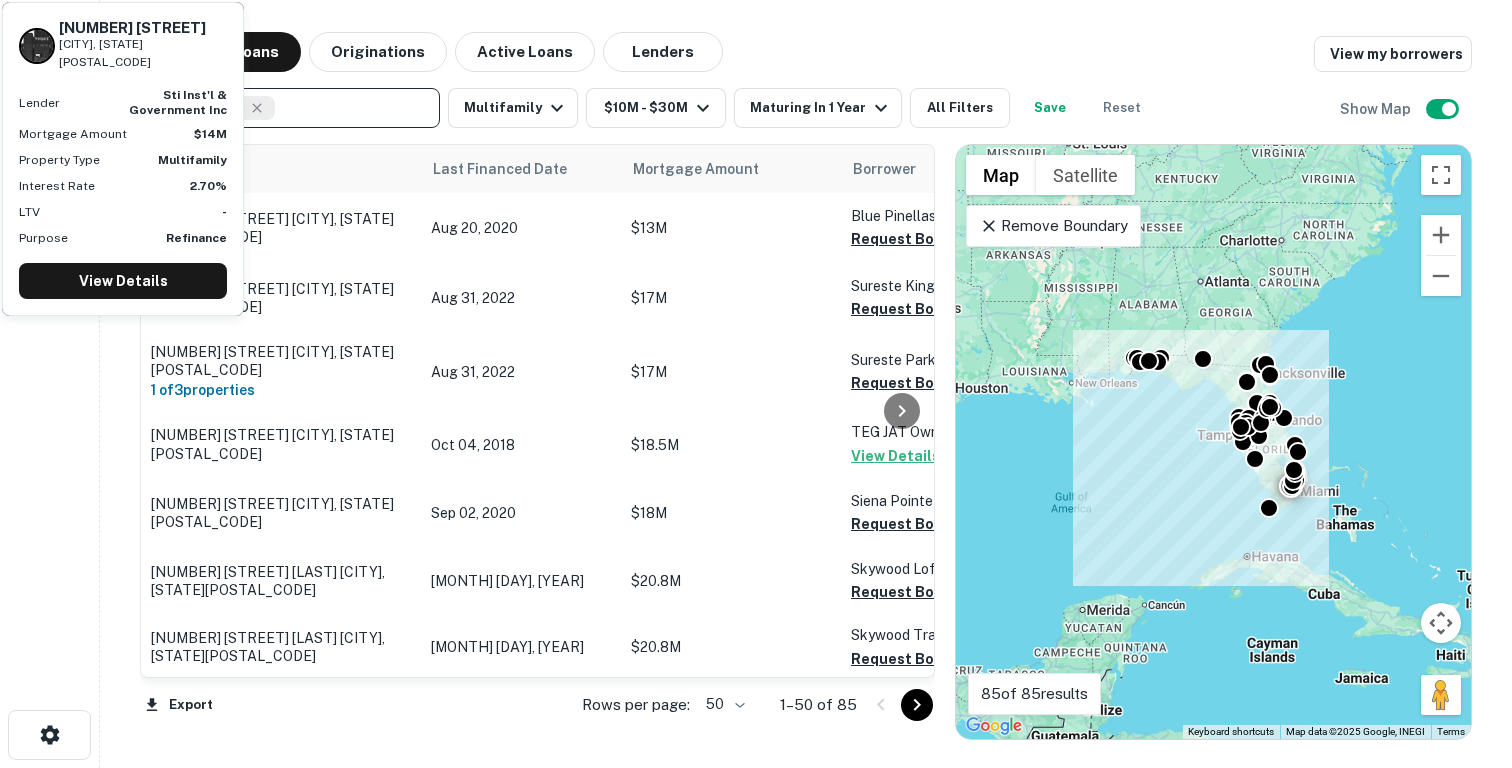 click at bounding box center (353, 108) 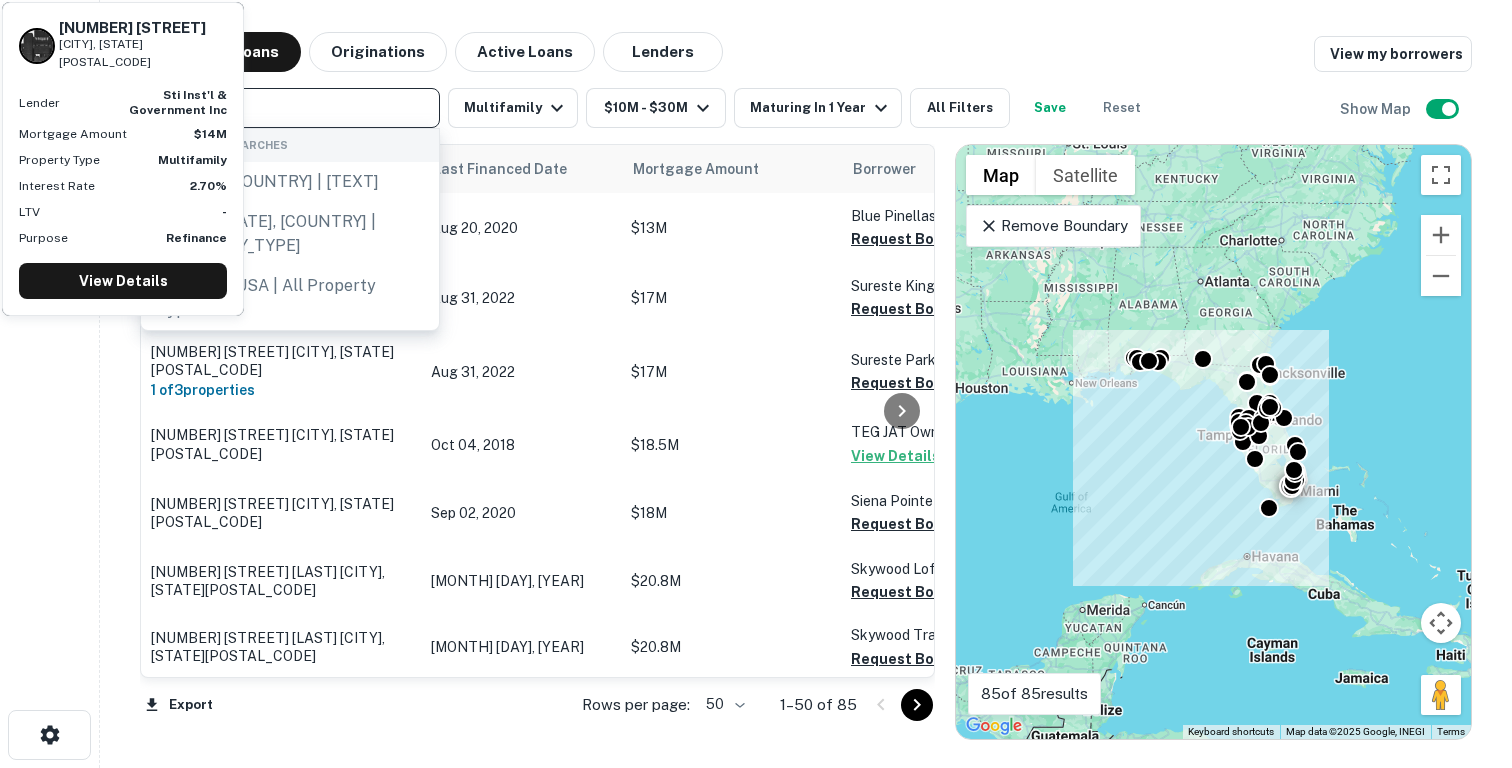 click at bounding box center [288, 108] 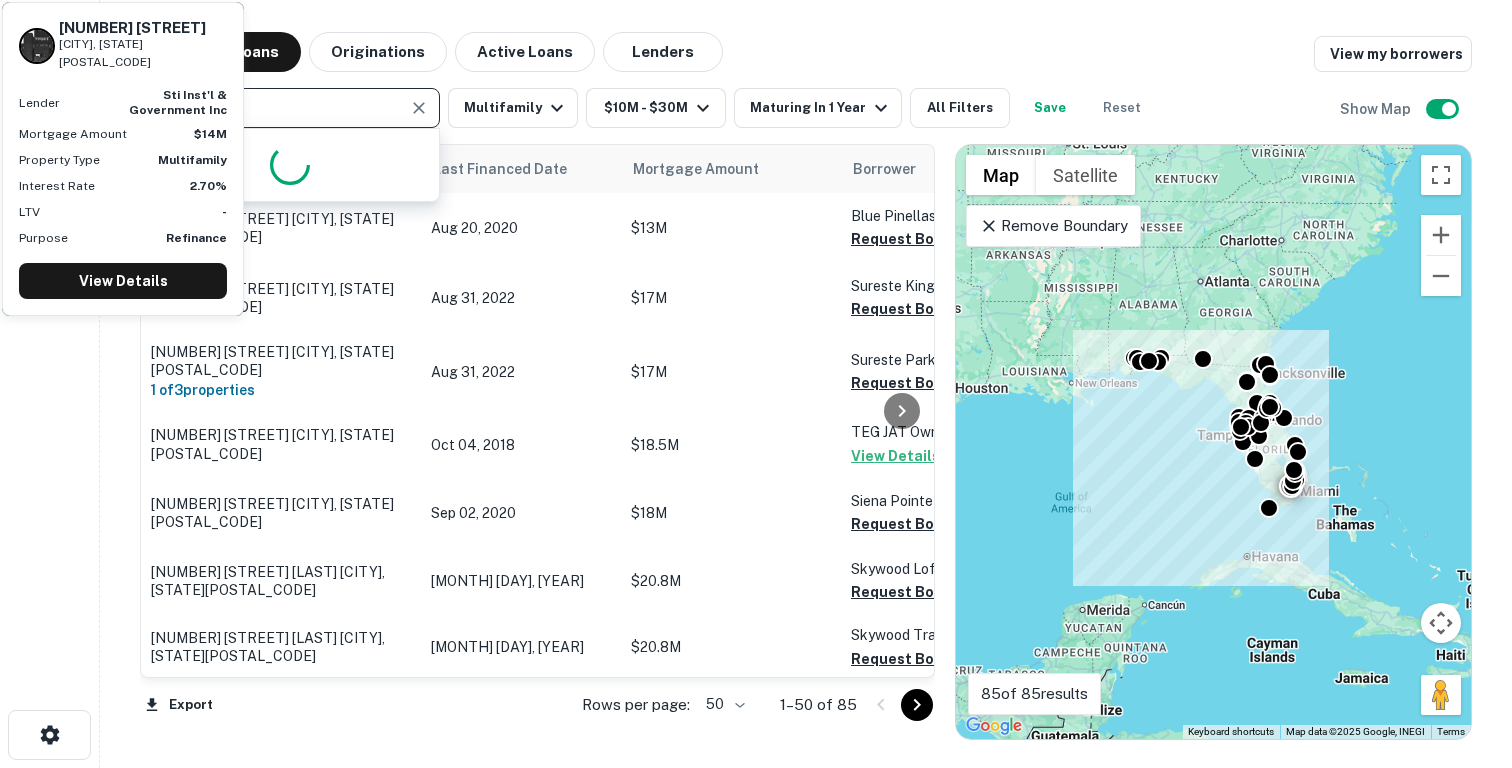 type on "*****" 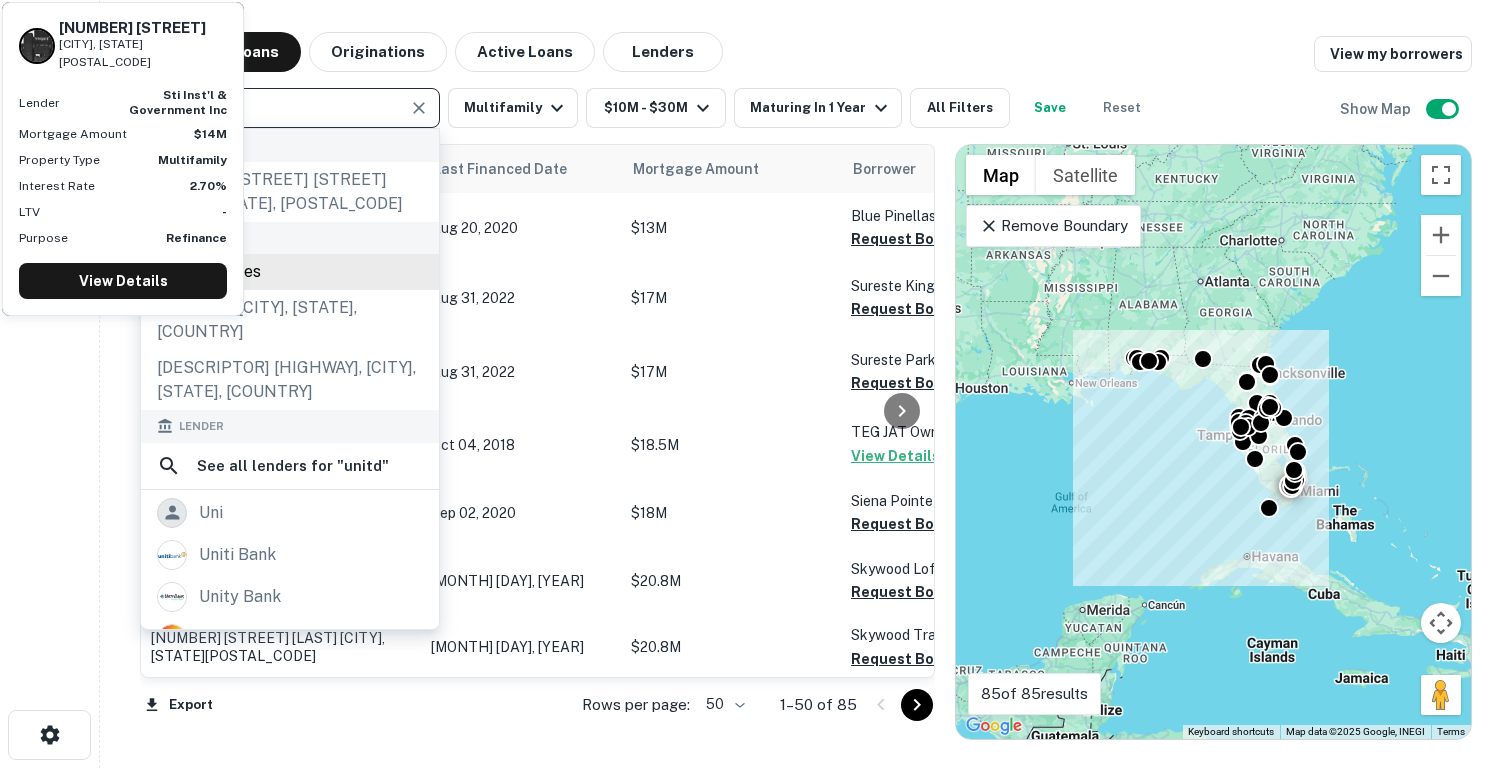 click on "United States" at bounding box center [290, 272] 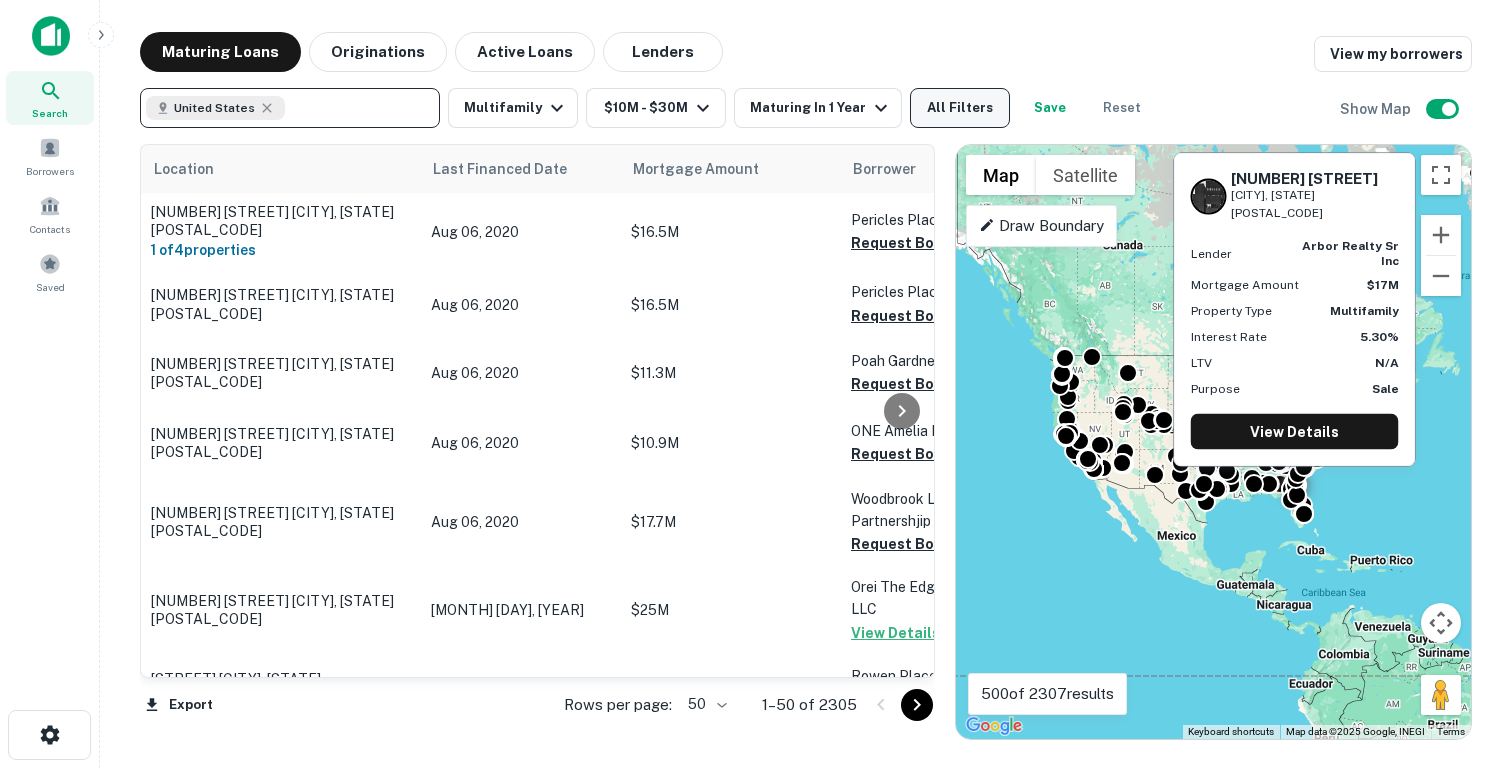 click on "All Filters" at bounding box center [960, 108] 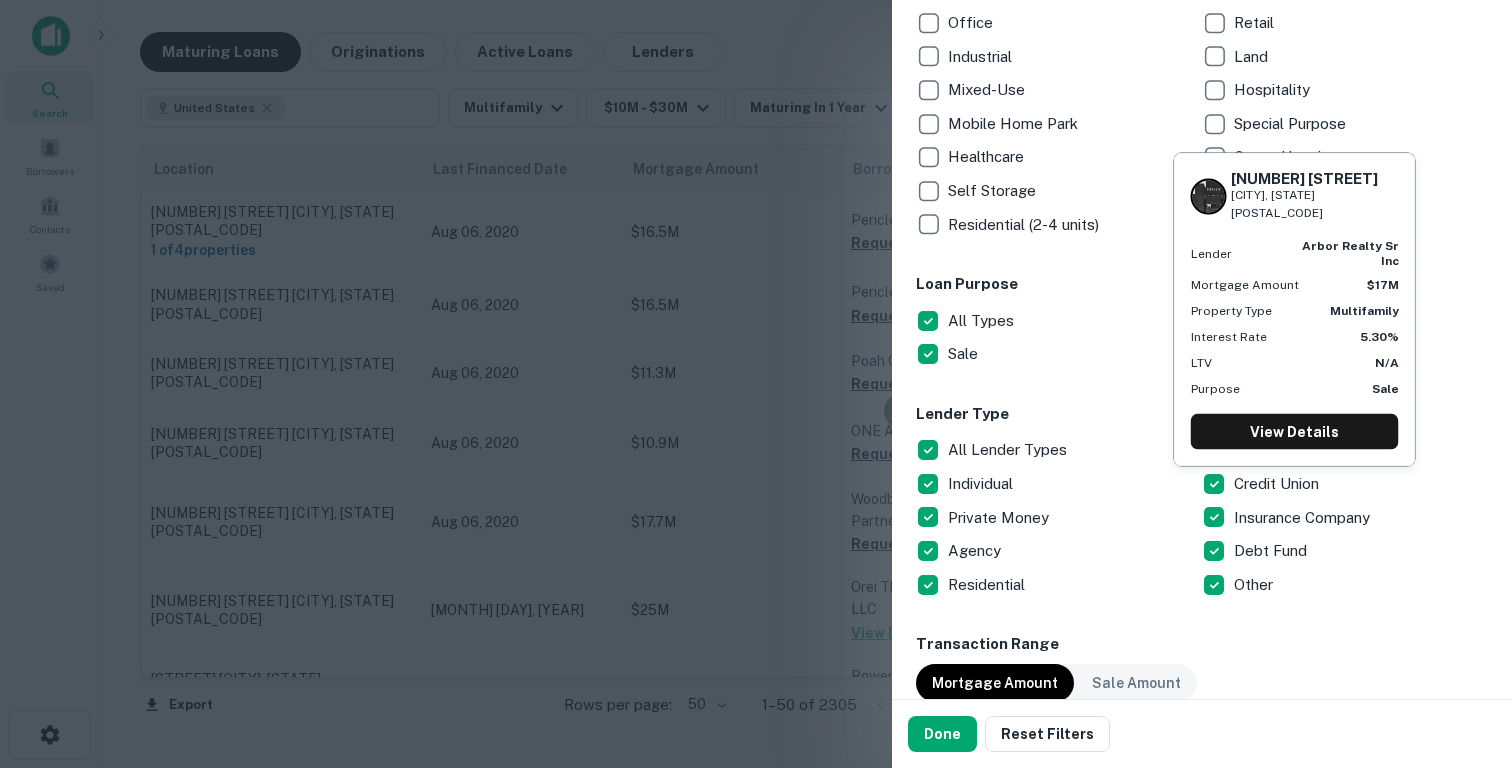 scroll, scrollTop: 412, scrollLeft: 0, axis: vertical 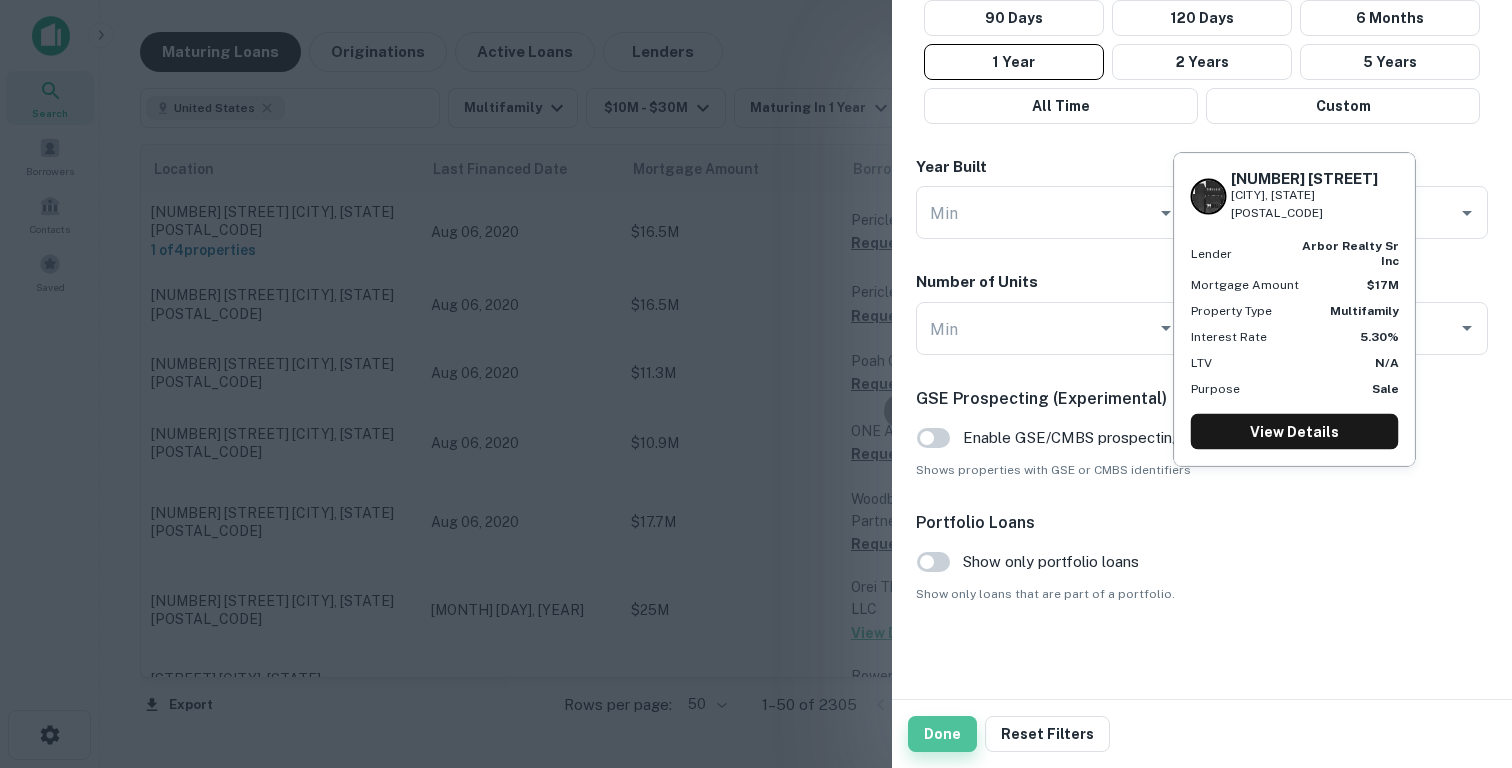 click on "Done" at bounding box center (942, 734) 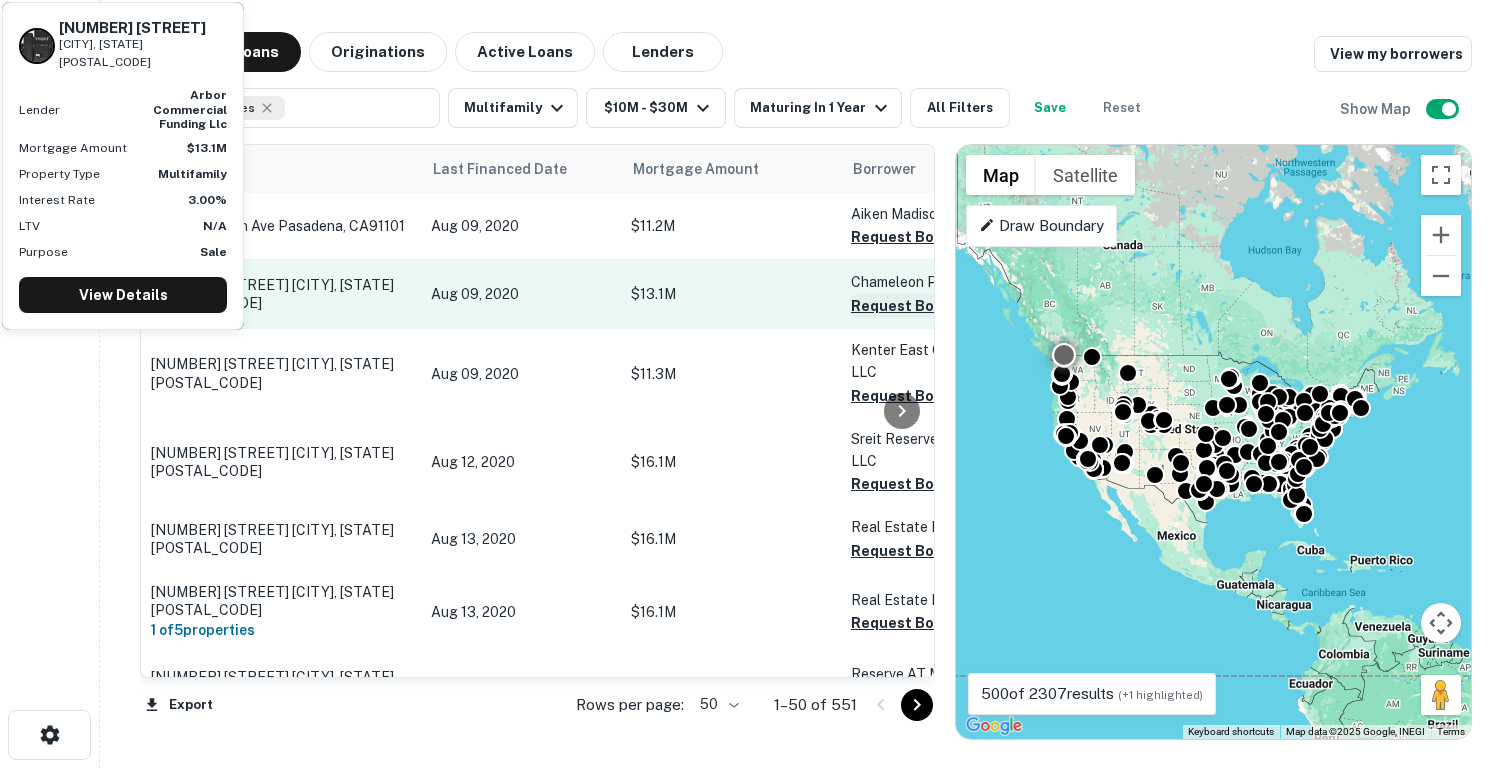 click on "Request Borrower Info" at bounding box center [932, 306] 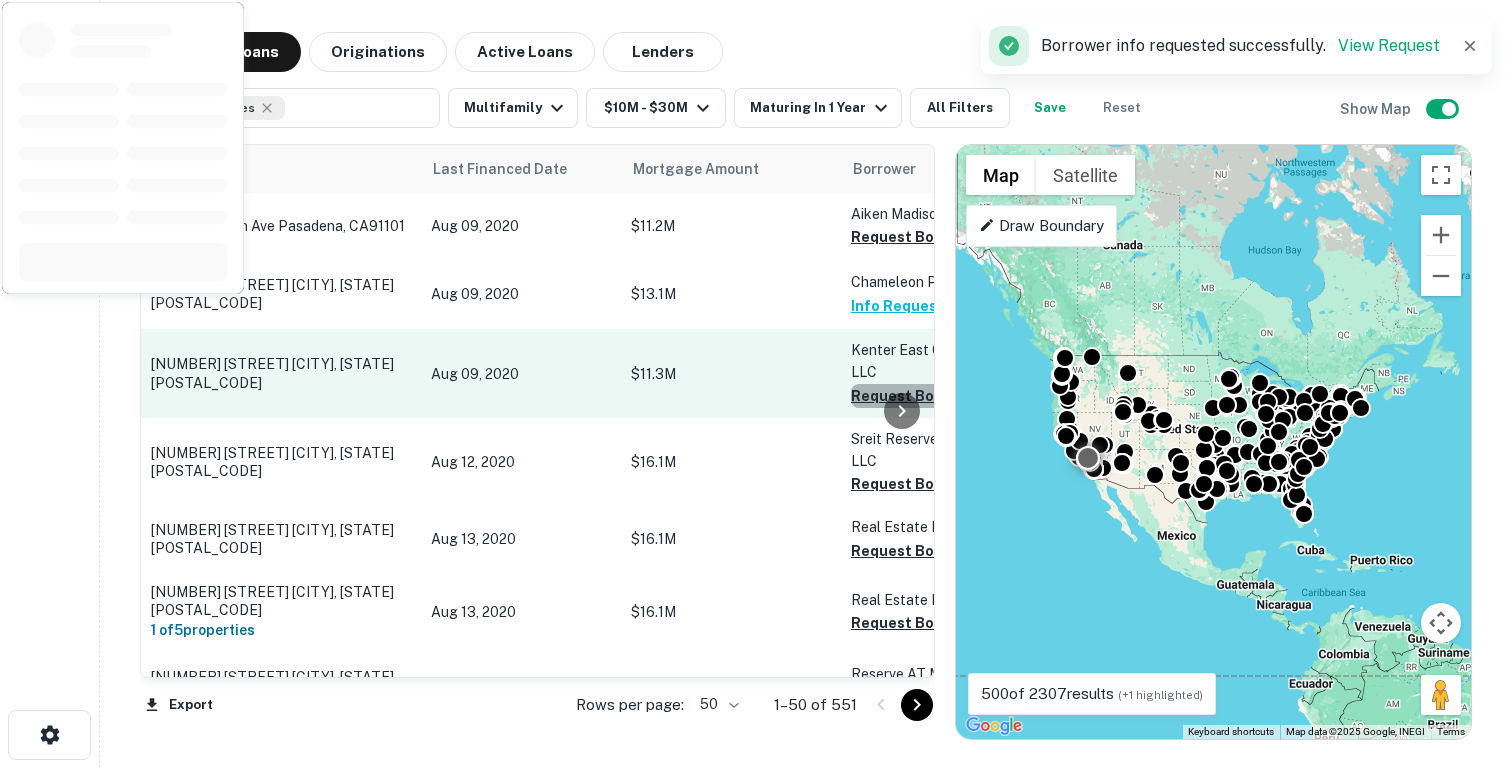 click on "Request Borrower Info" at bounding box center (932, 396) 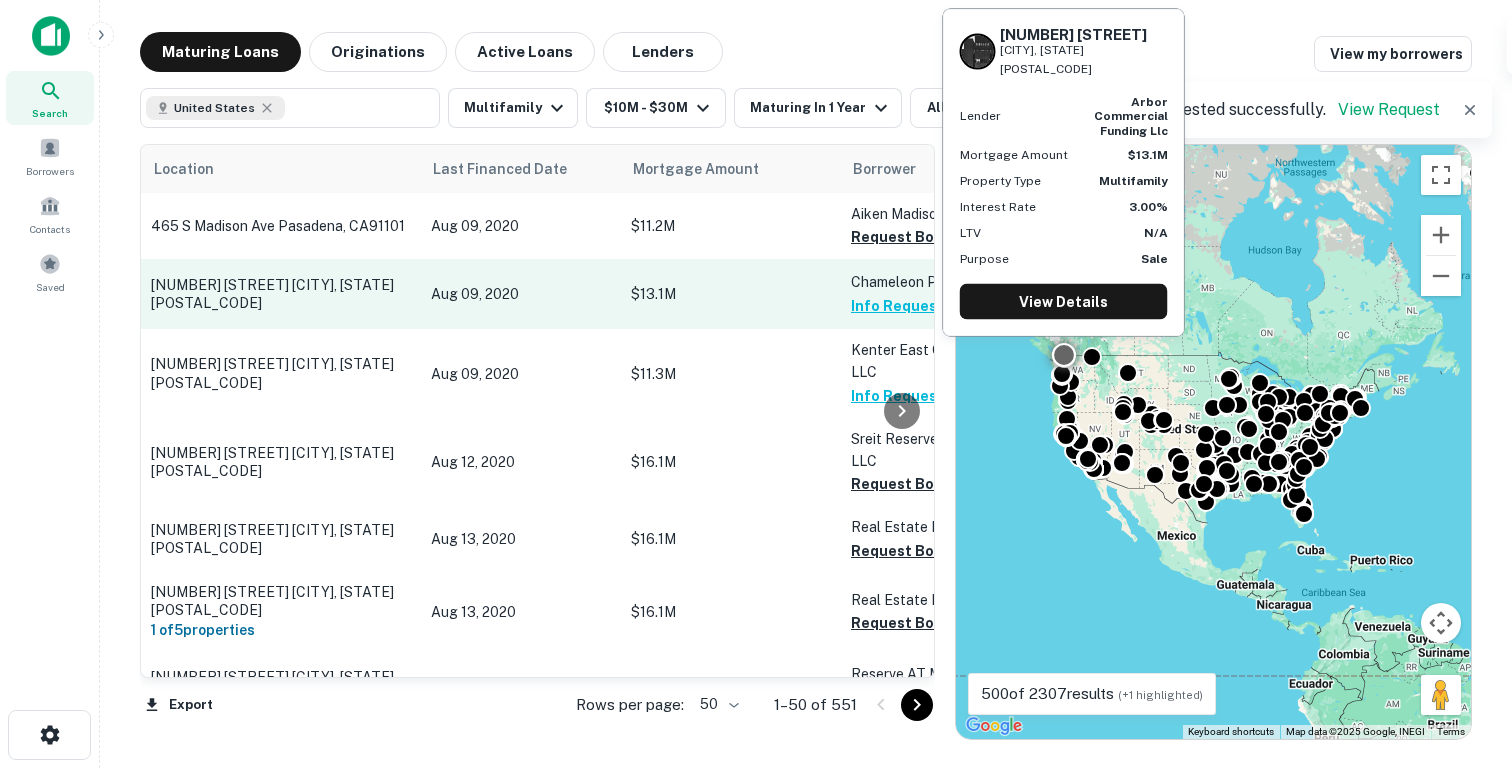 click on "$13.1M" at bounding box center (731, 294) 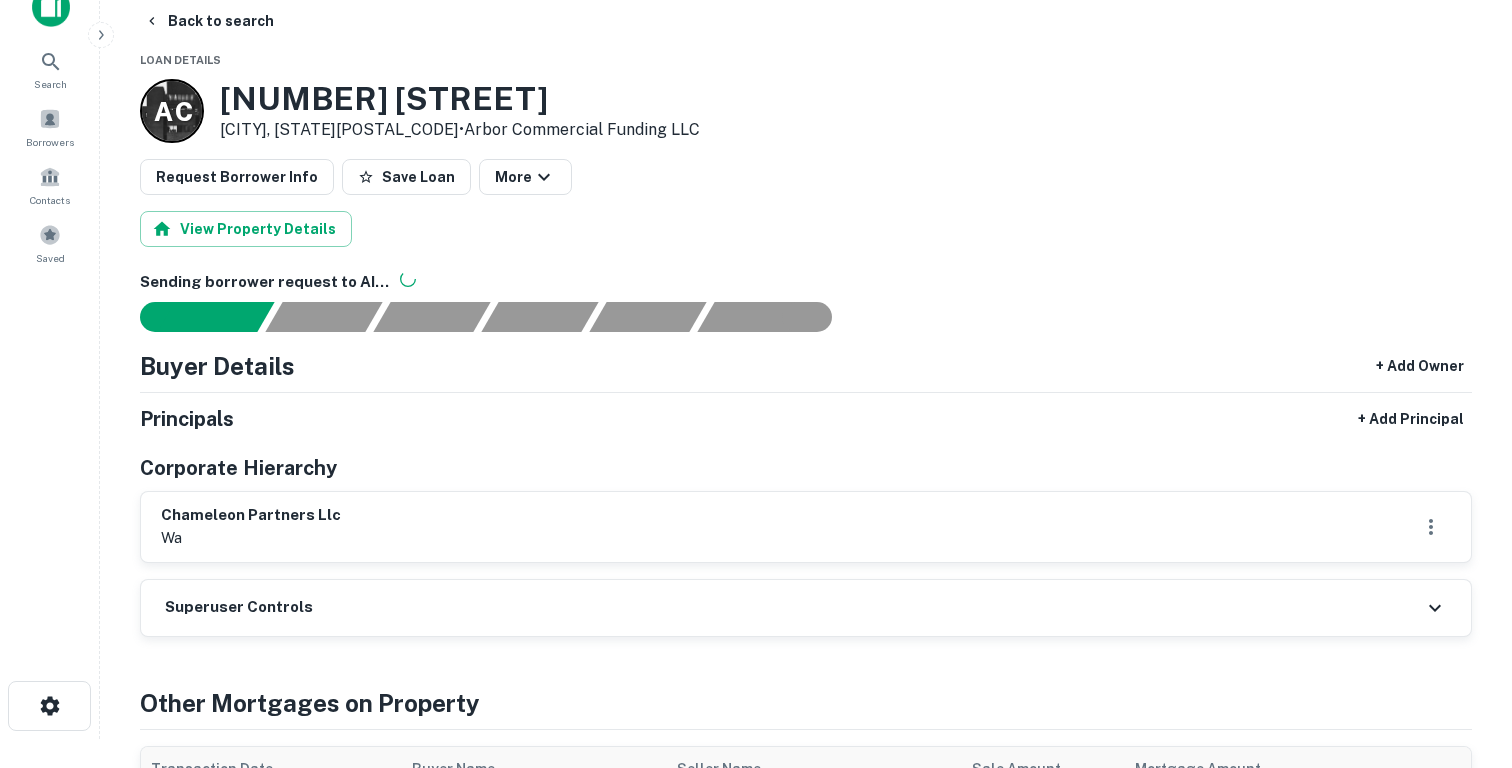scroll, scrollTop: 22, scrollLeft: 0, axis: vertical 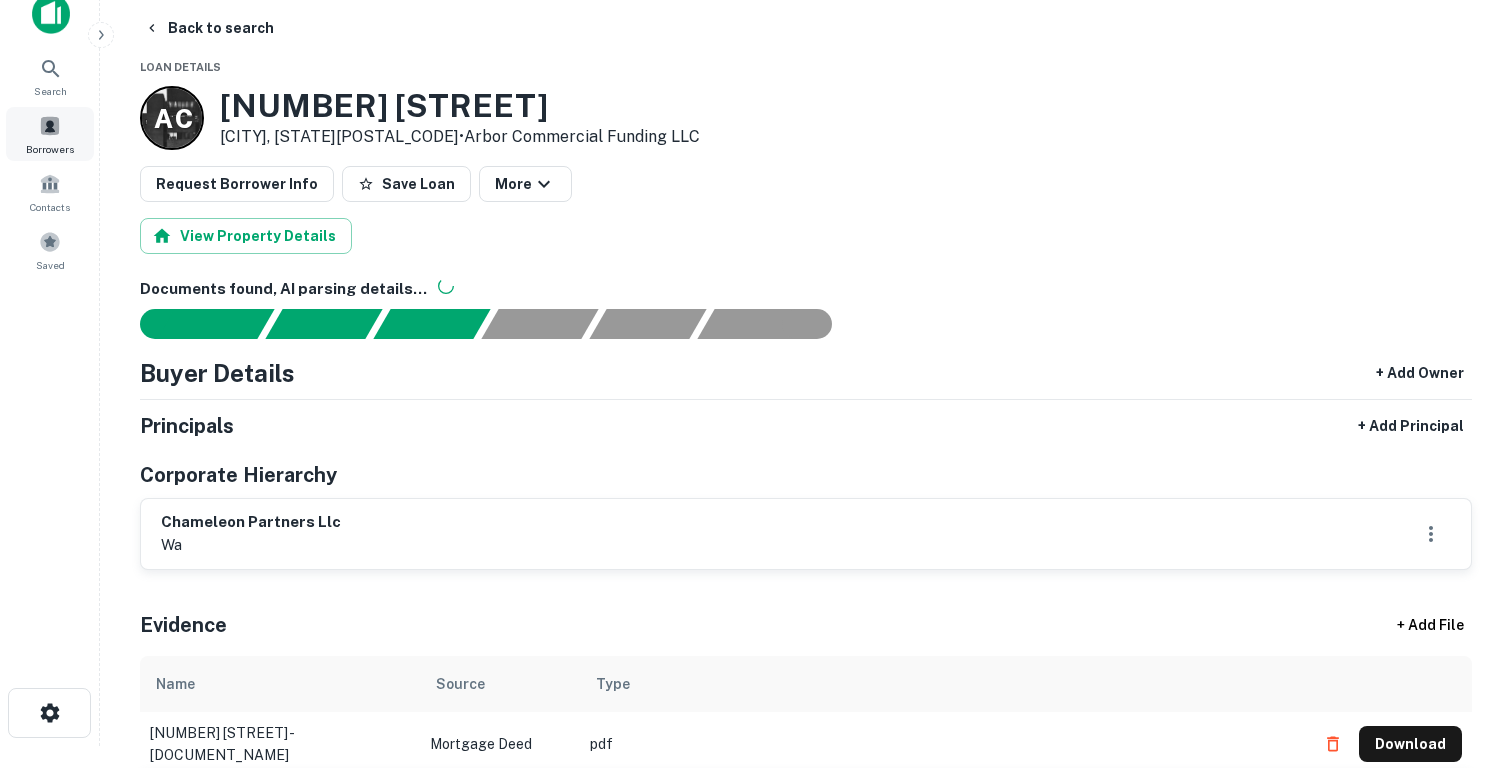 click at bounding box center (50, 126) 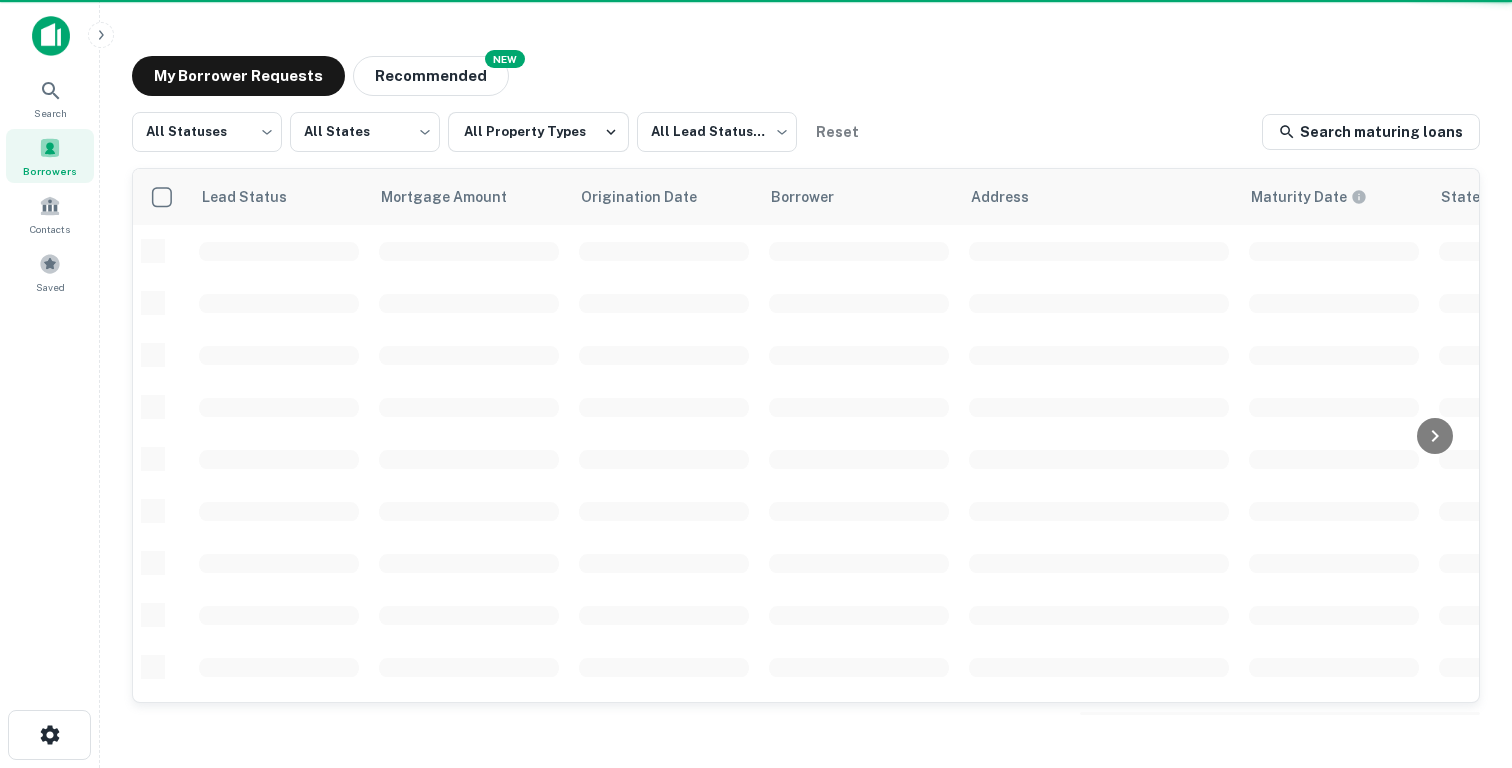 scroll, scrollTop: 0, scrollLeft: 0, axis: both 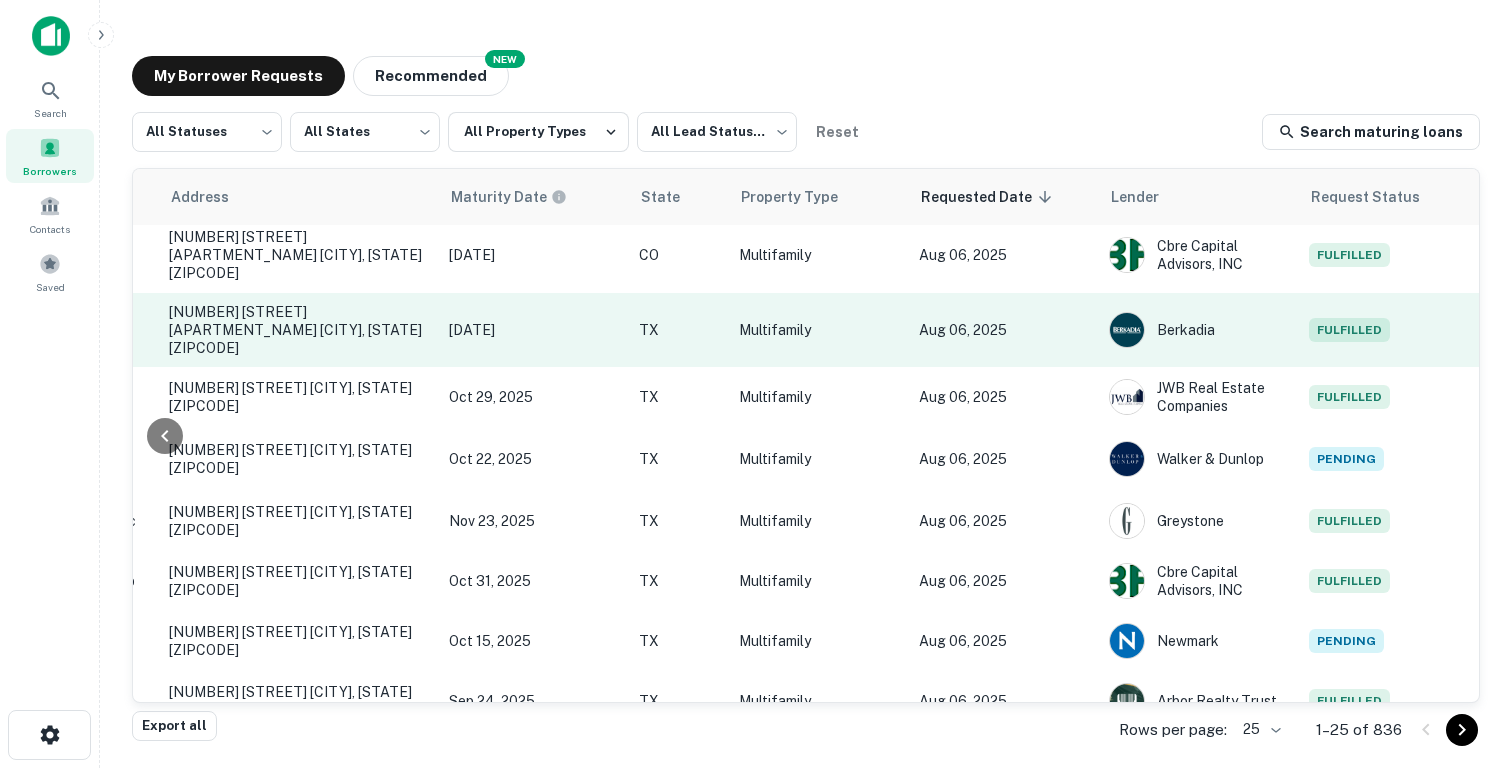 click on "Aug 06, 2025" at bounding box center [1004, 330] 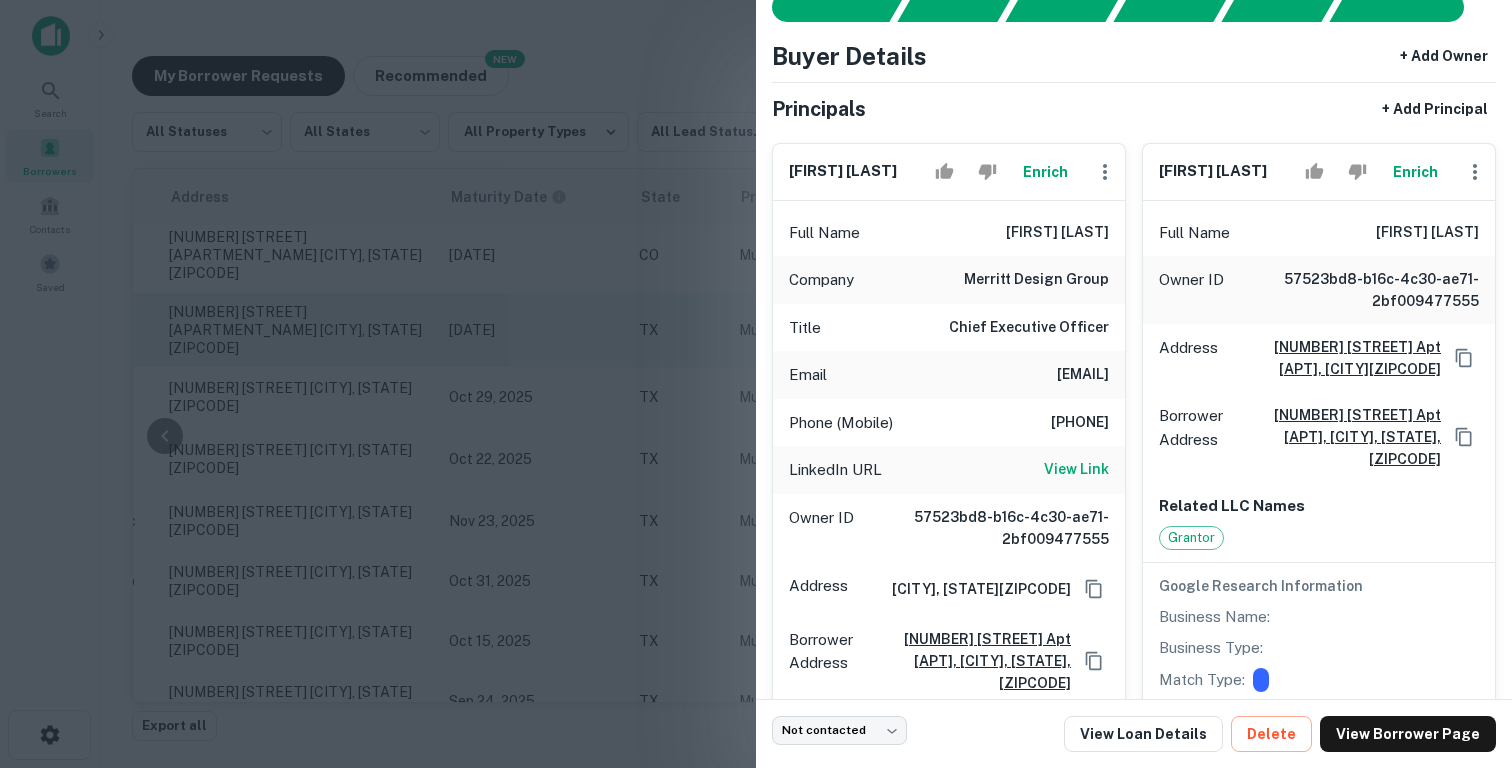 scroll, scrollTop: 80, scrollLeft: 0, axis: vertical 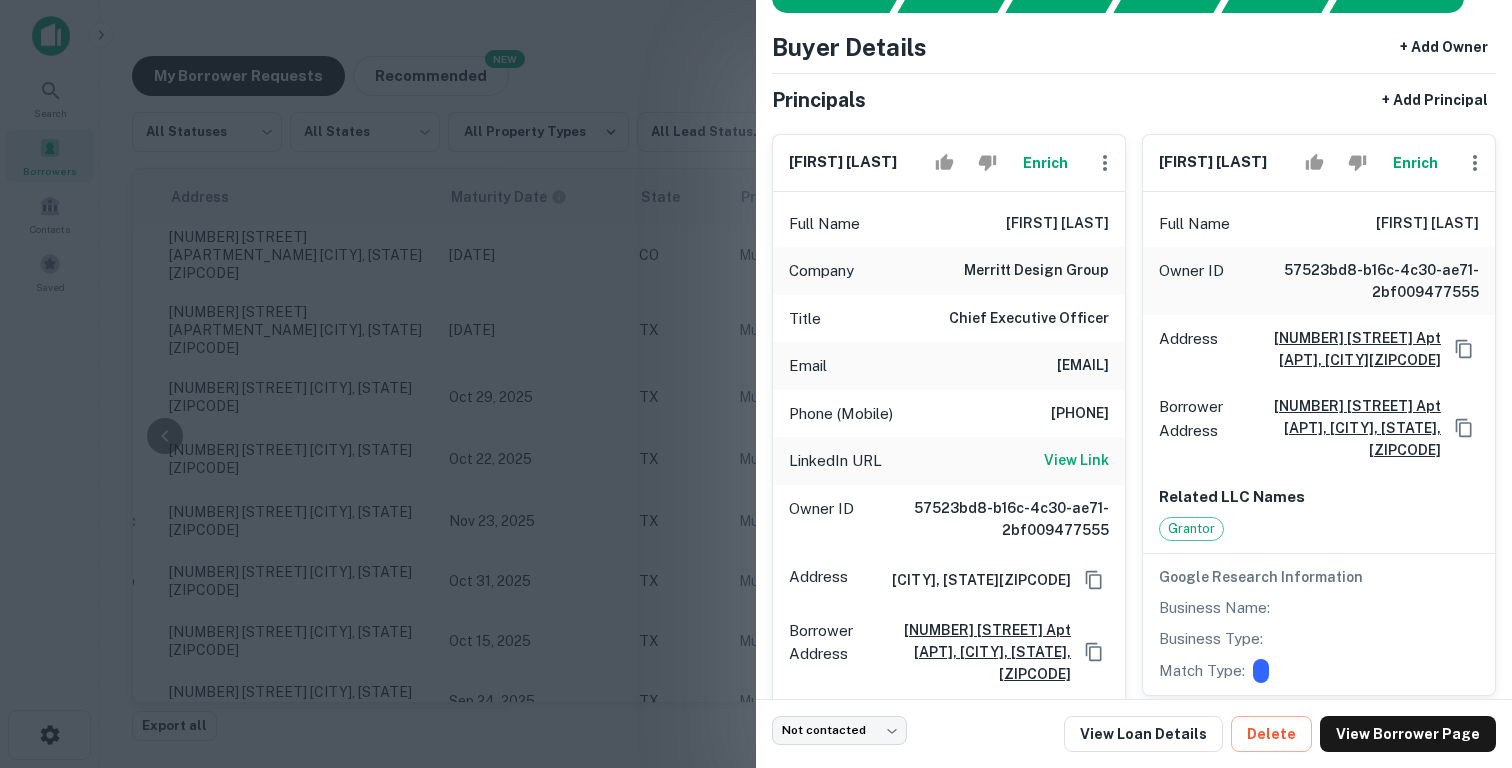 click at bounding box center [756, 384] 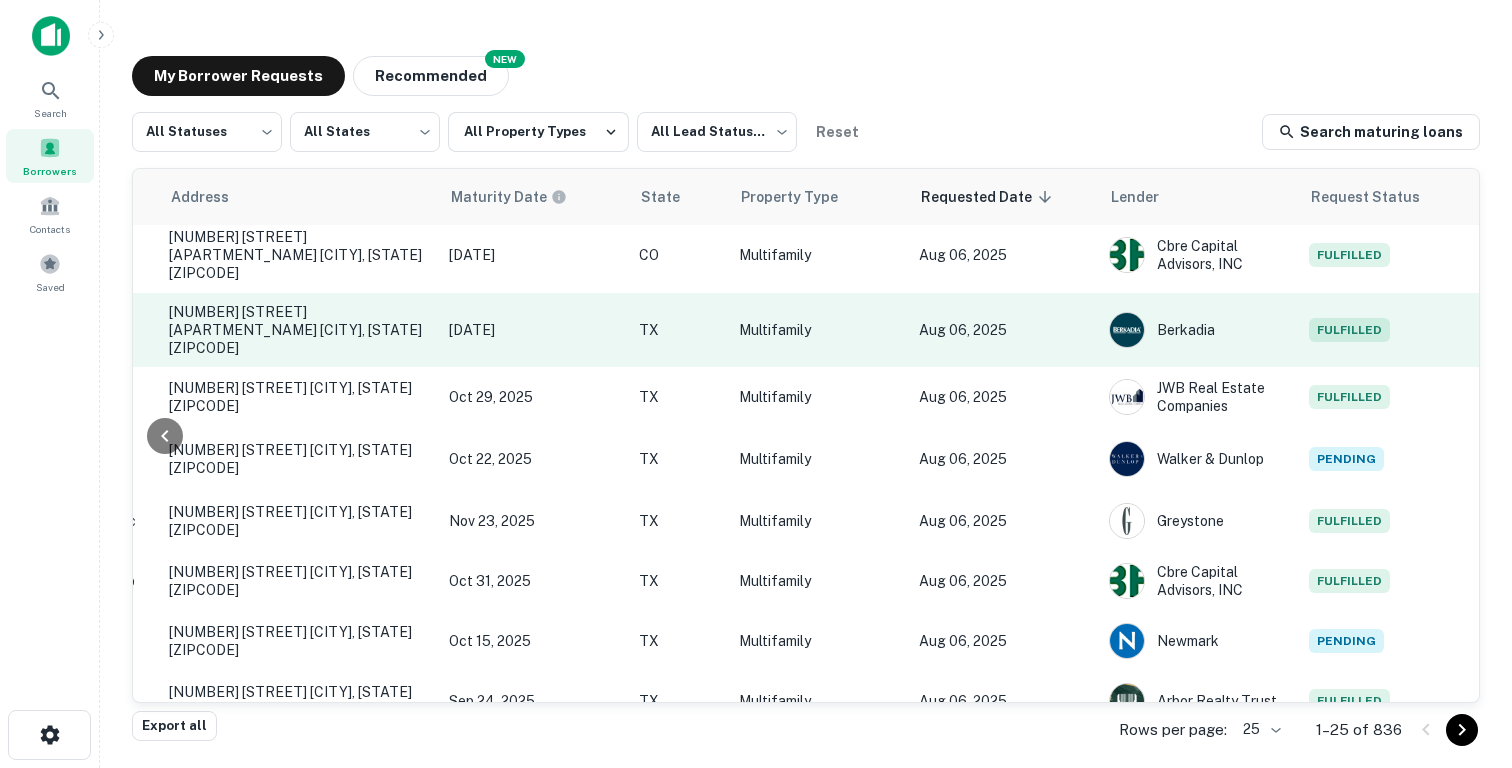 scroll, scrollTop: 153, scrollLeft: 802, axis: both 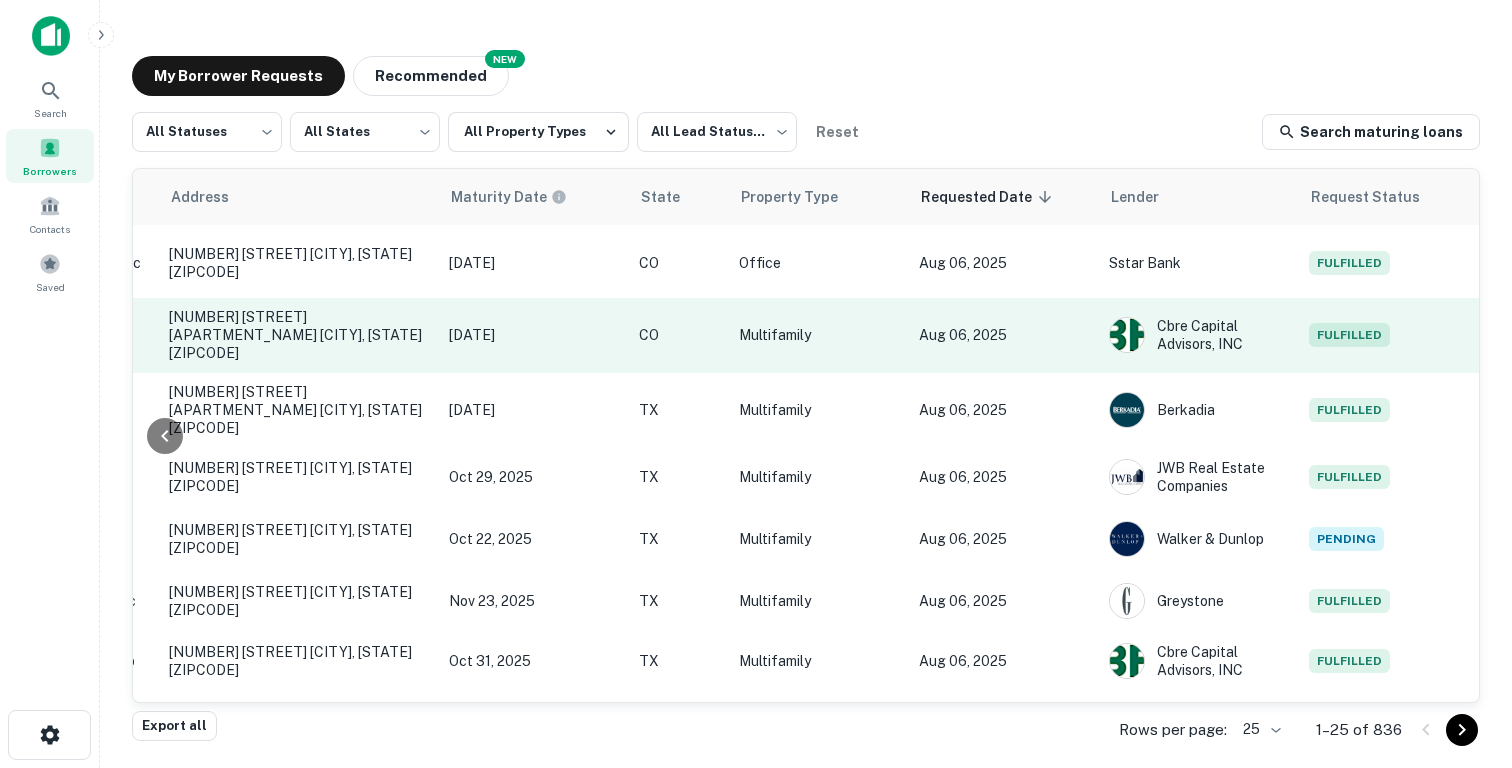click on "Aug 06, 2025" at bounding box center (1004, 335) 